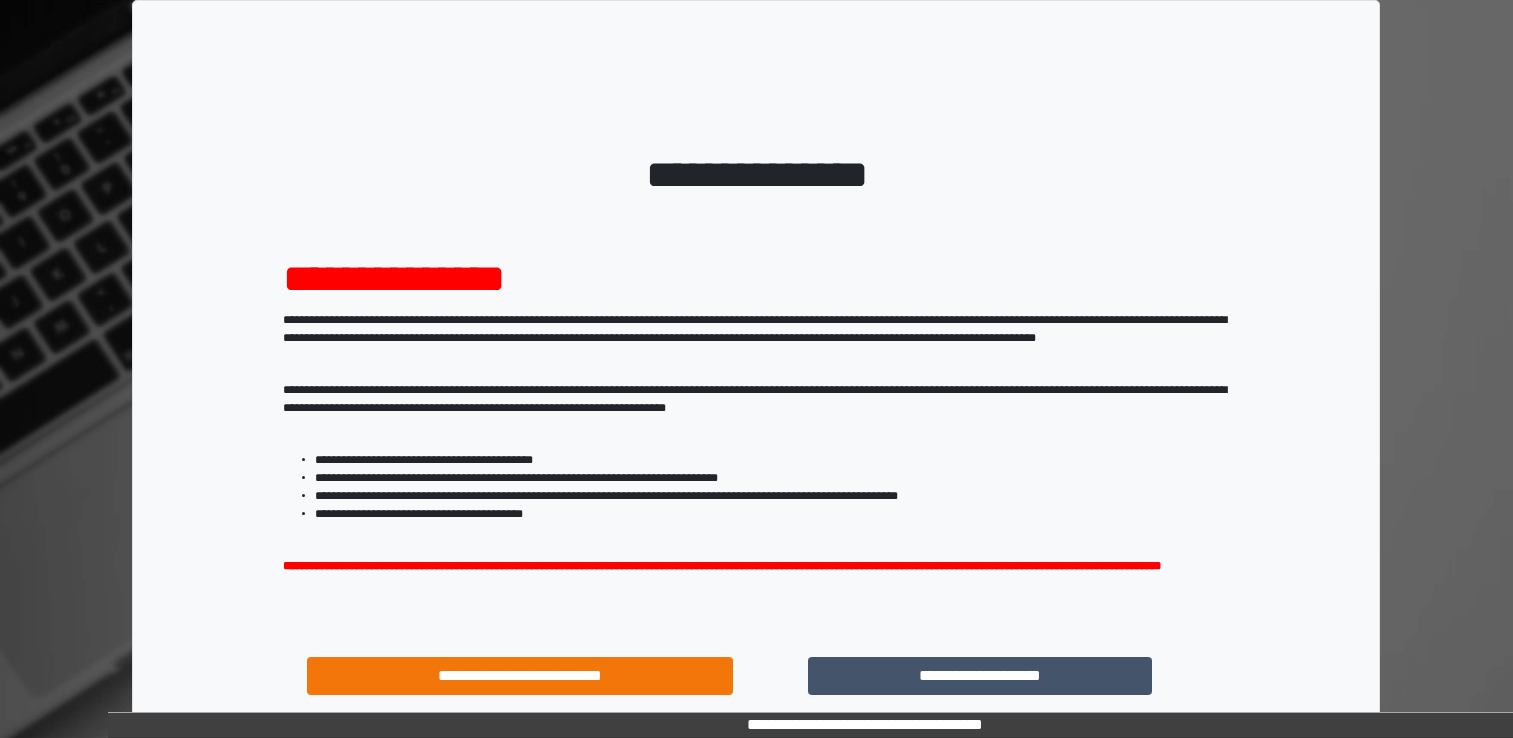 scroll, scrollTop: 0, scrollLeft: 0, axis: both 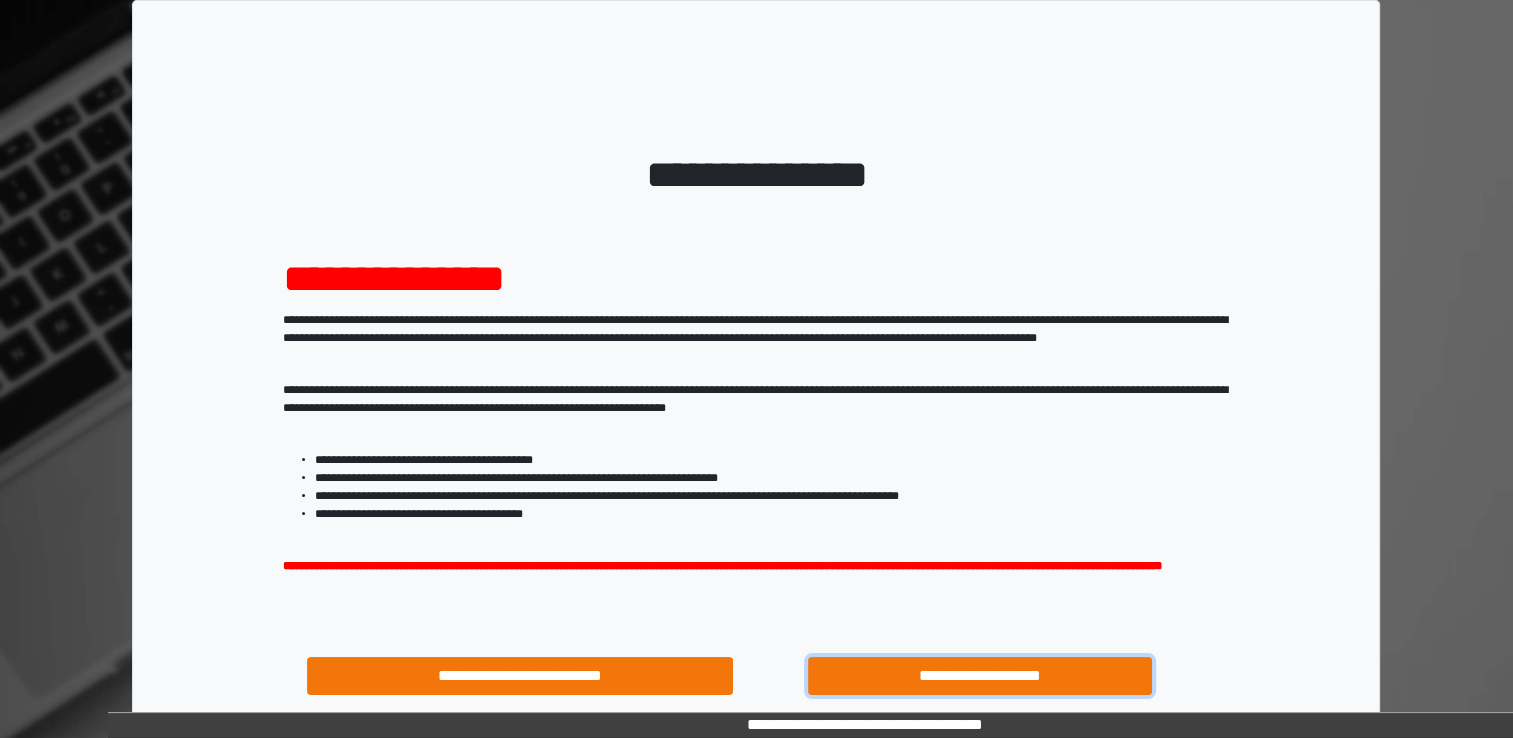 click on "**********" at bounding box center (980, 676) 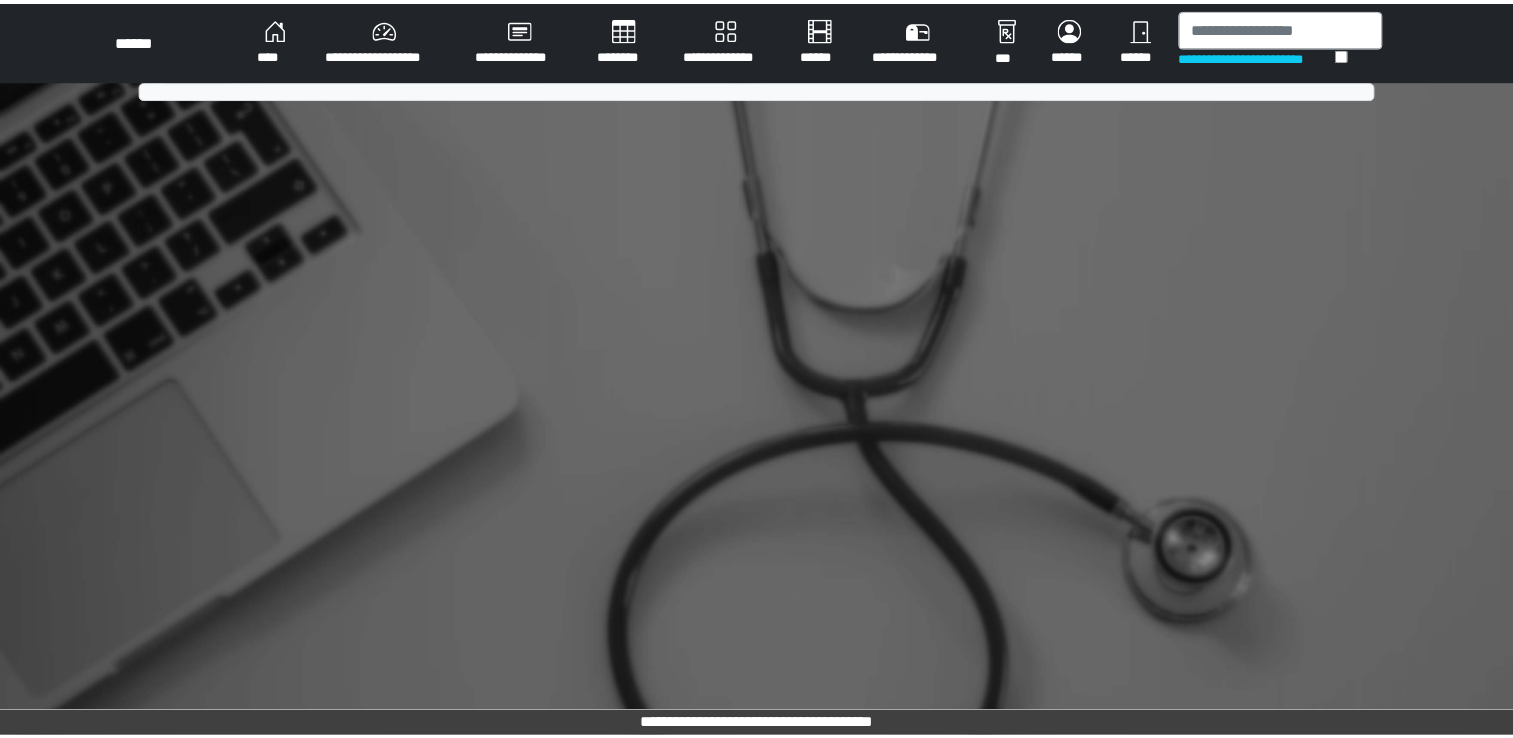 scroll, scrollTop: 0, scrollLeft: 0, axis: both 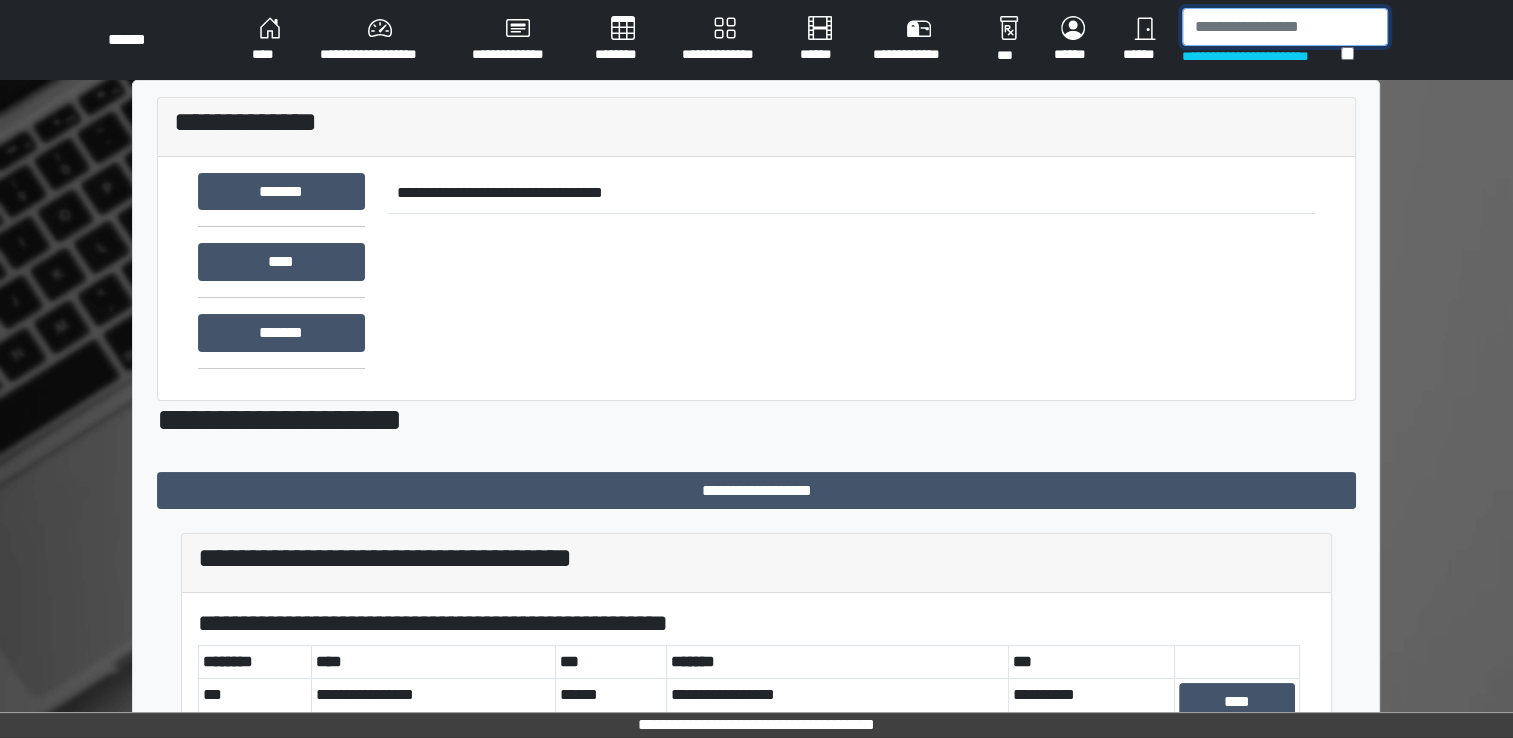 click at bounding box center [1285, 27] 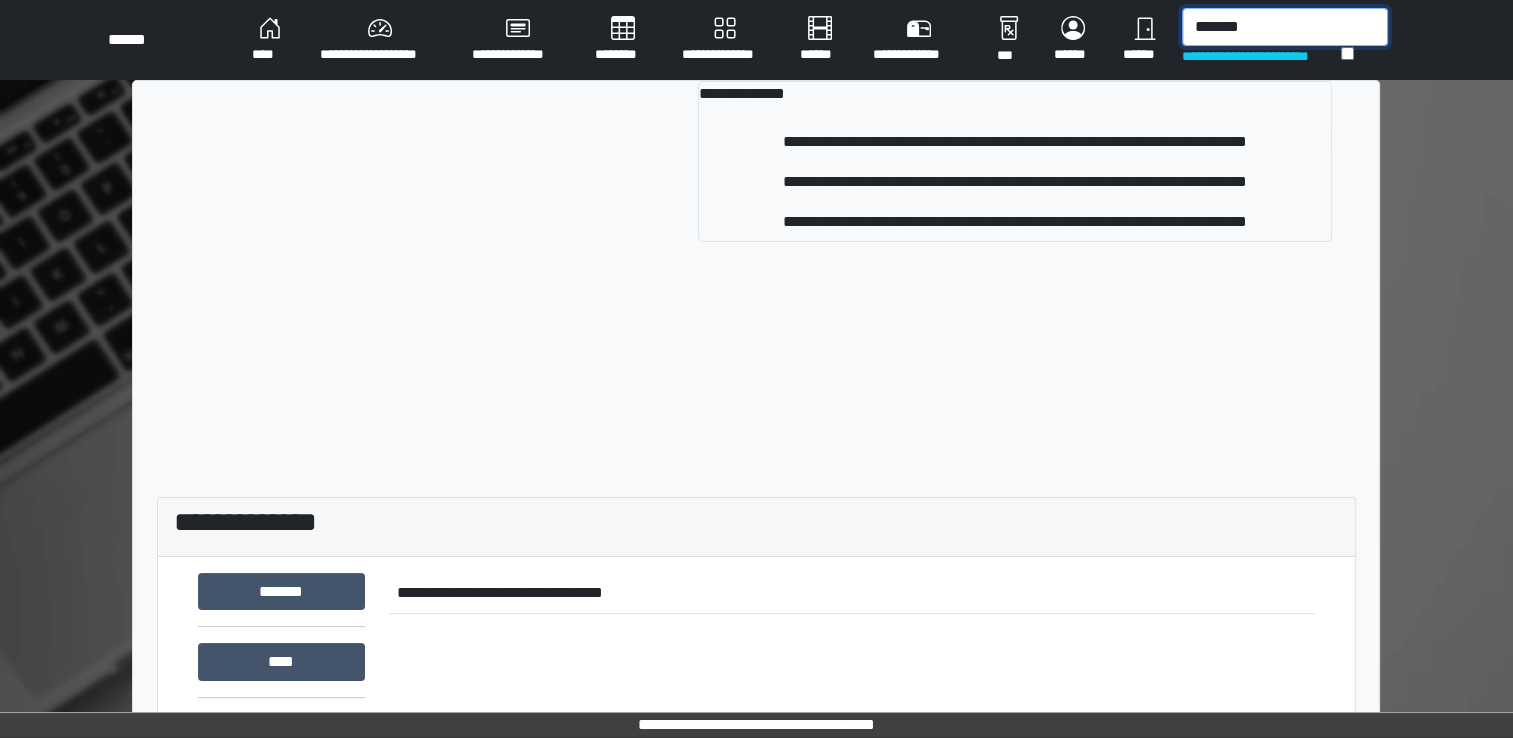 type on "*******" 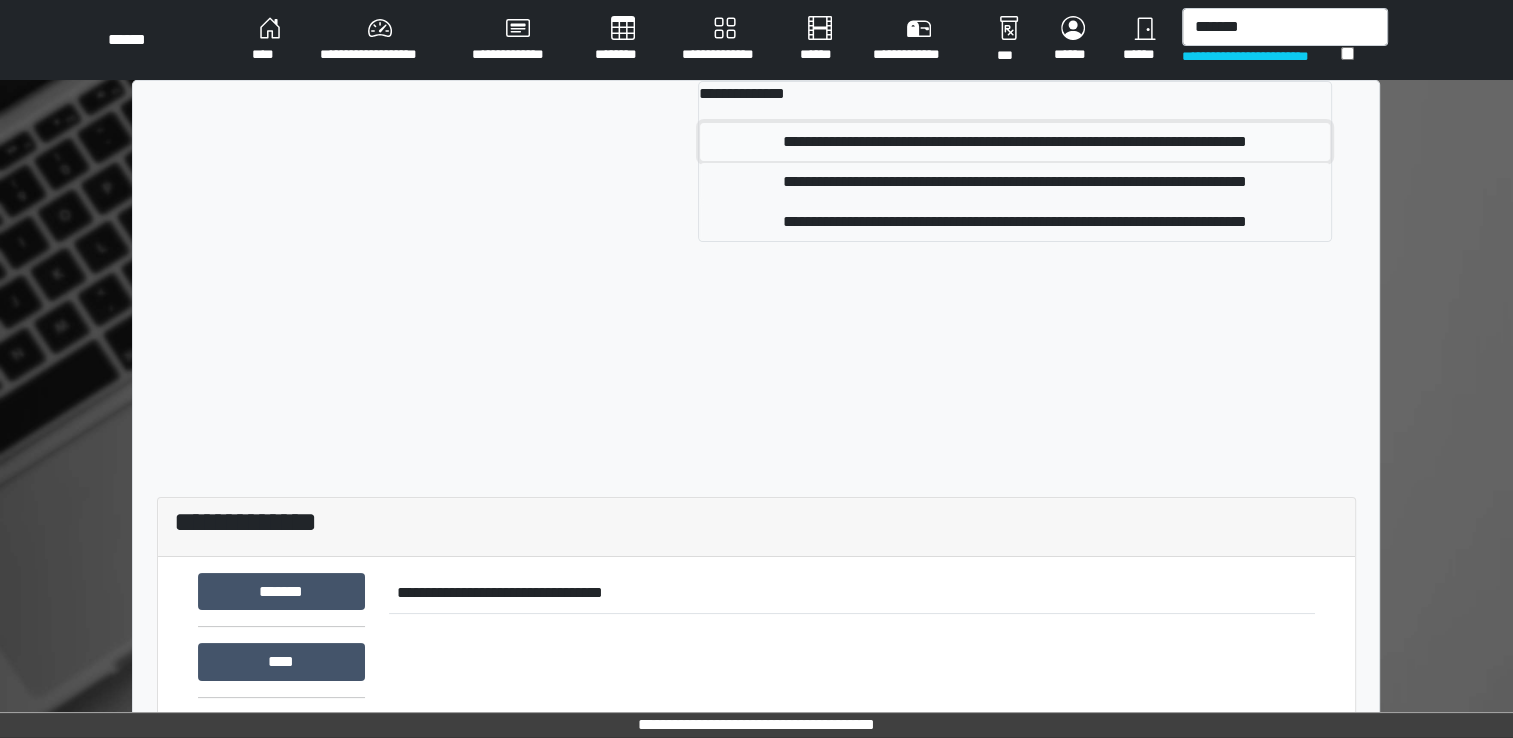 click on "**********" at bounding box center (1015, 142) 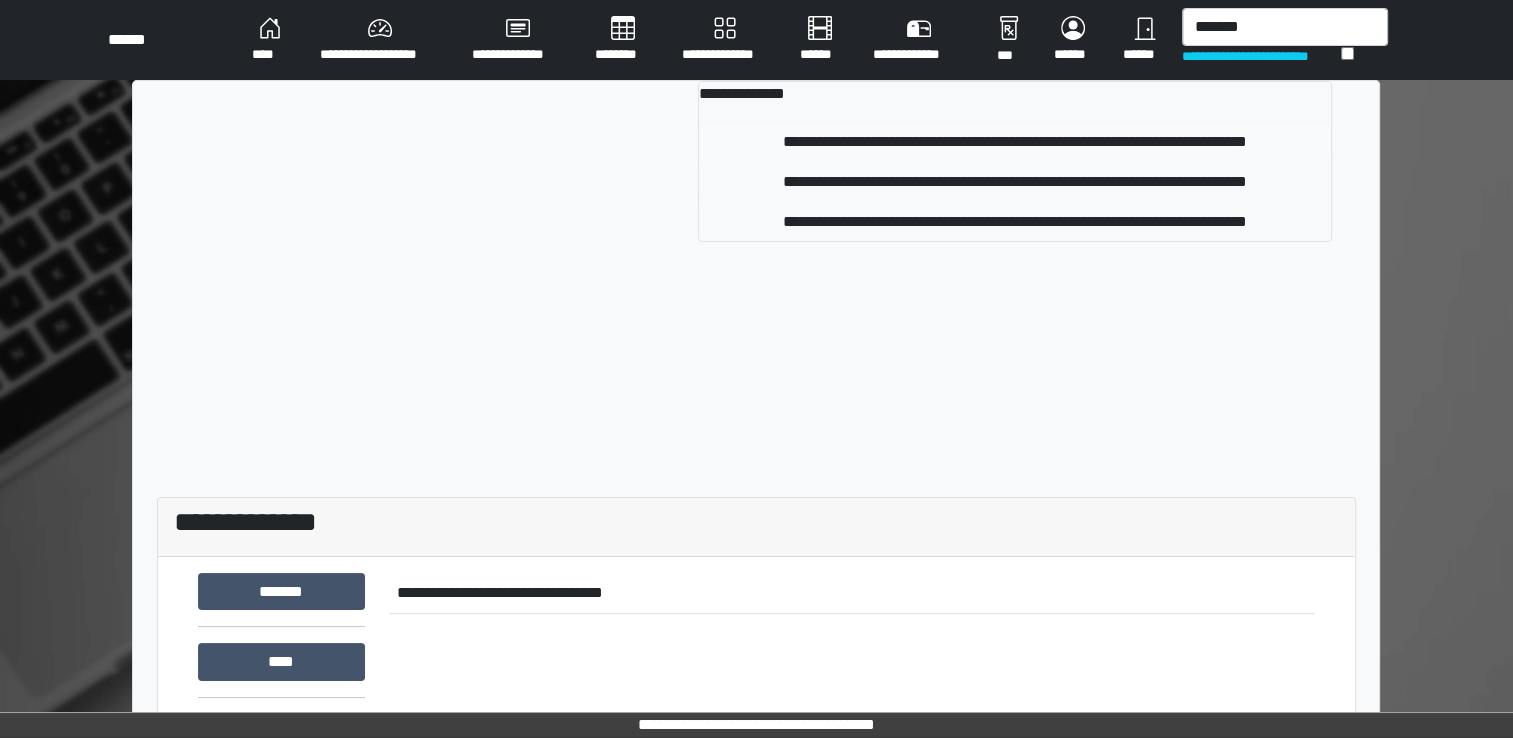 type 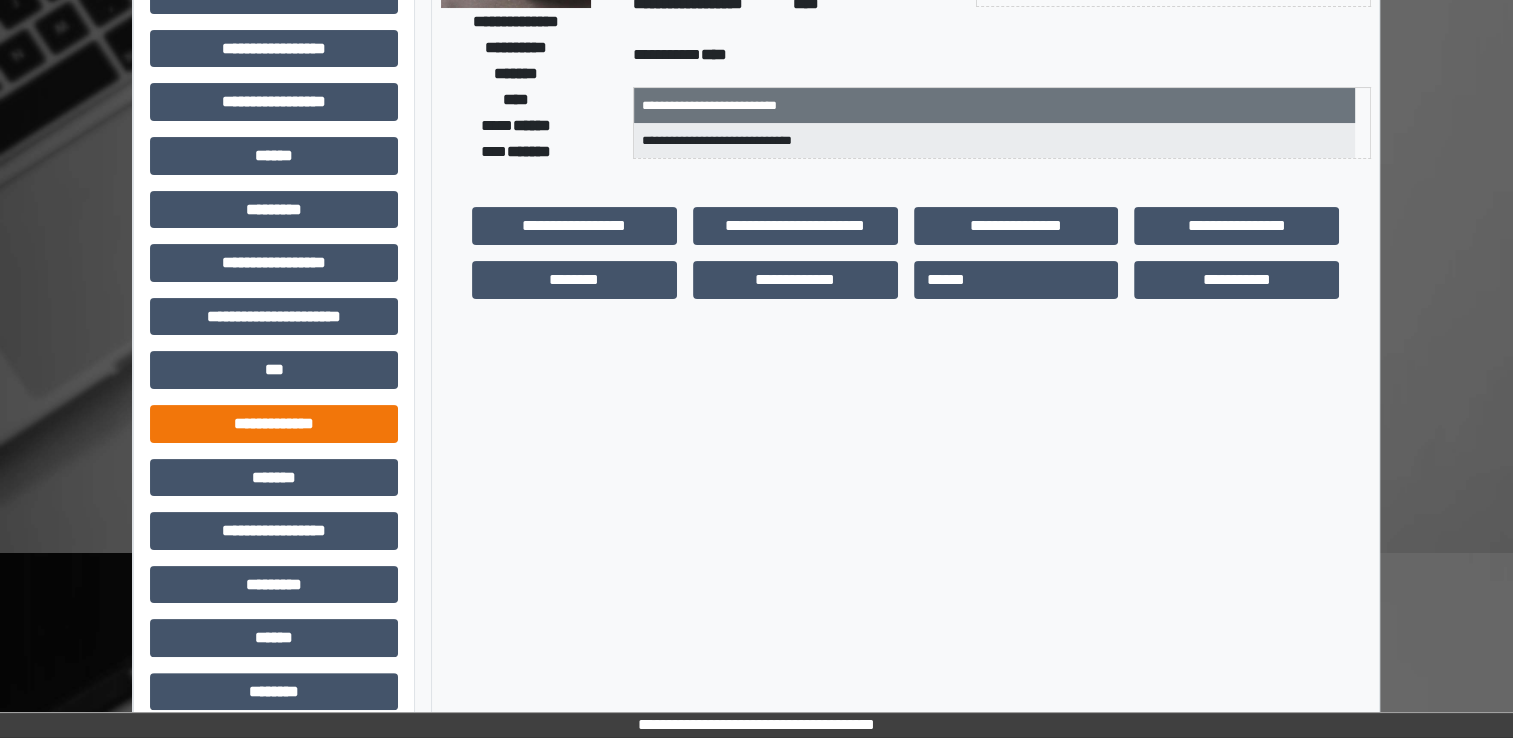 scroll, scrollTop: 300, scrollLeft: 0, axis: vertical 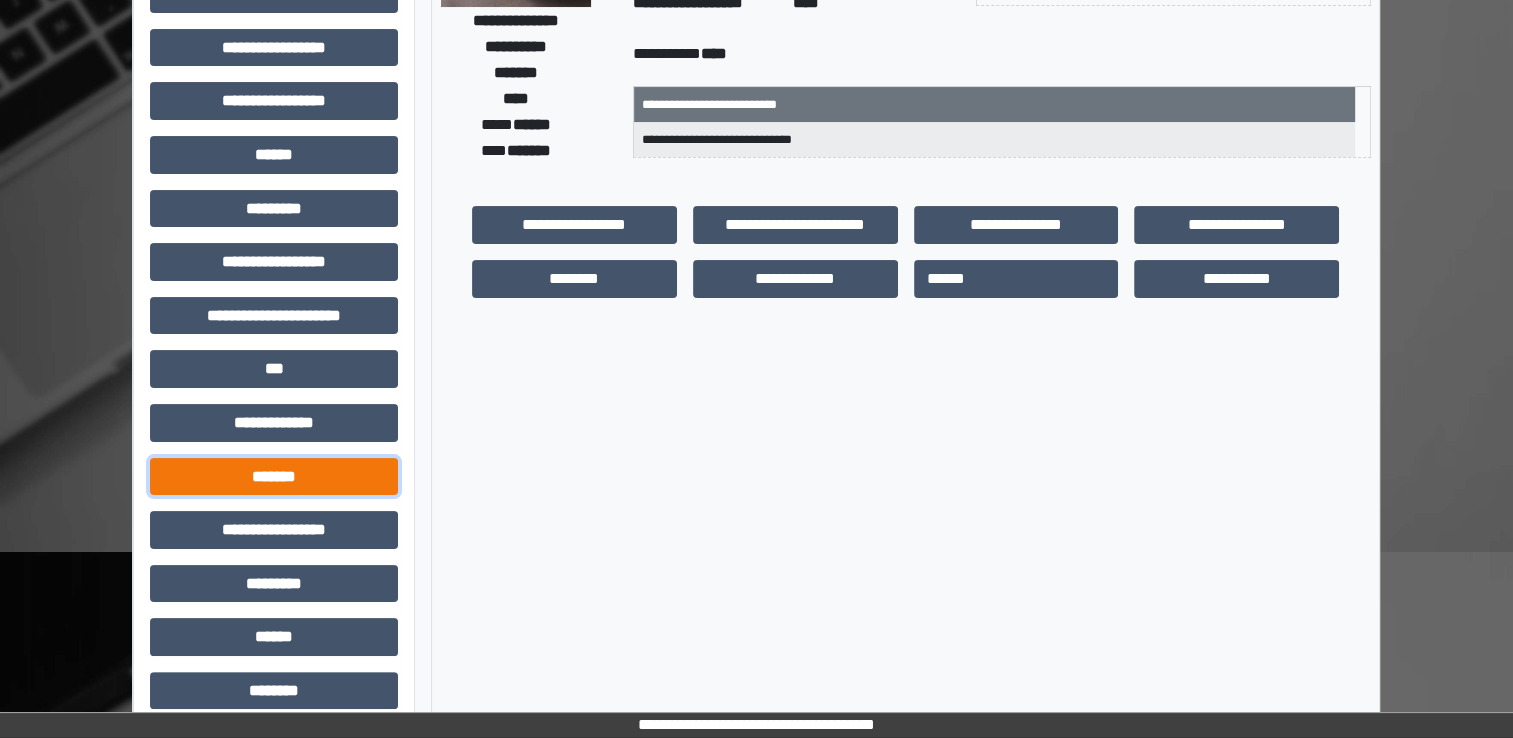 click on "*******" at bounding box center (274, 477) 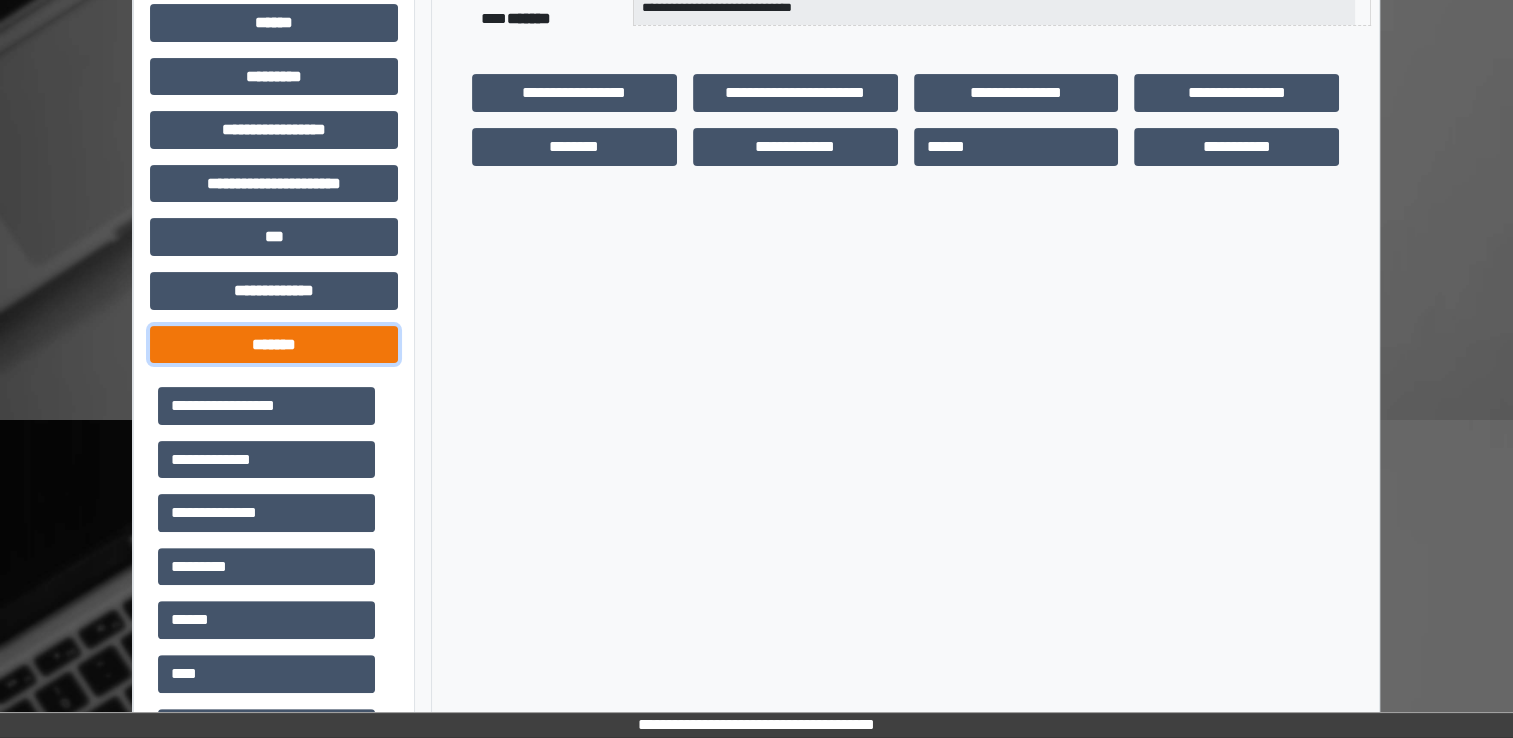 scroll, scrollTop: 500, scrollLeft: 0, axis: vertical 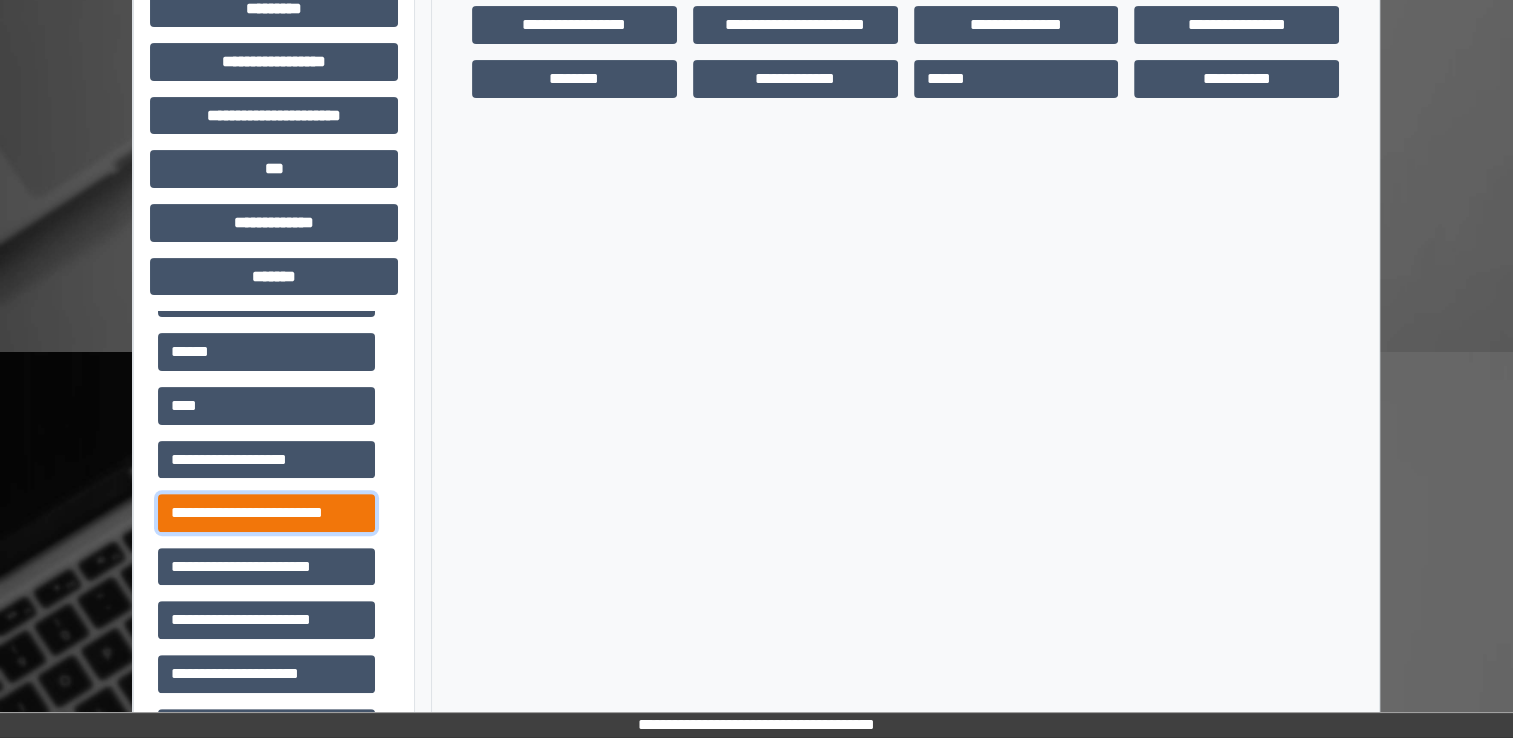 click on "**********" at bounding box center [266, 513] 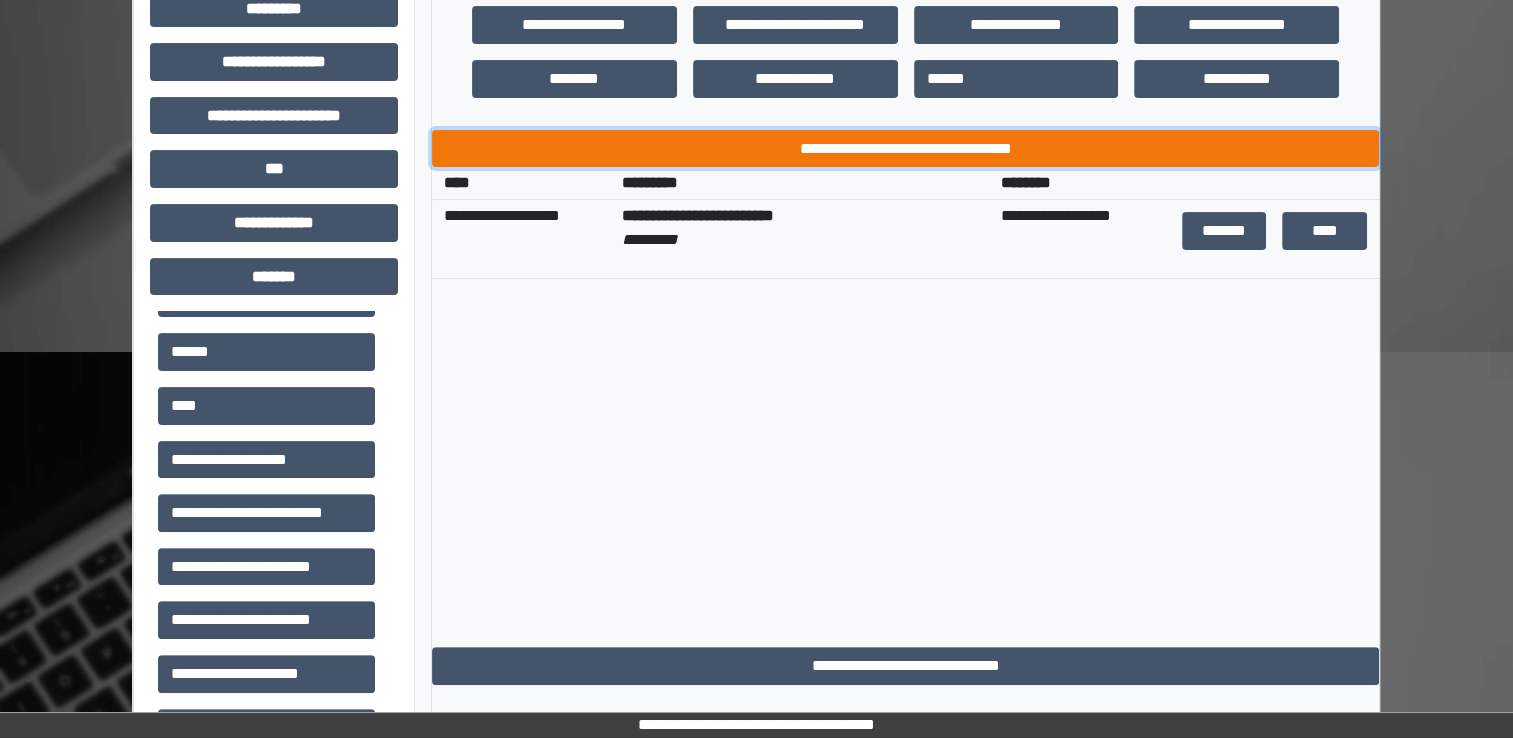 click on "**********" at bounding box center (905, 149) 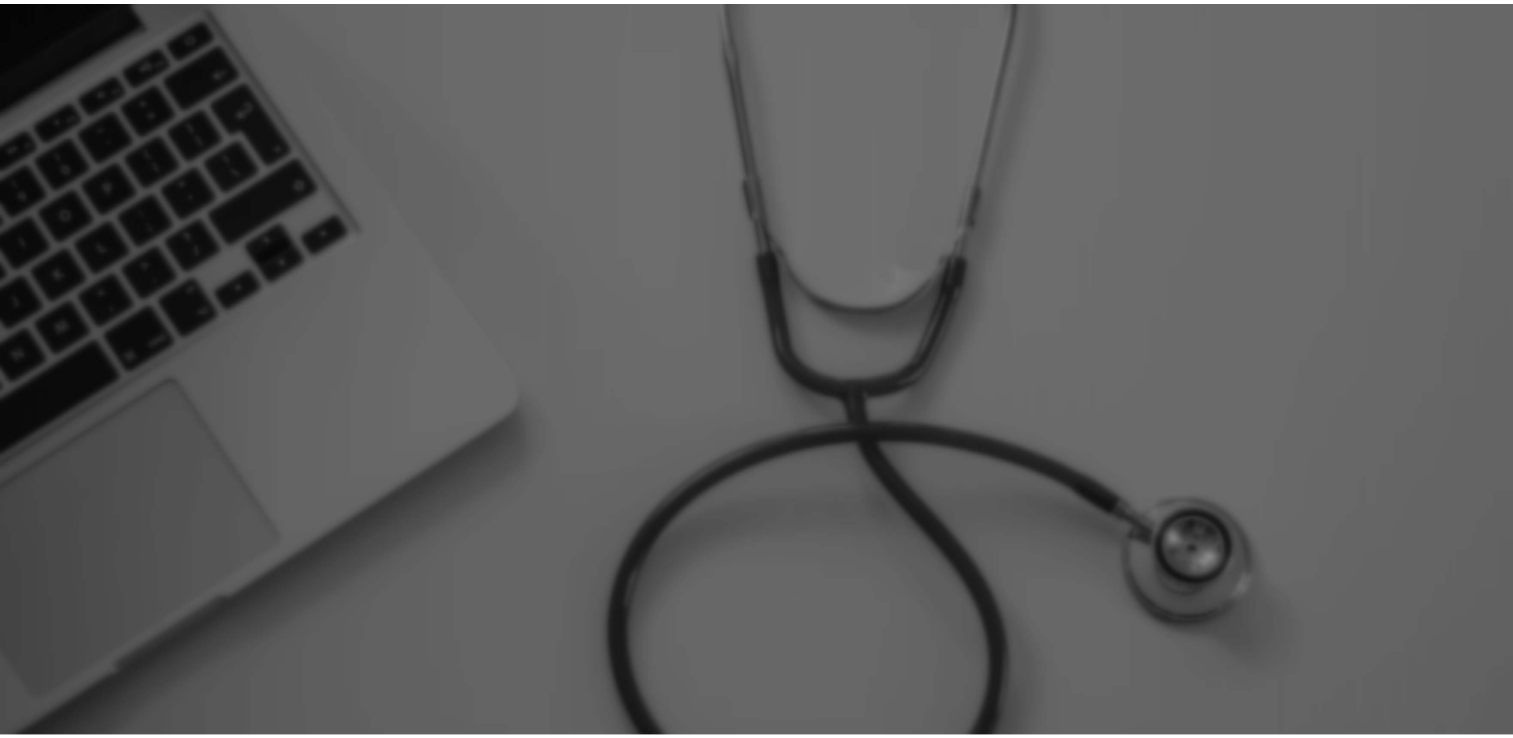 scroll, scrollTop: 0, scrollLeft: 0, axis: both 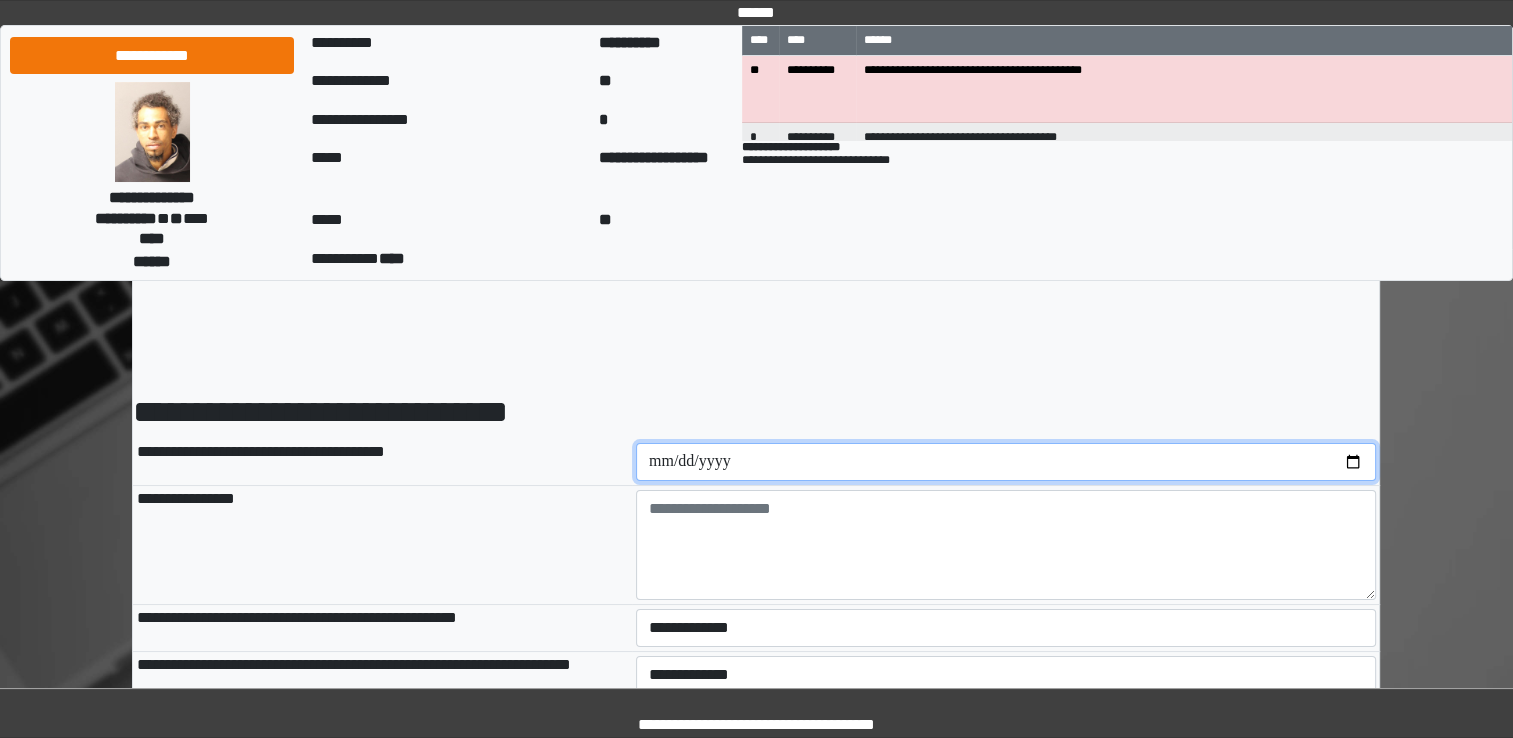 click at bounding box center (1006, 462) 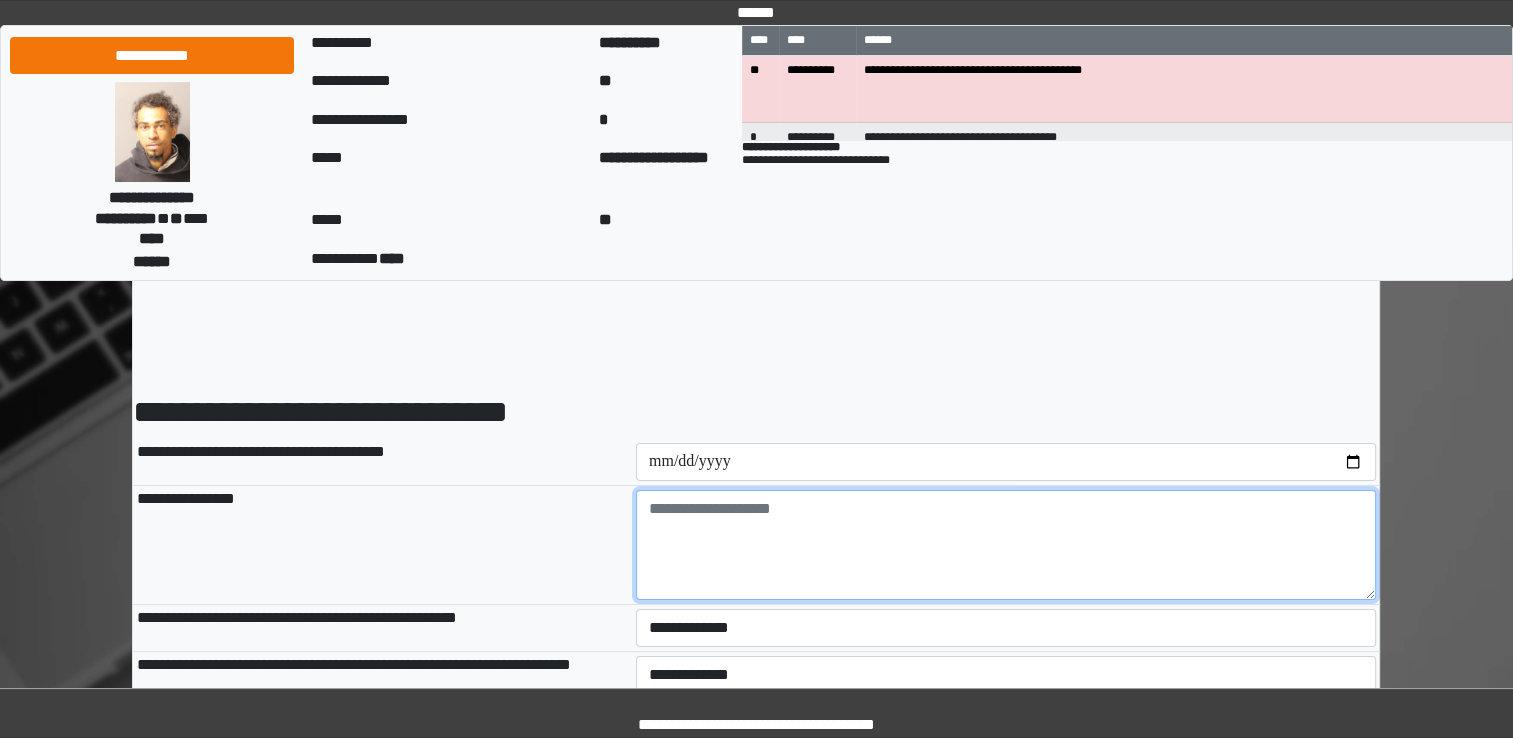 click at bounding box center (1006, 545) 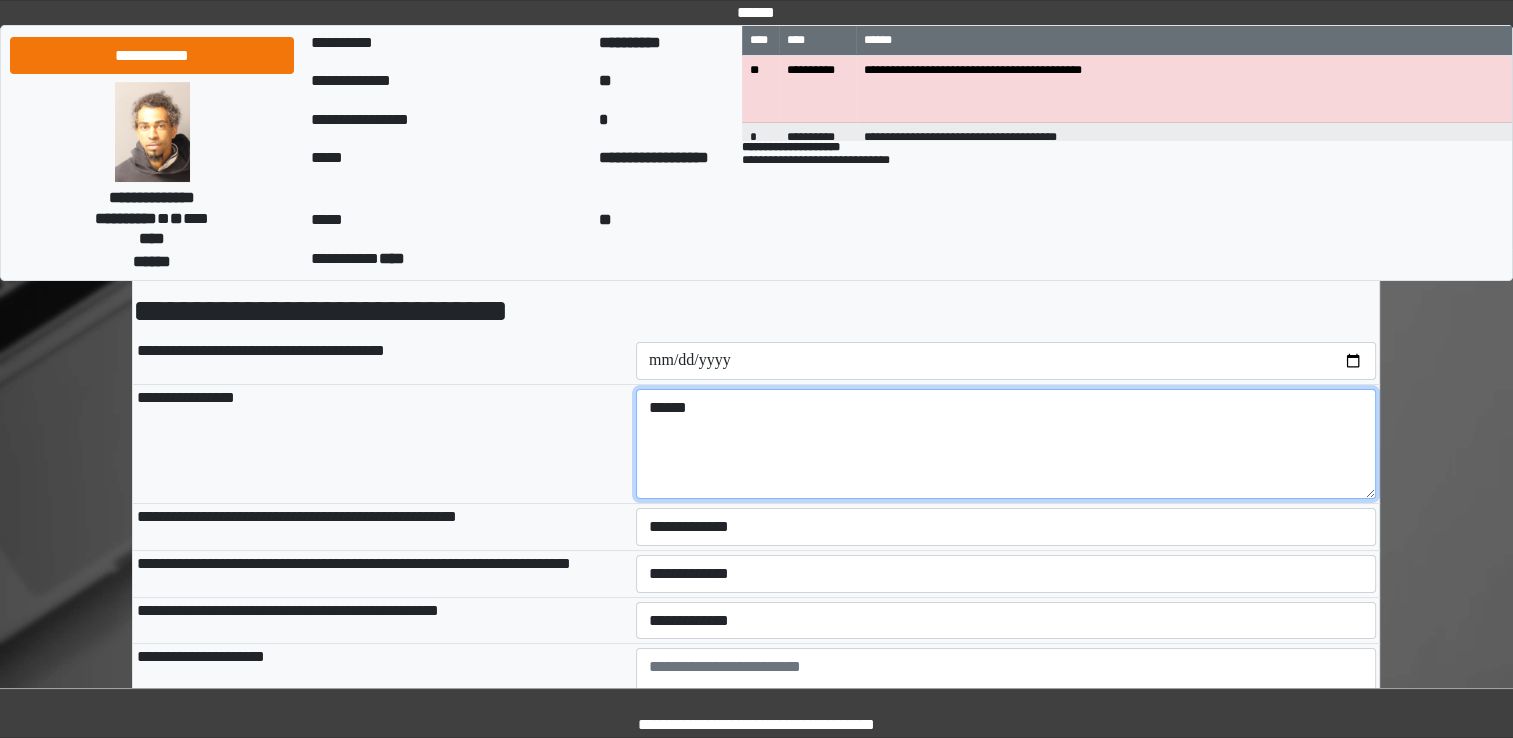 scroll, scrollTop: 100, scrollLeft: 0, axis: vertical 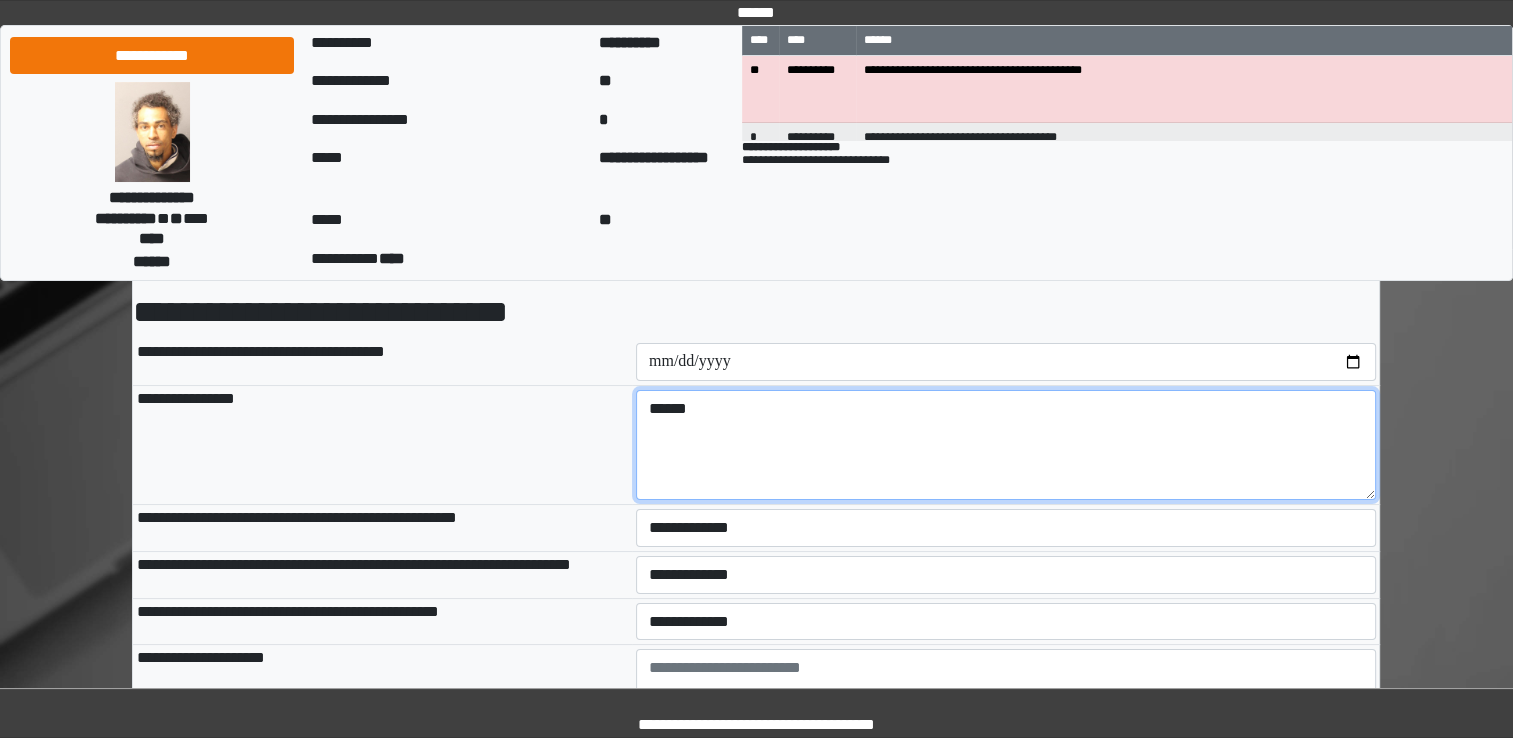 type on "******" 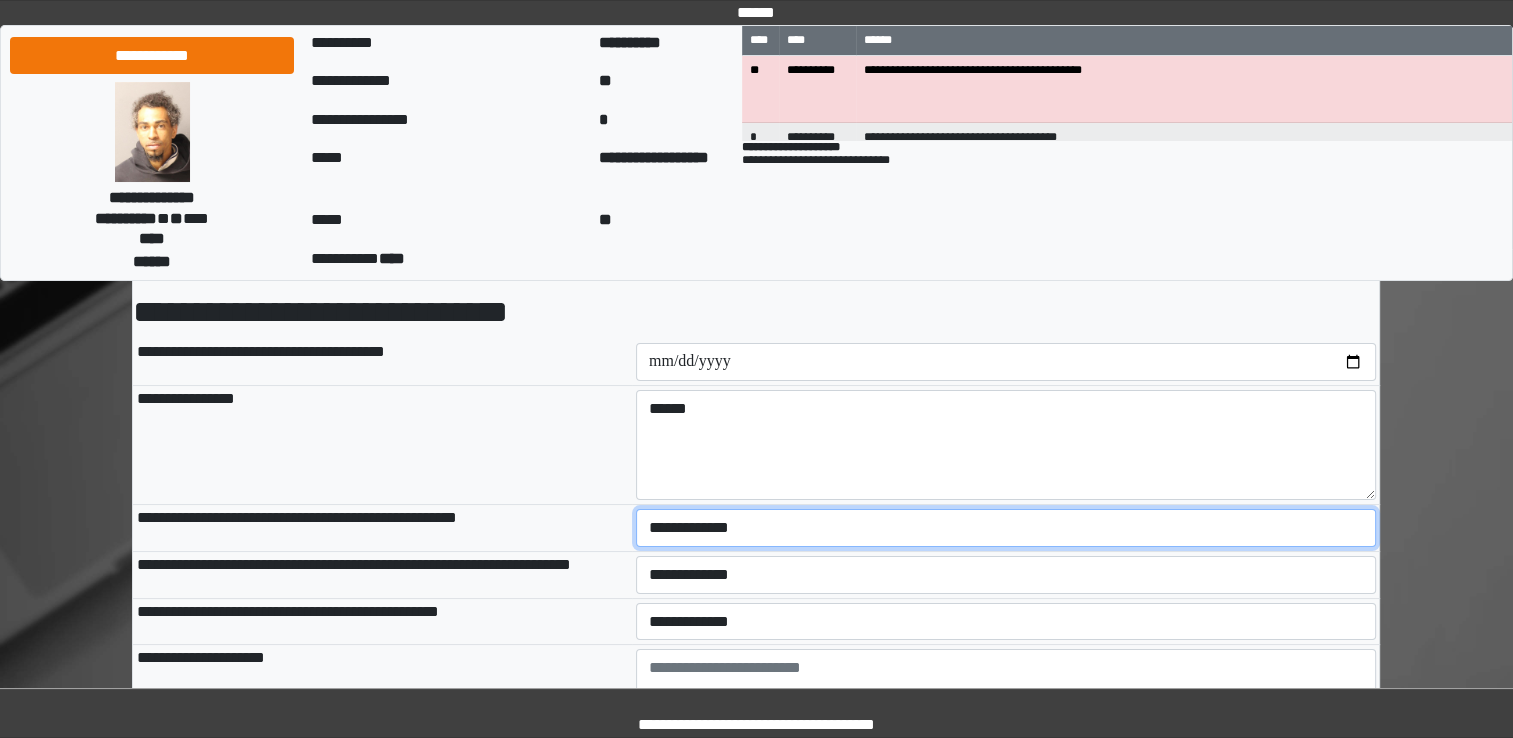 click on "**********" at bounding box center [1006, 528] 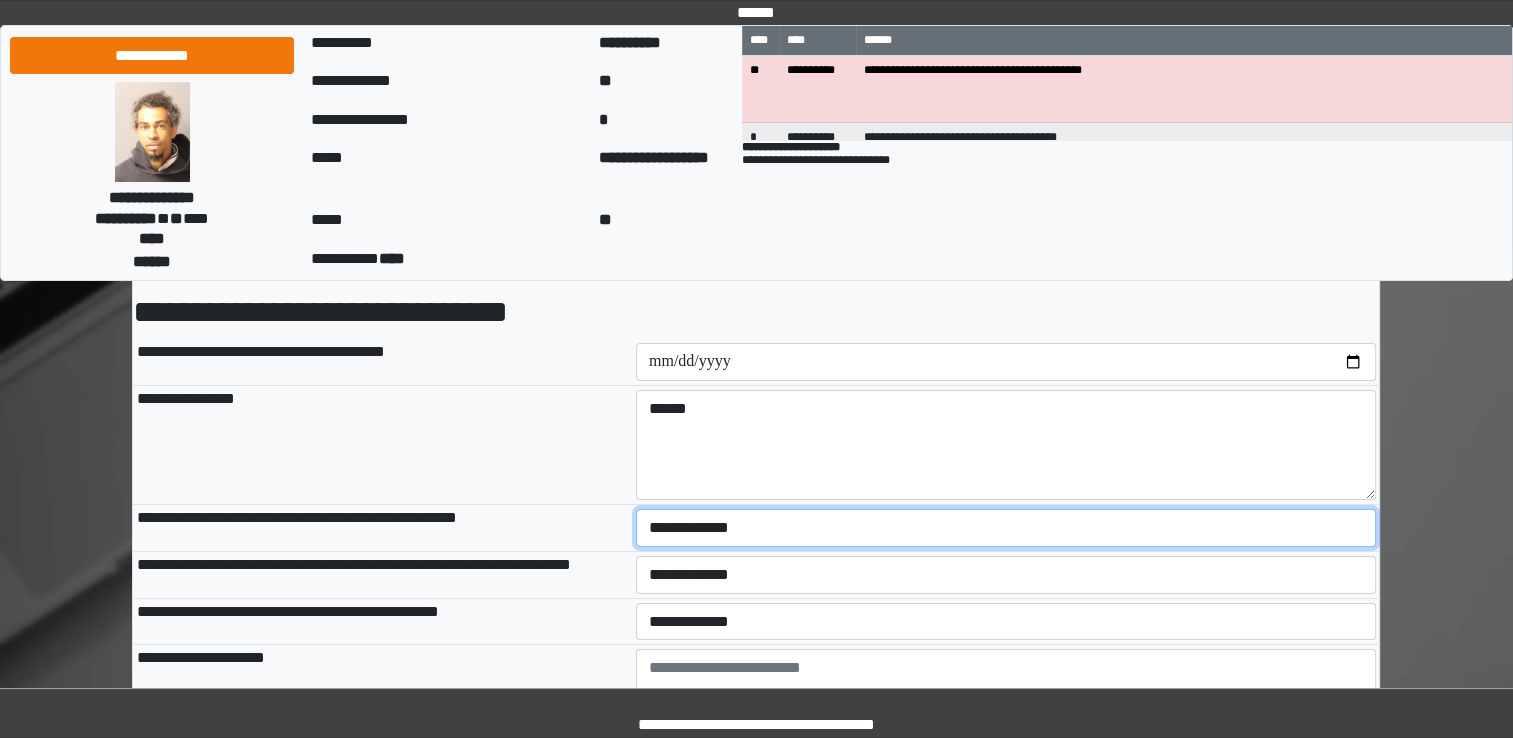 select on "*" 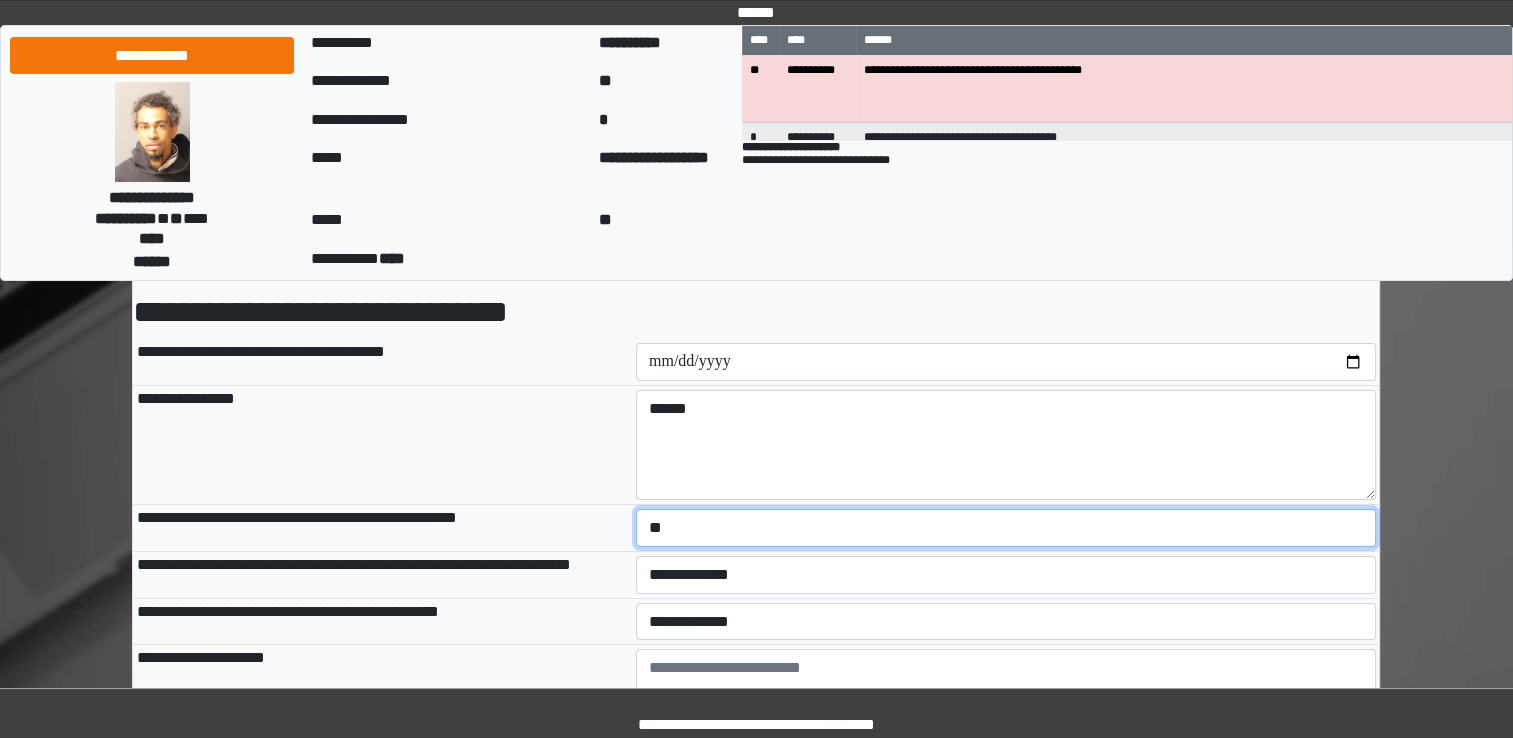 click on "**********" at bounding box center [1006, 528] 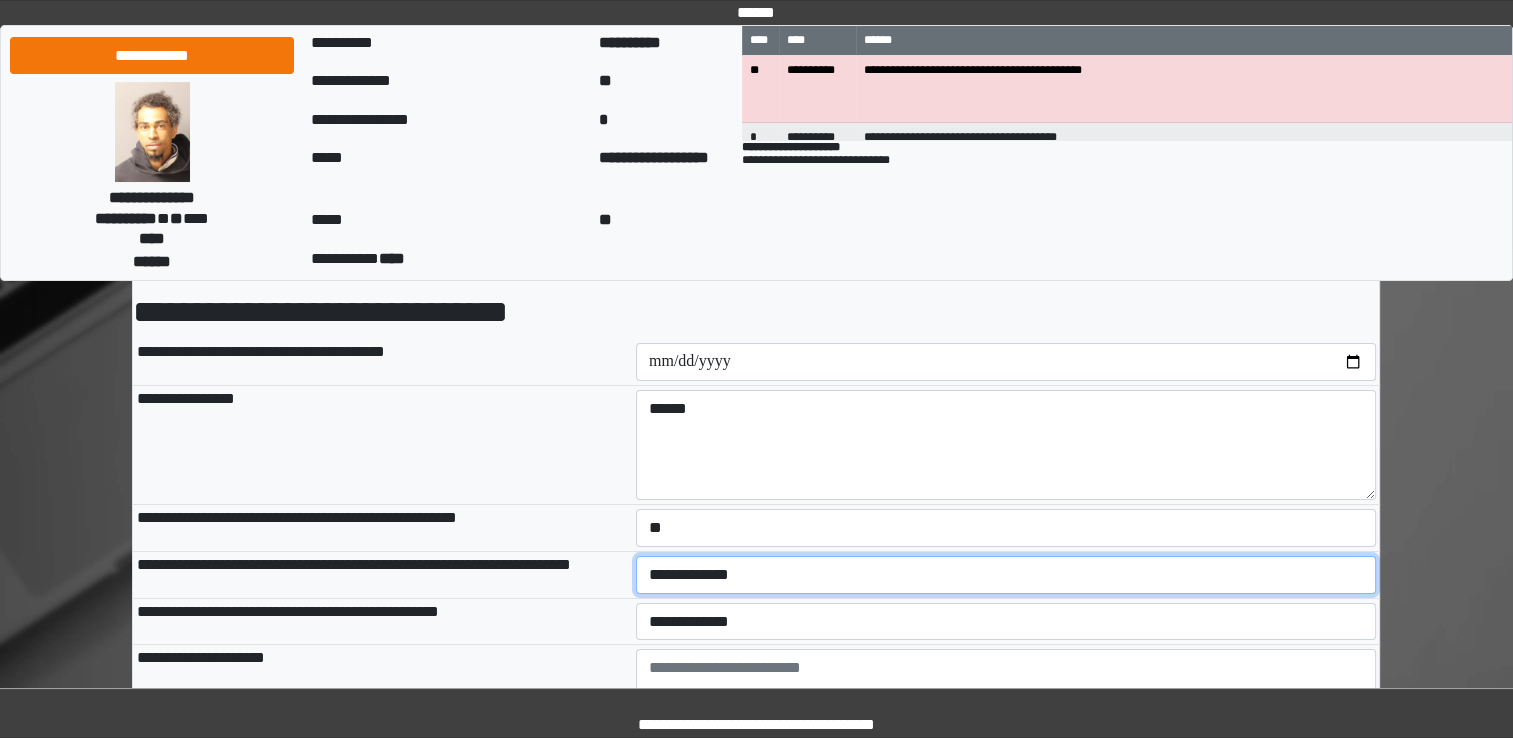 click on "**********" at bounding box center (1006, 575) 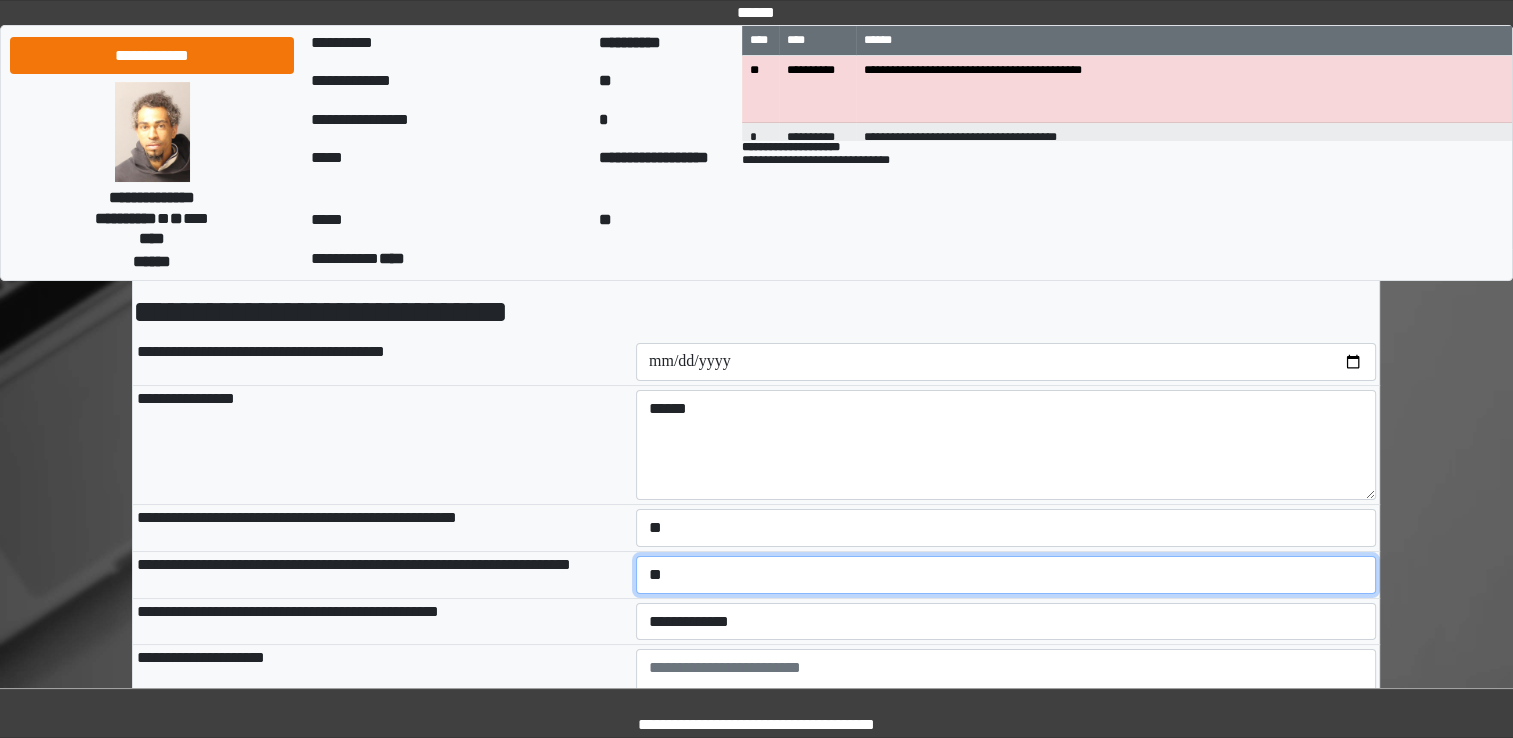 click on "**********" at bounding box center [1006, 575] 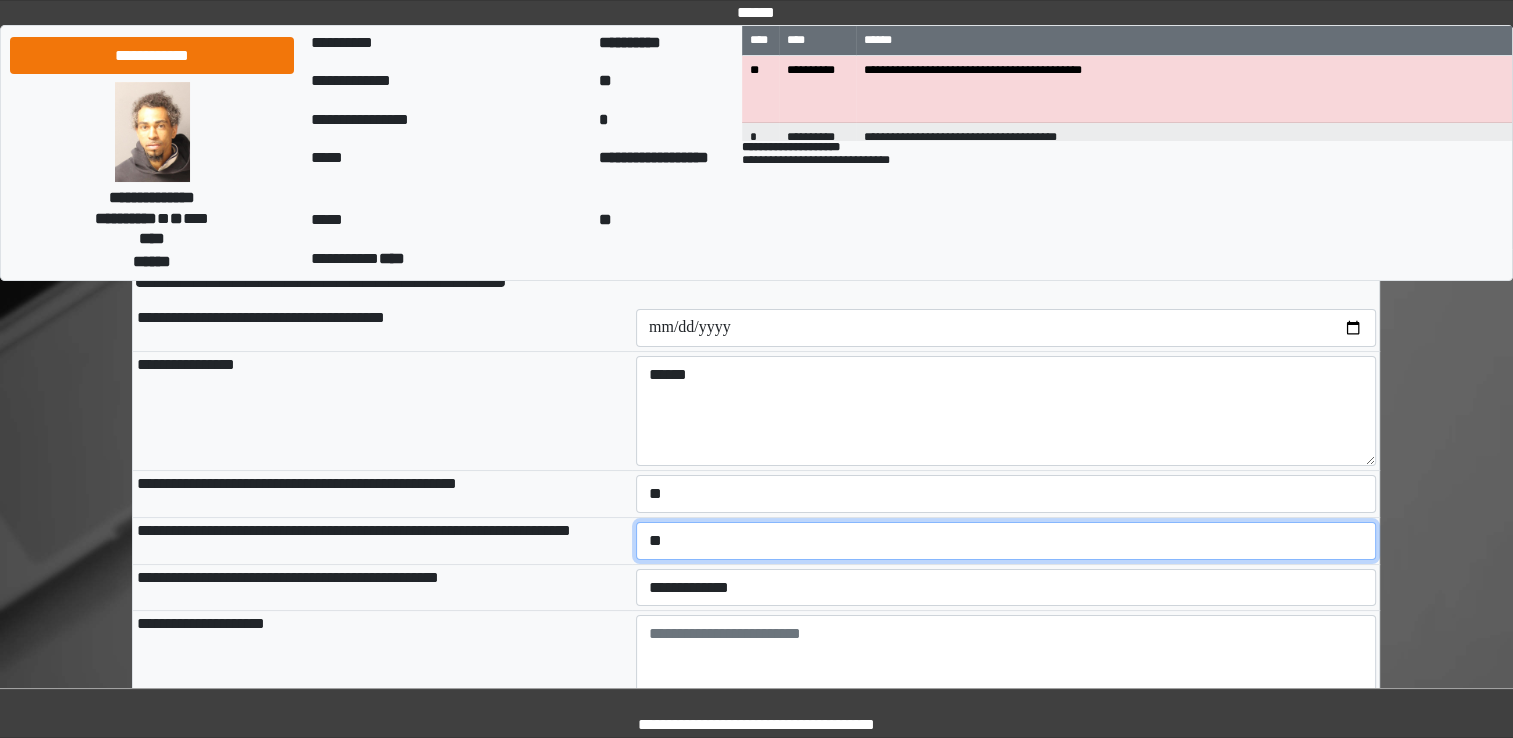 scroll, scrollTop: 200, scrollLeft: 0, axis: vertical 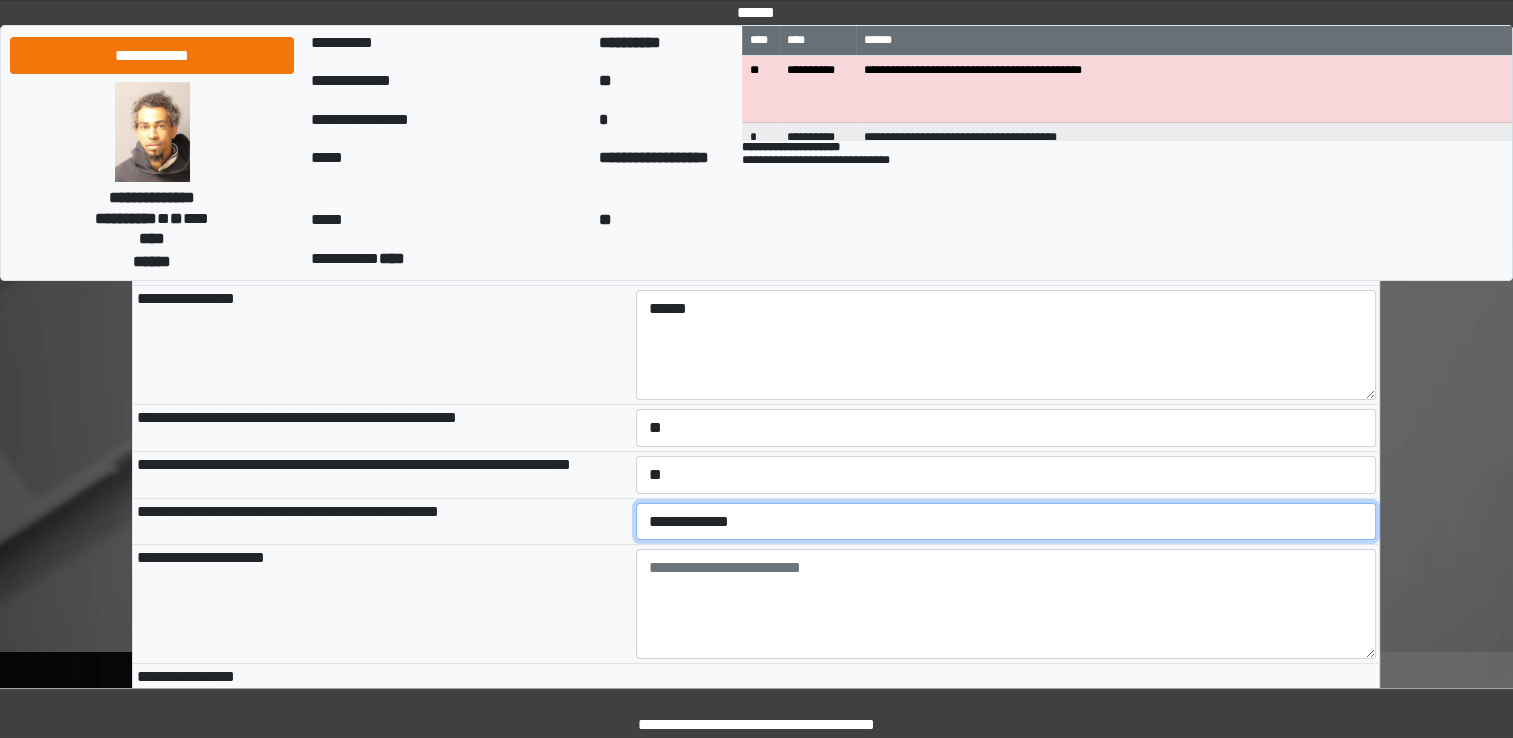 click on "**********" at bounding box center (1006, 522) 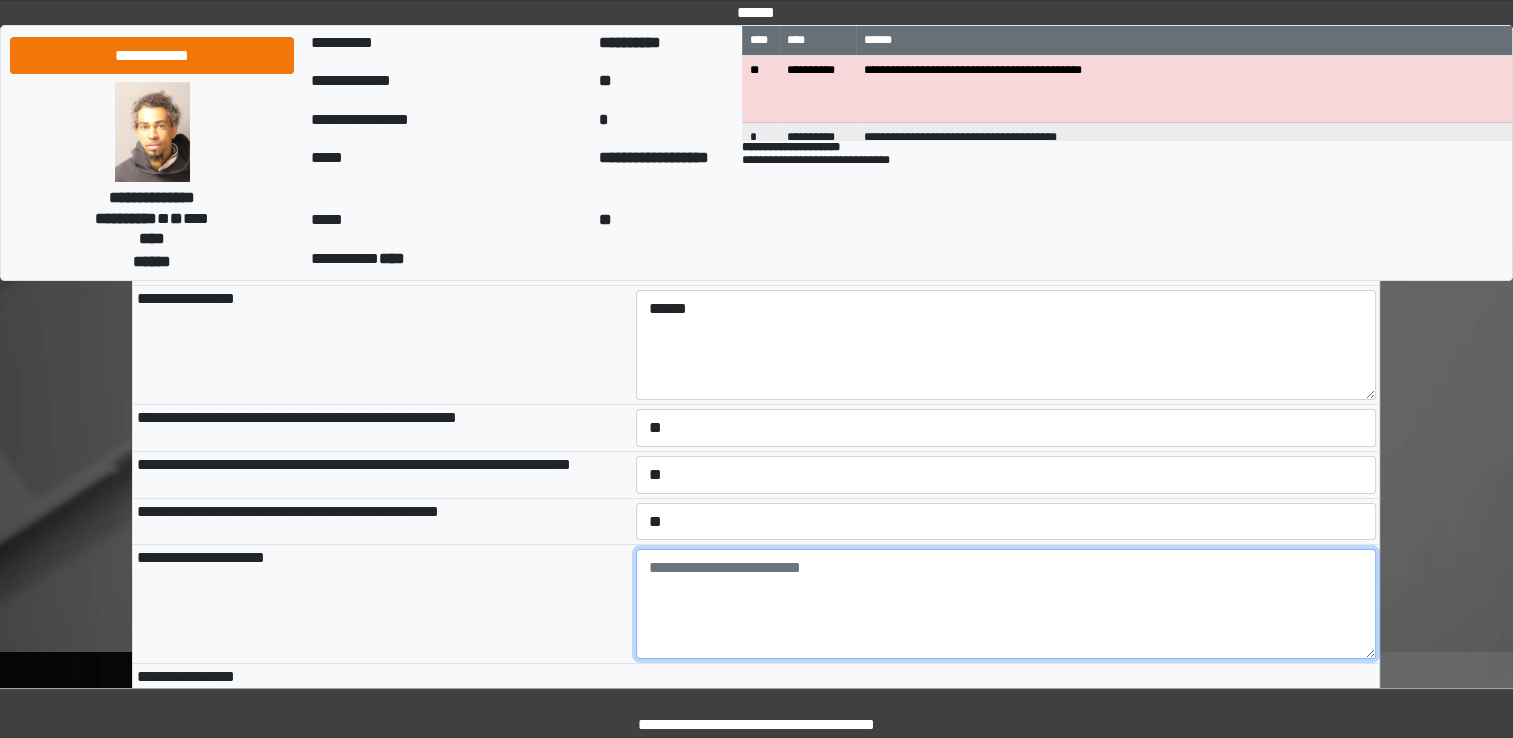 click at bounding box center (1006, 604) 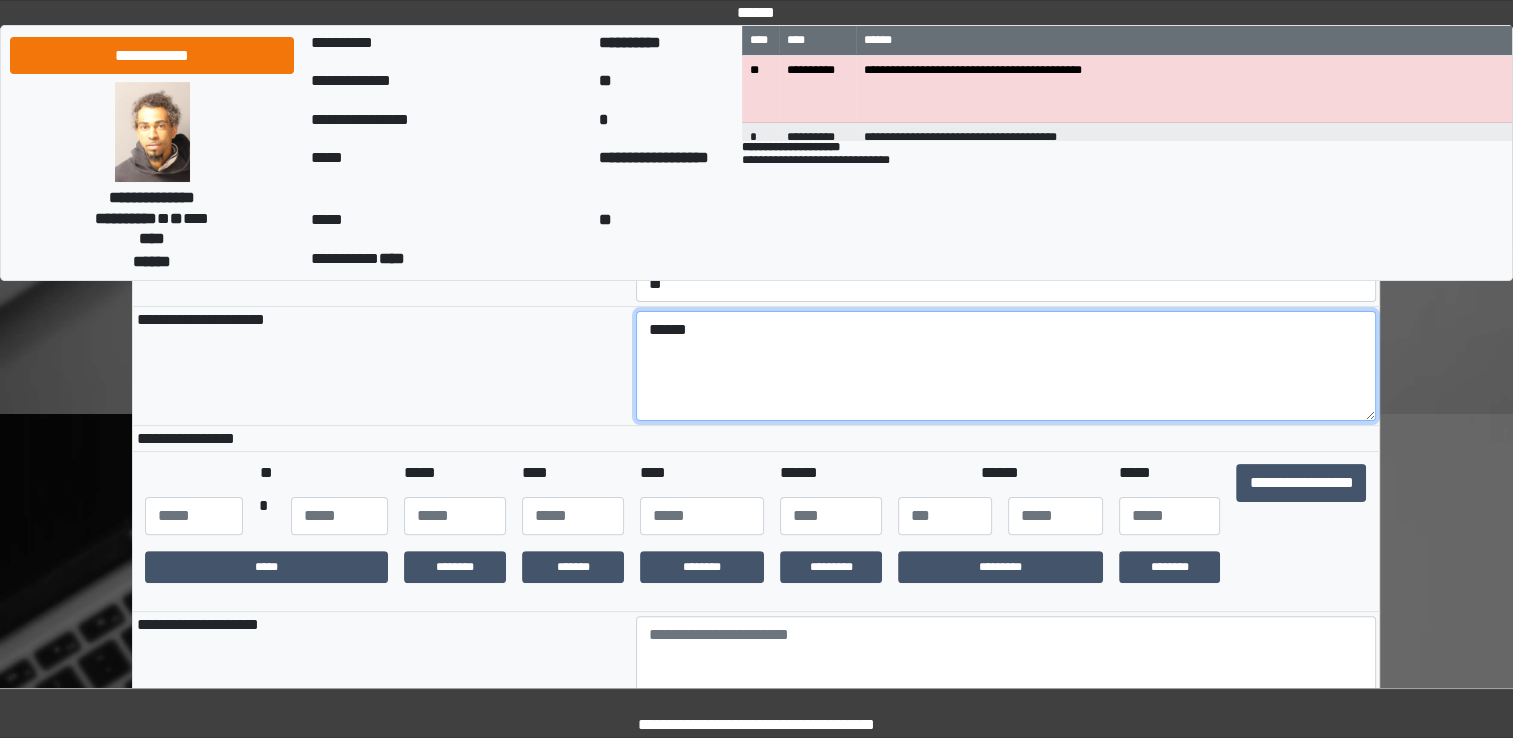 scroll, scrollTop: 500, scrollLeft: 0, axis: vertical 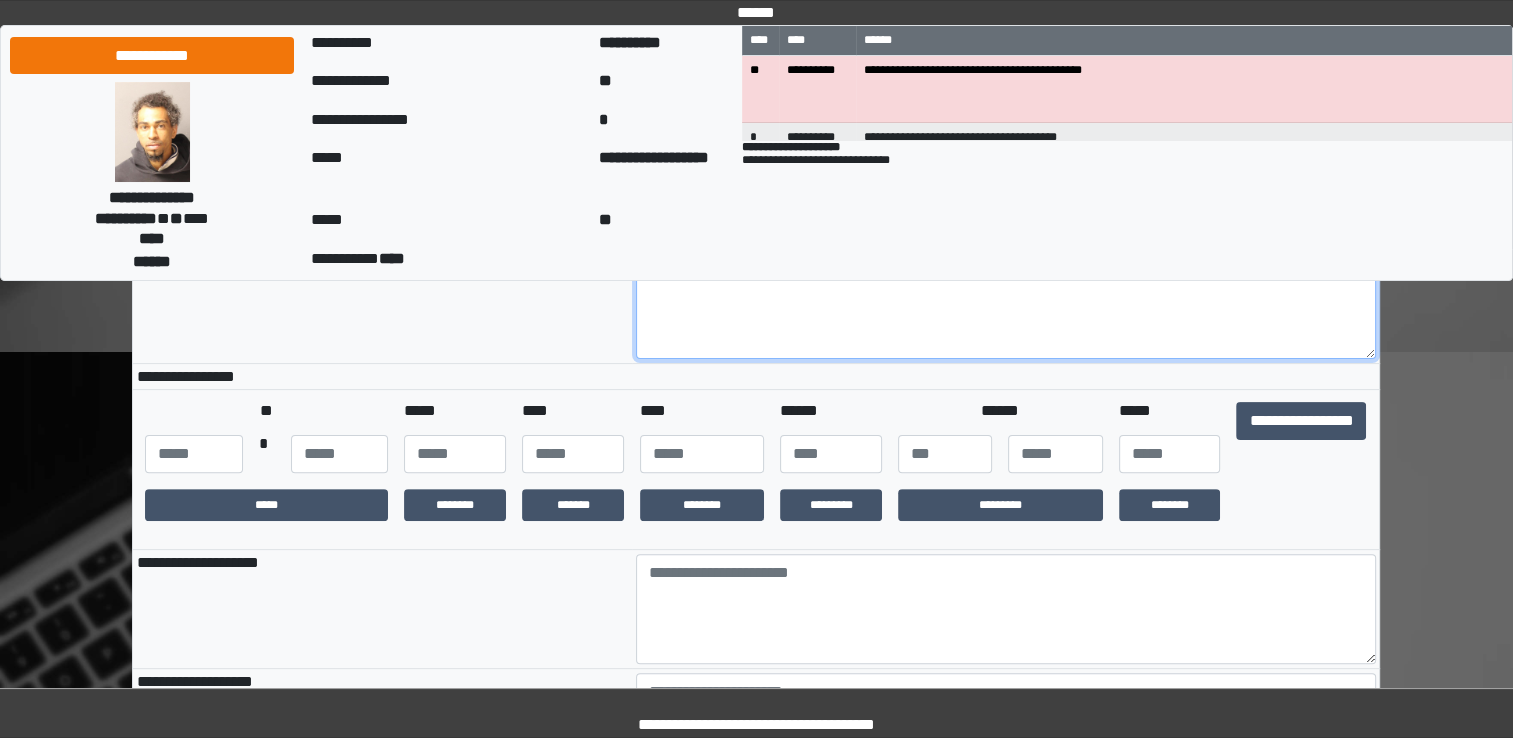 type on "******" 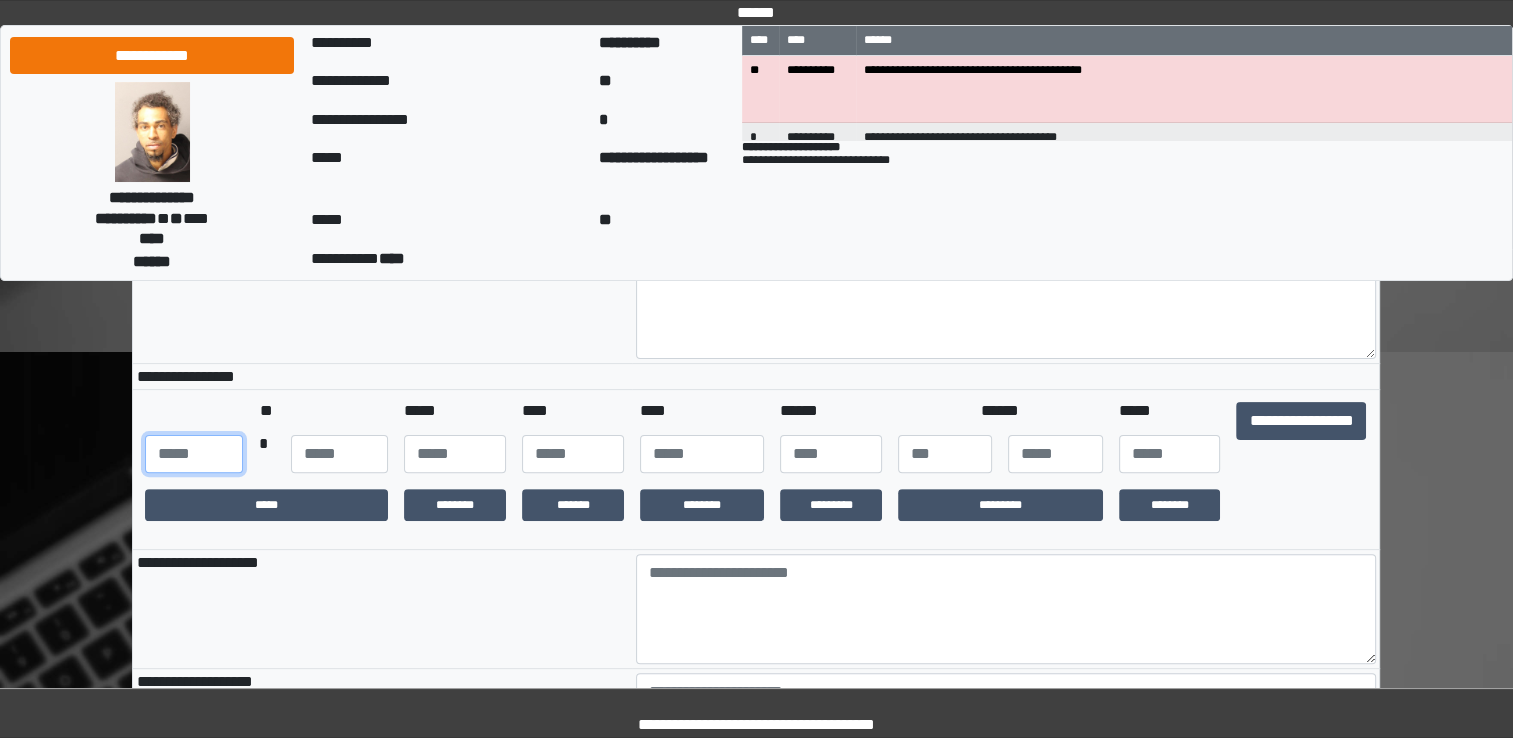 click at bounding box center (193, 454) 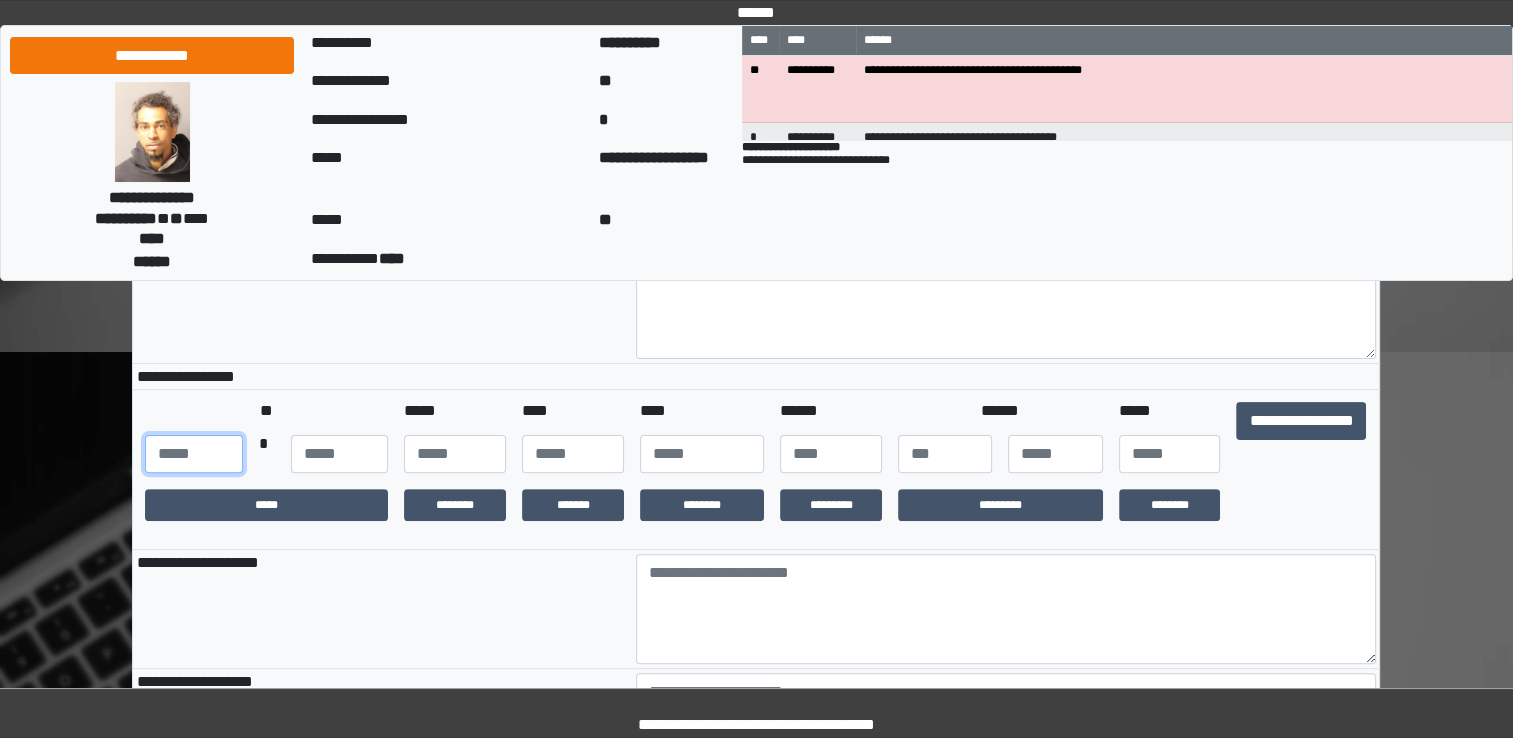 type on "***" 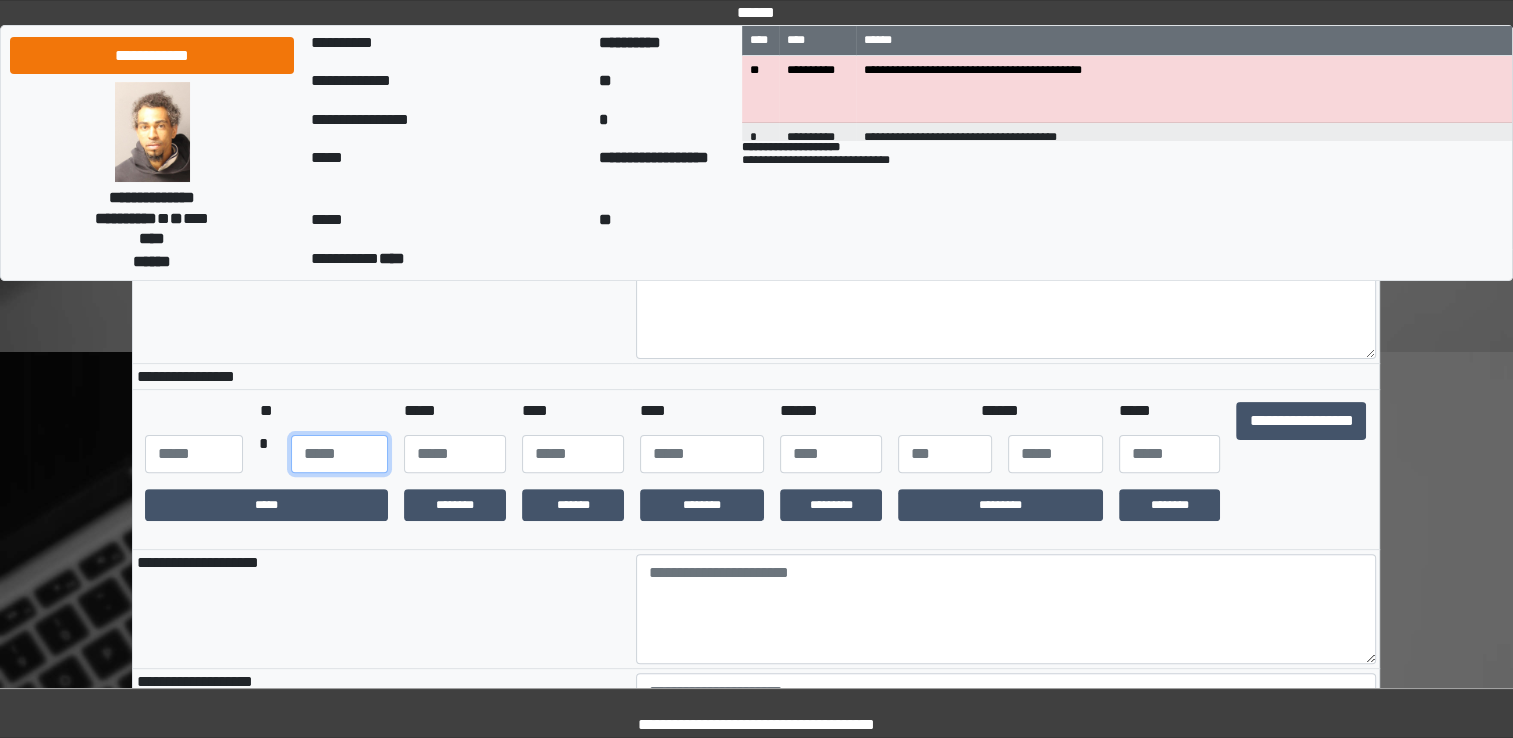 type on "**" 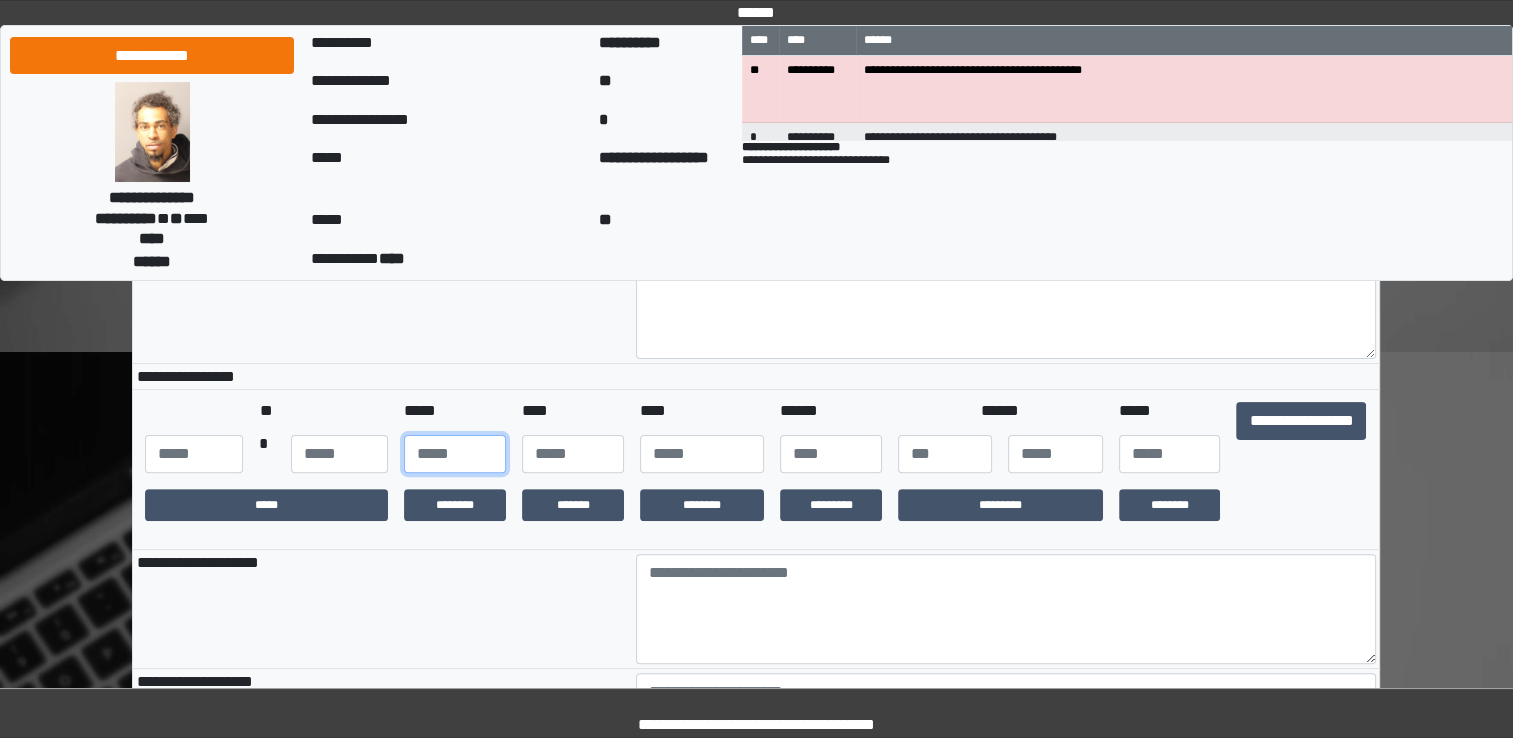 type on "**" 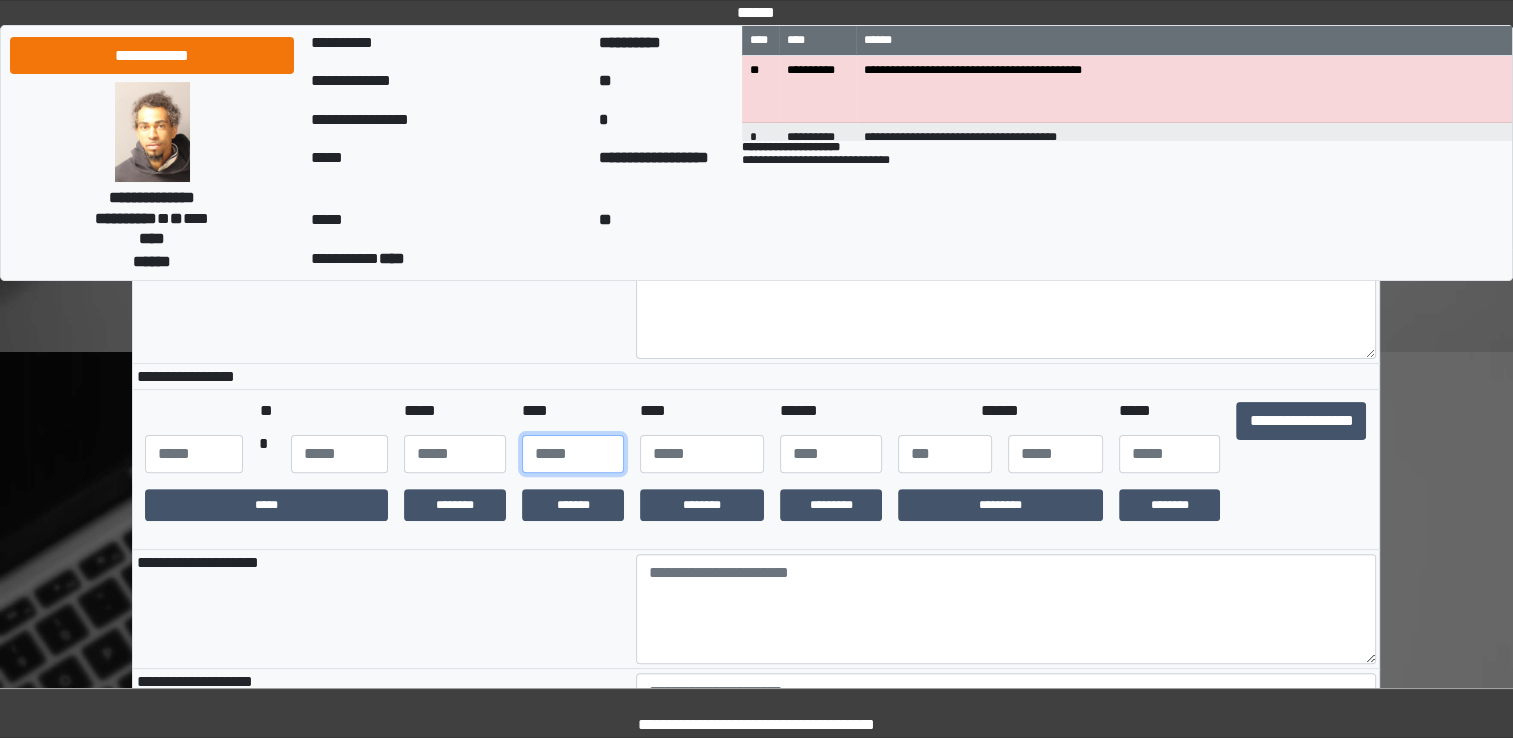 type on "**" 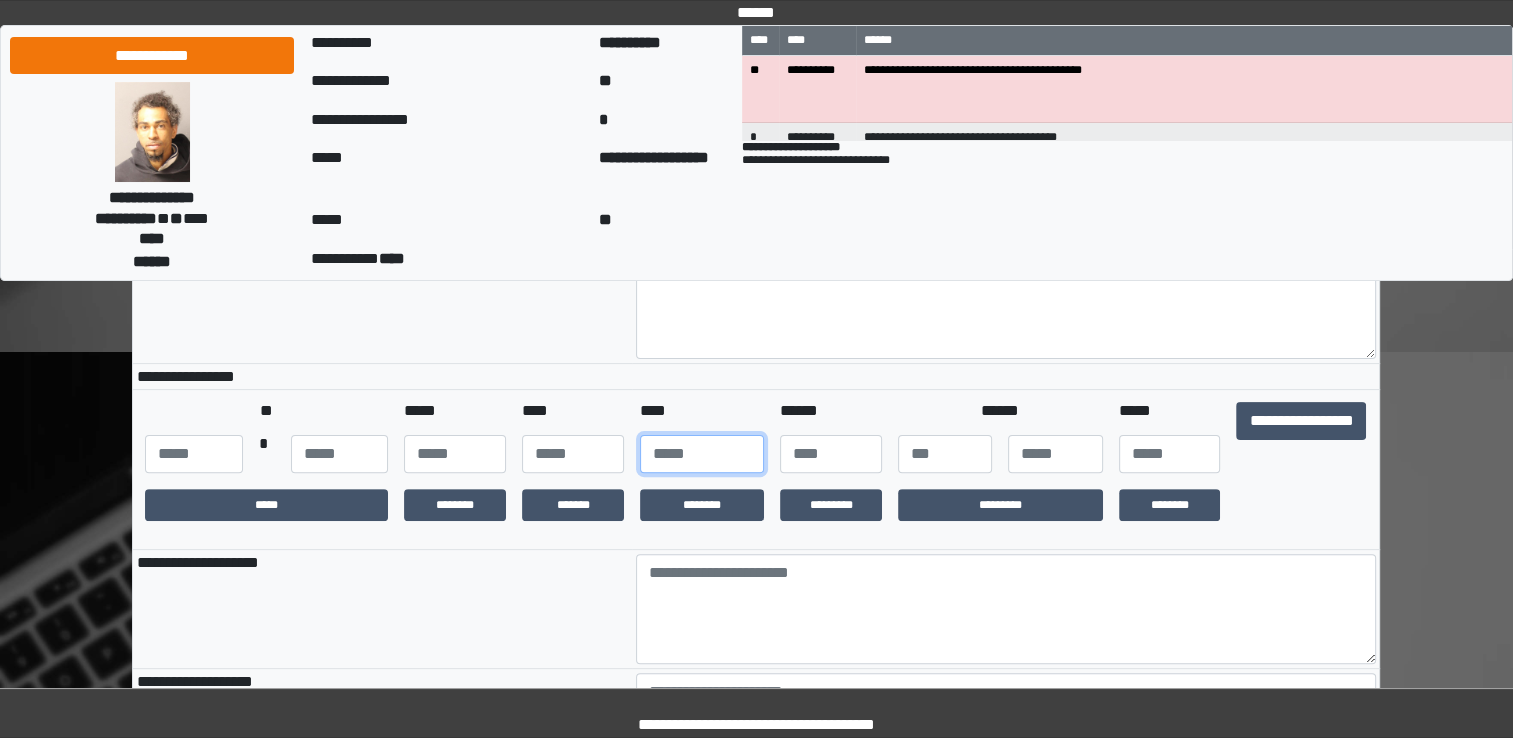 type on "****" 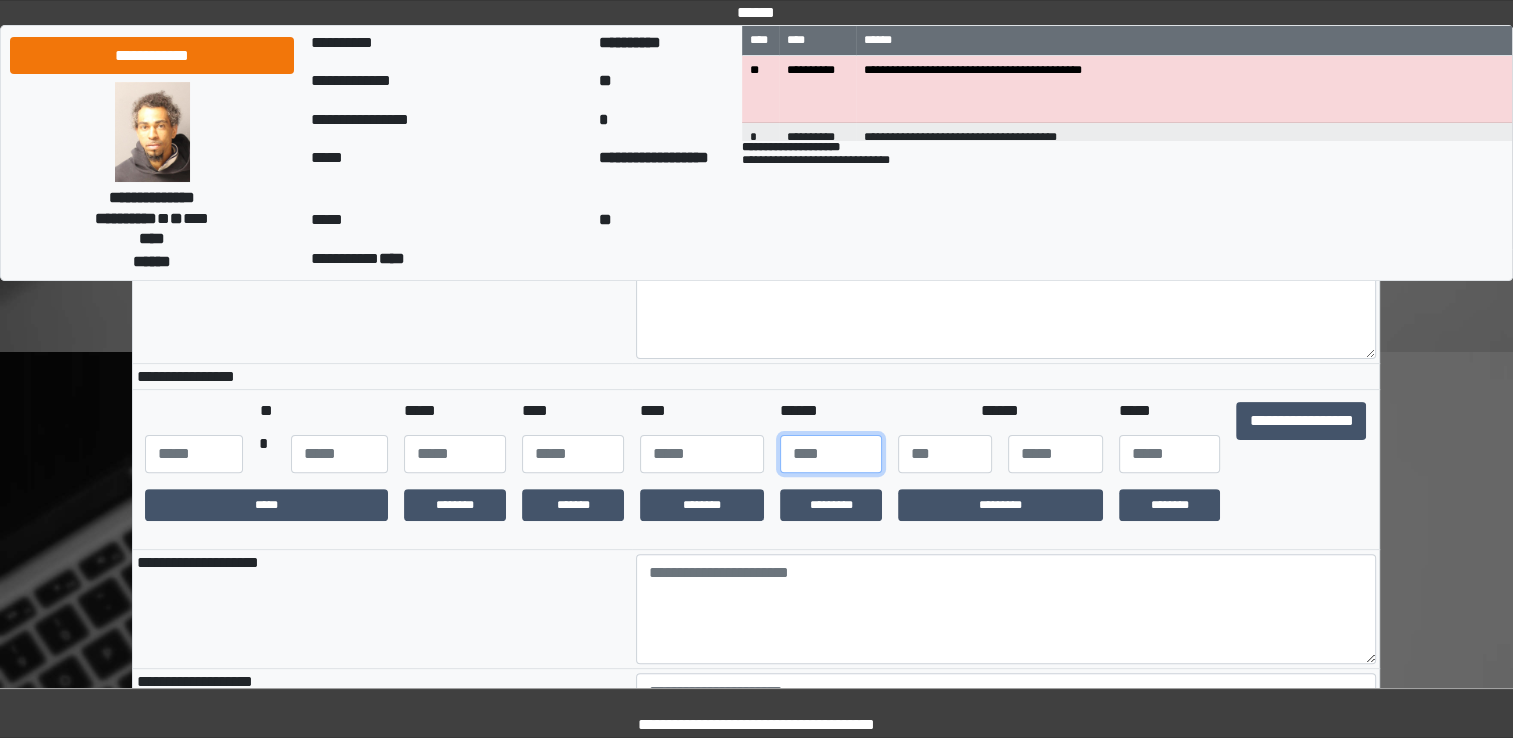 type on "***" 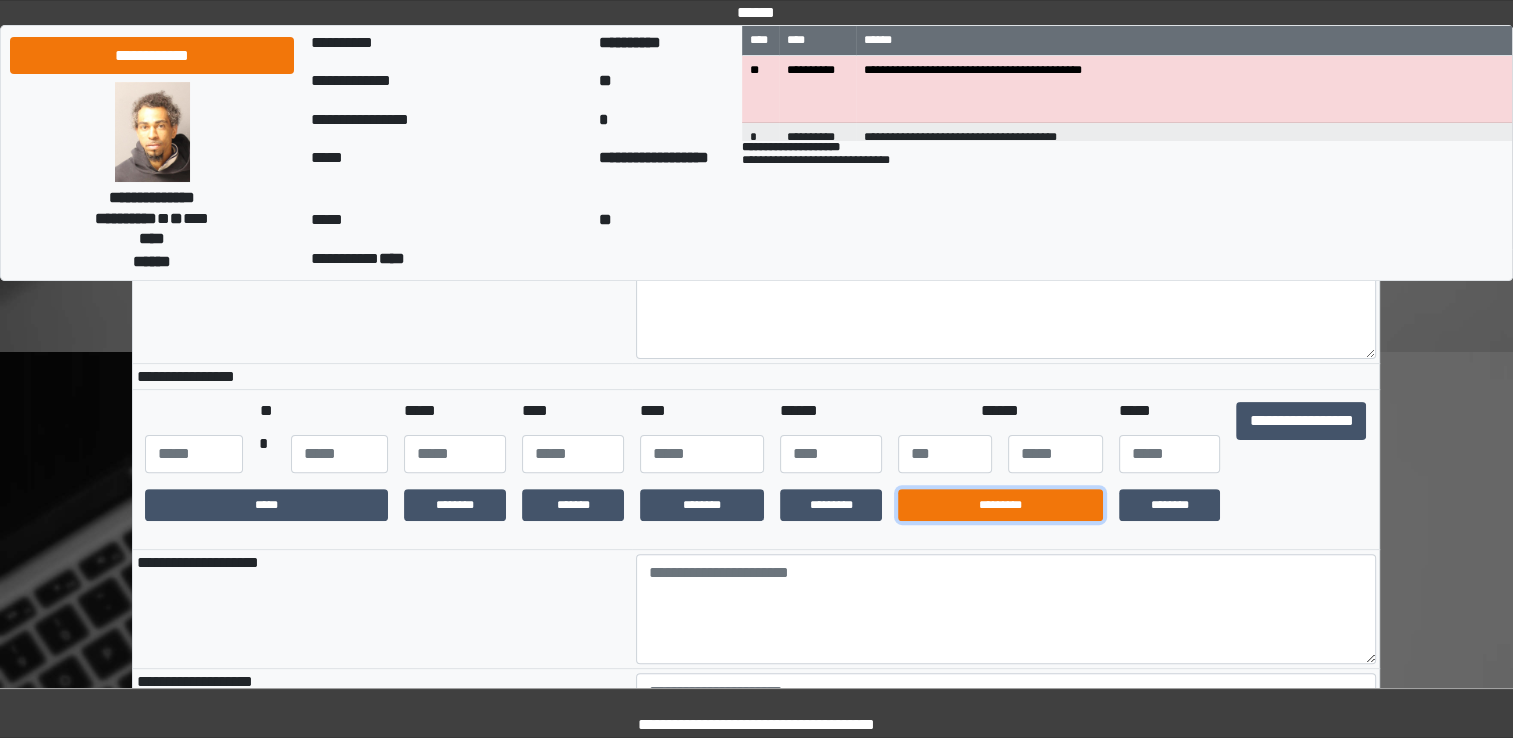 click on "*********" at bounding box center [1000, 505] 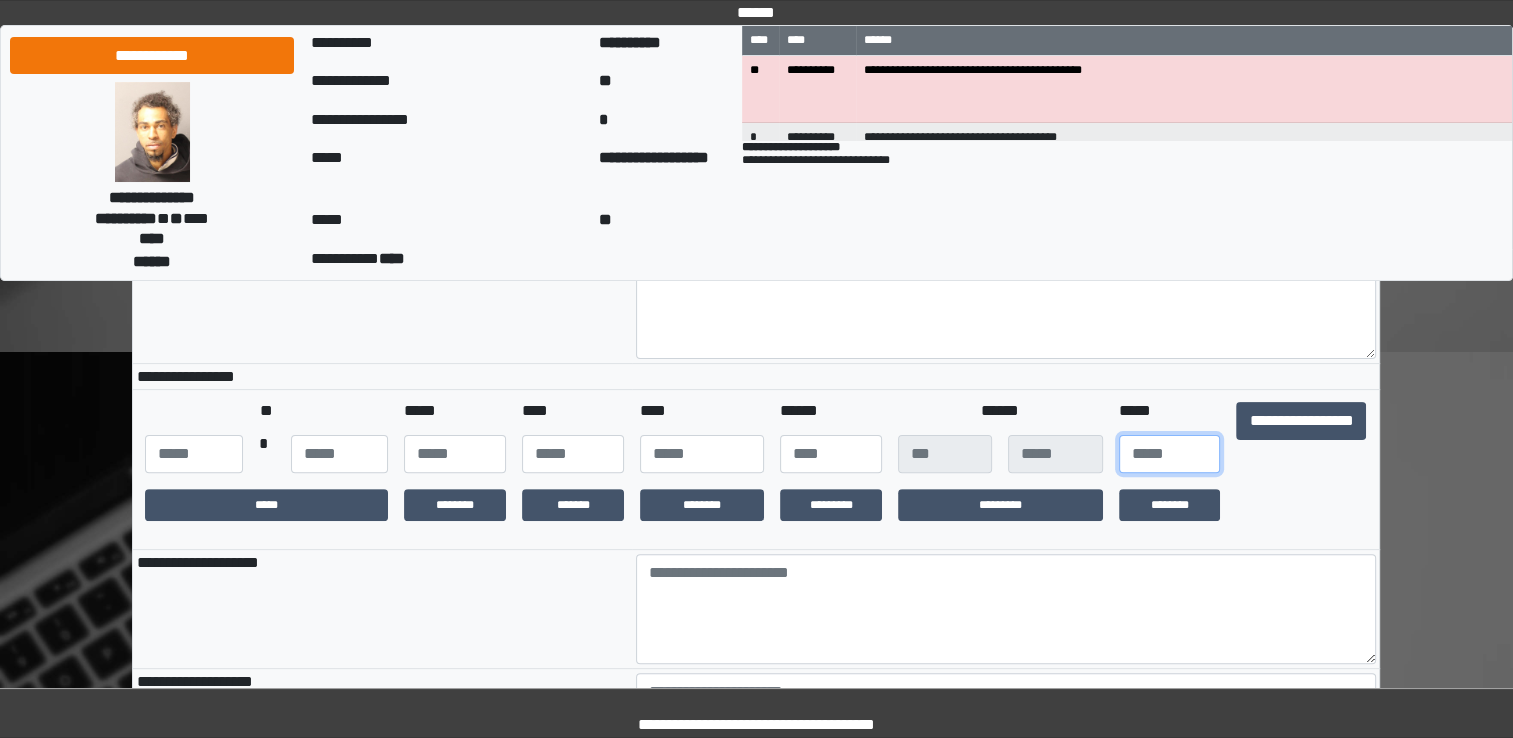 click at bounding box center [1170, 454] 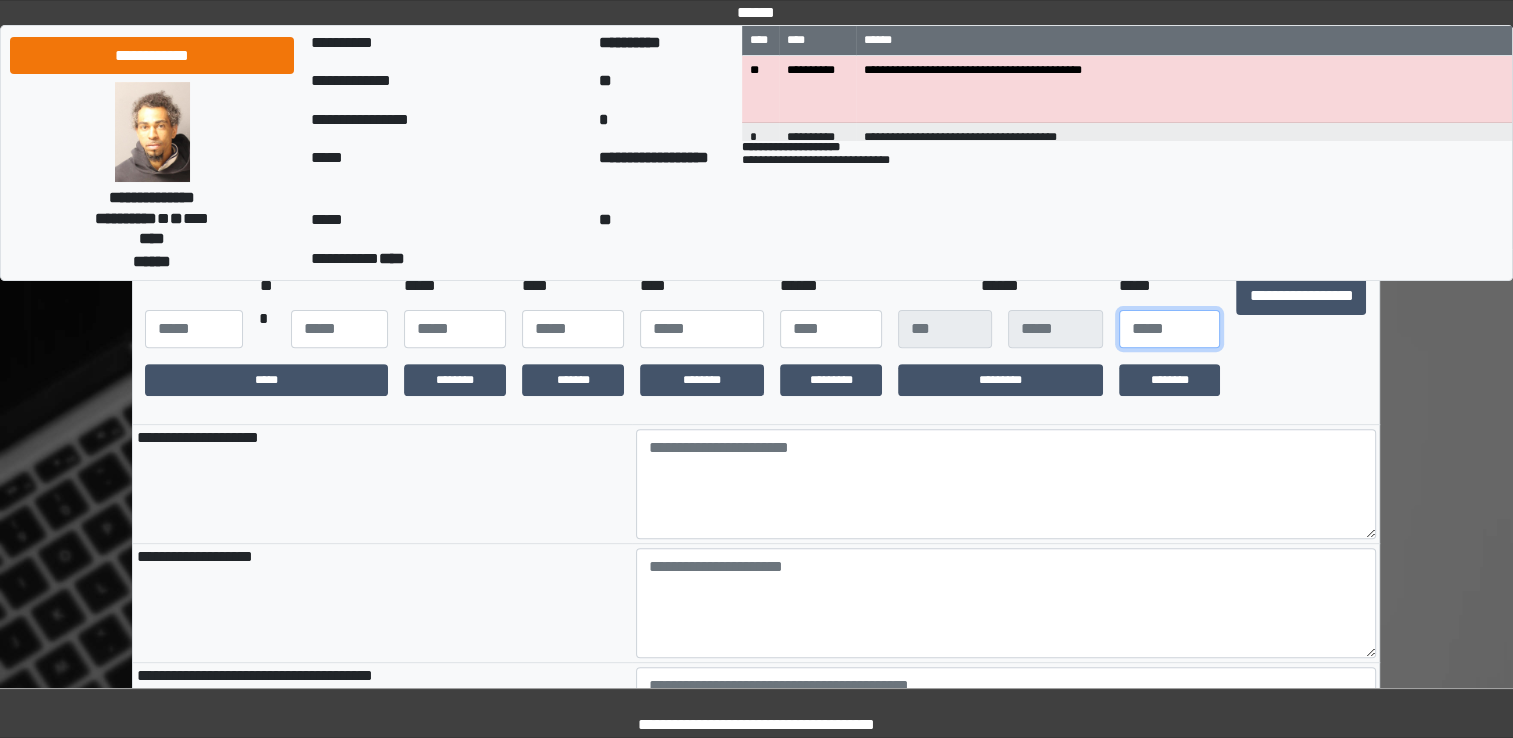 scroll, scrollTop: 600, scrollLeft: 0, axis: vertical 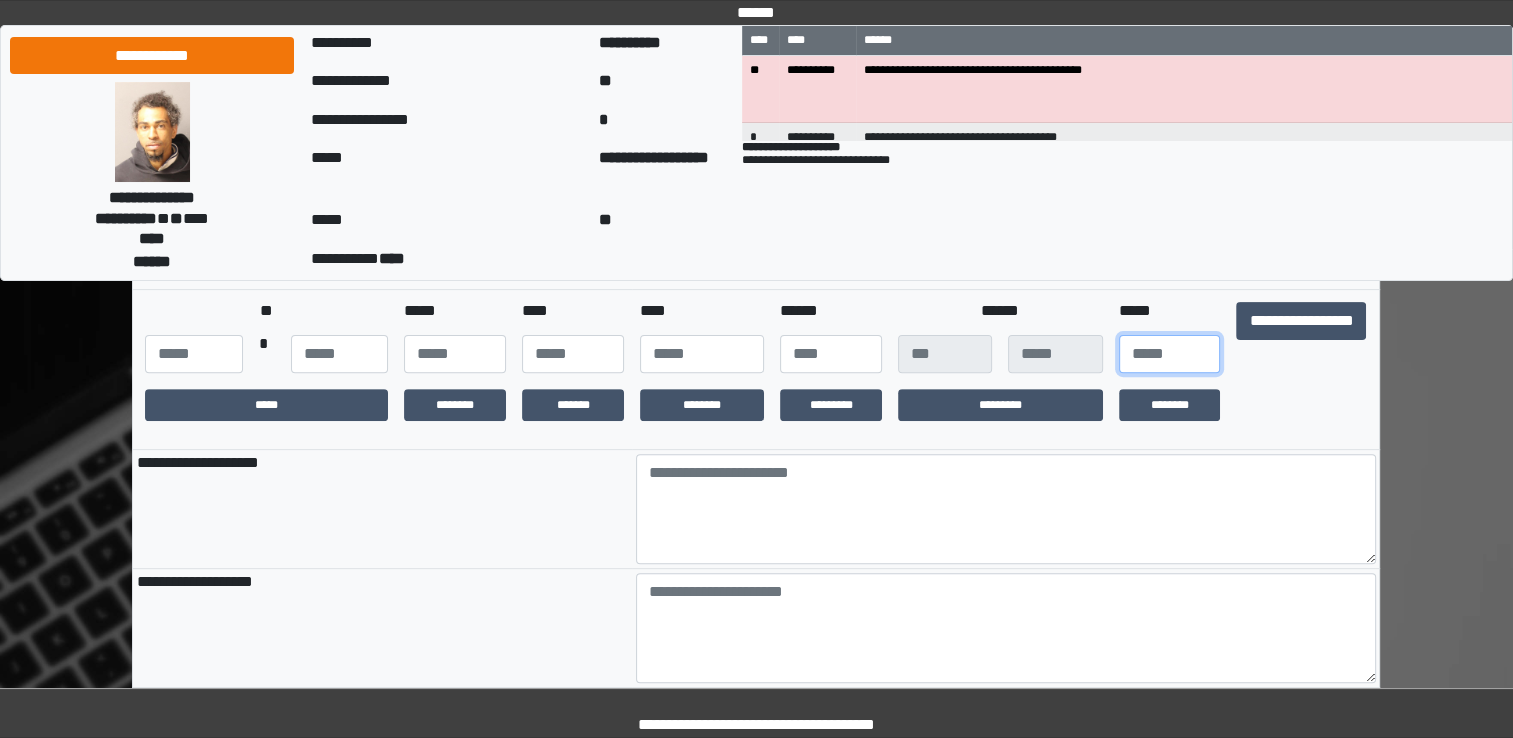 type on "**" 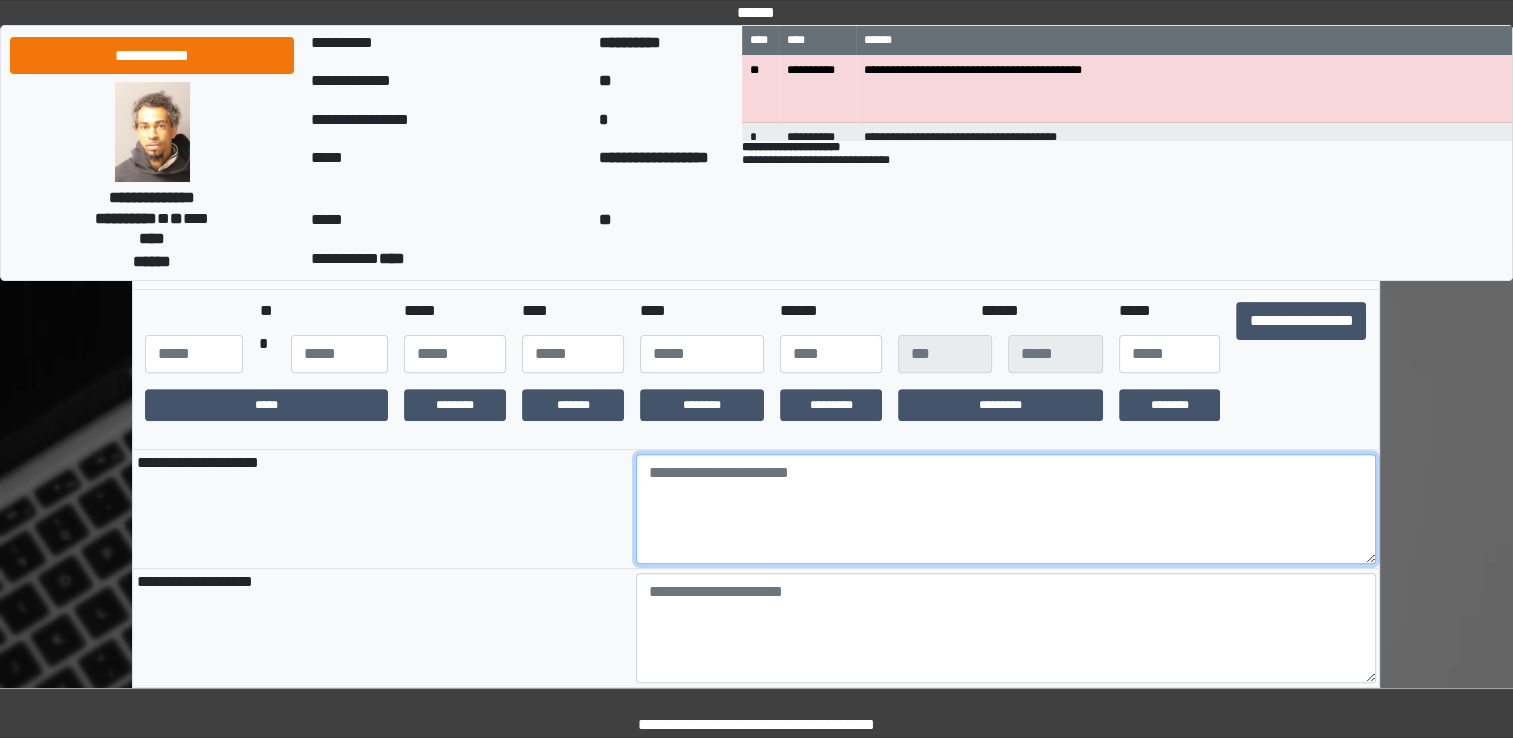 click at bounding box center [1006, 509] 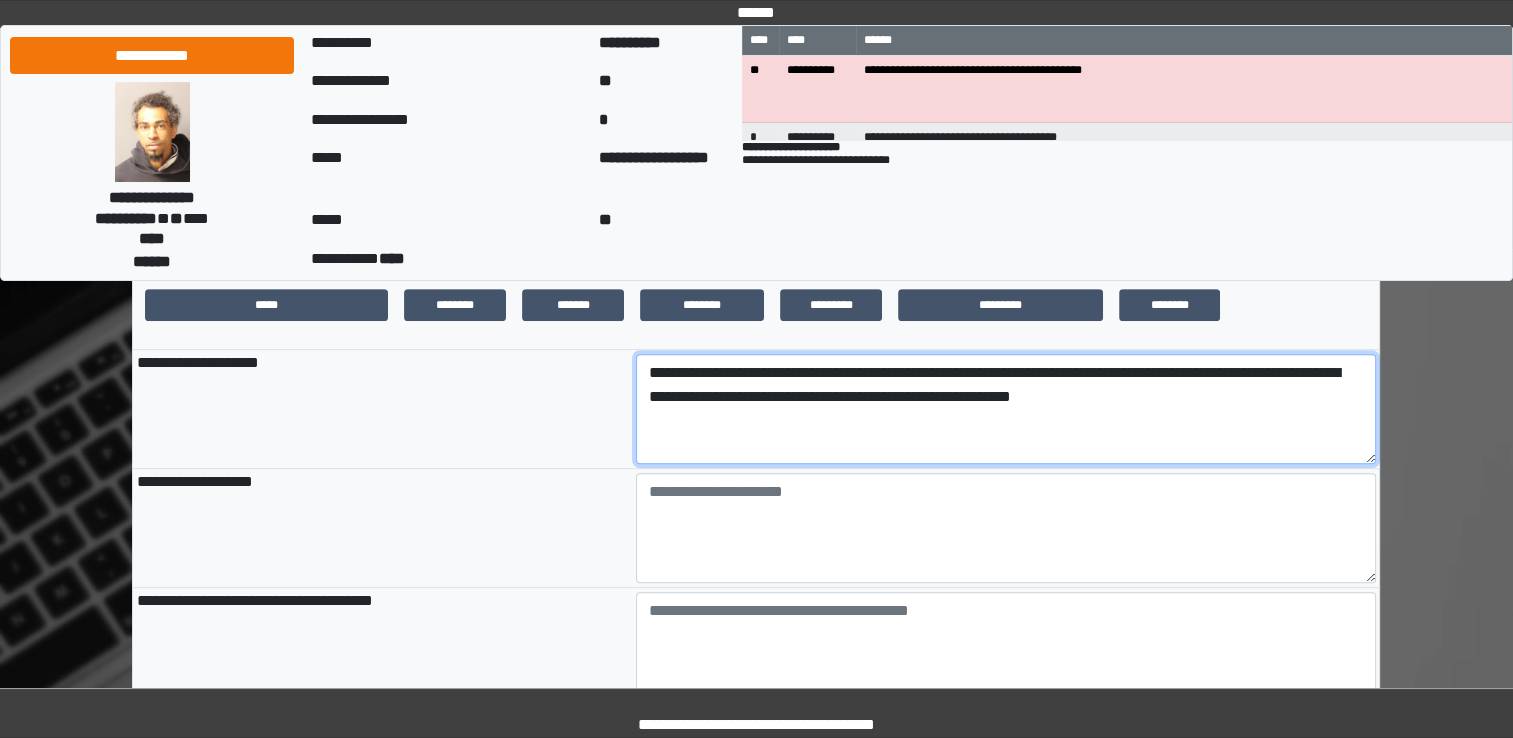 scroll, scrollTop: 800, scrollLeft: 0, axis: vertical 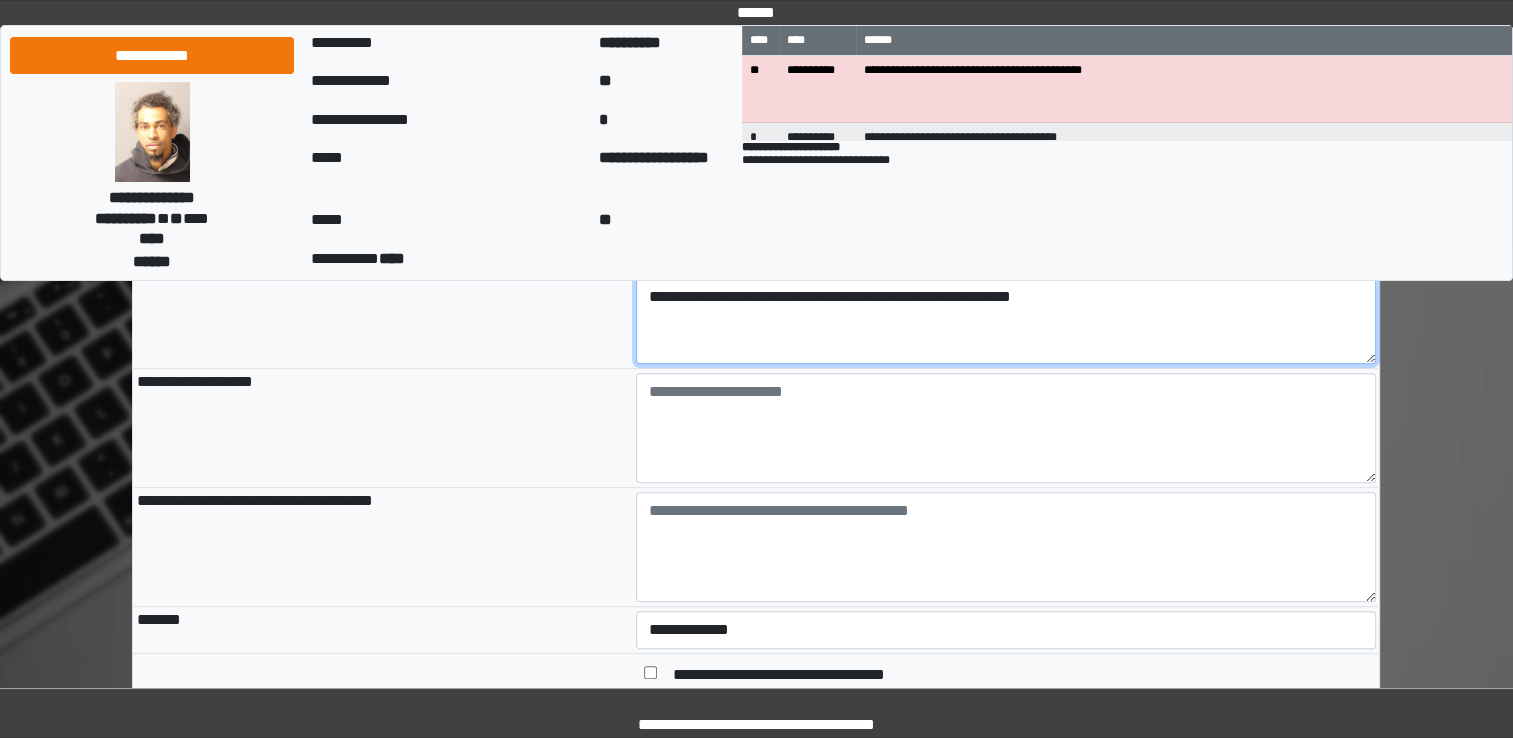 type on "**********" 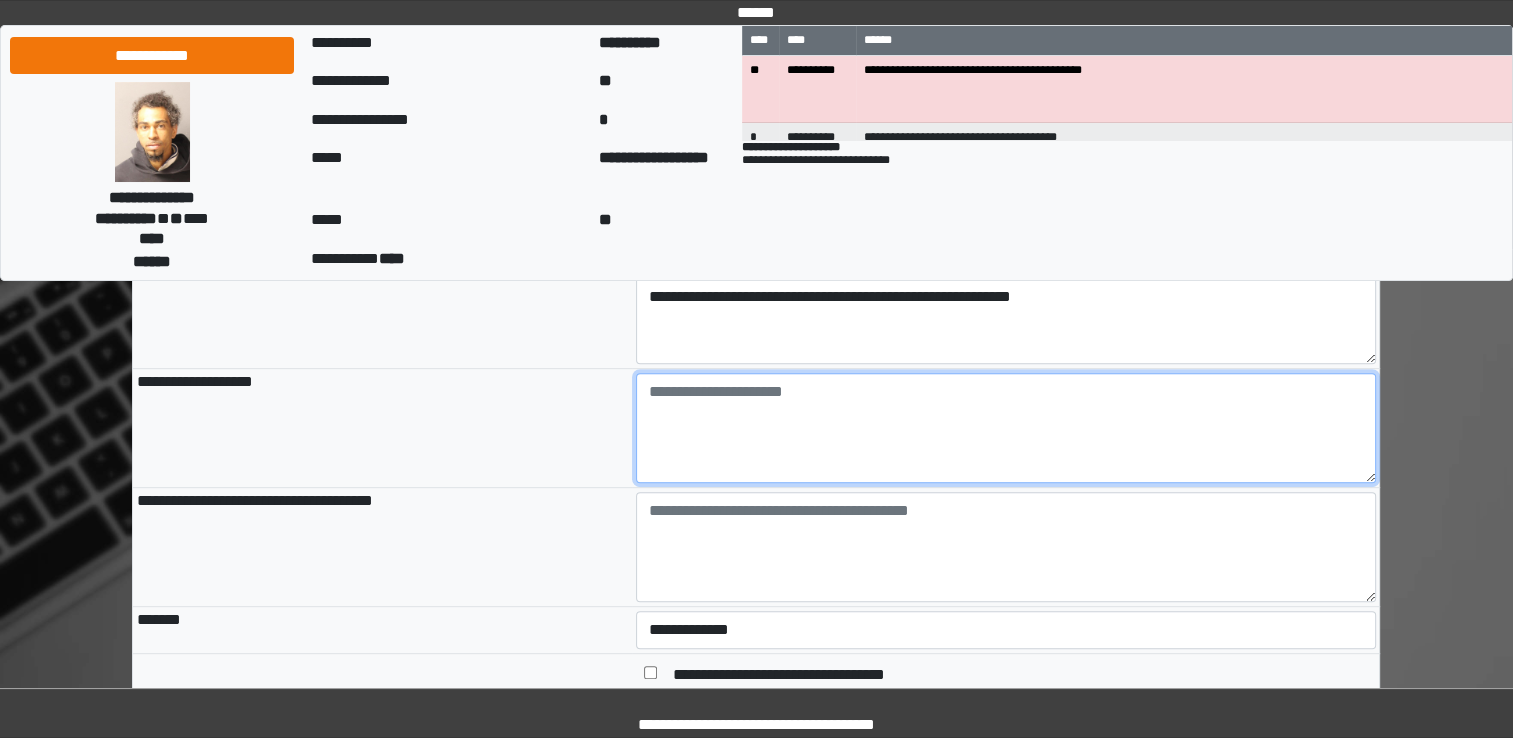 click at bounding box center [1006, 428] 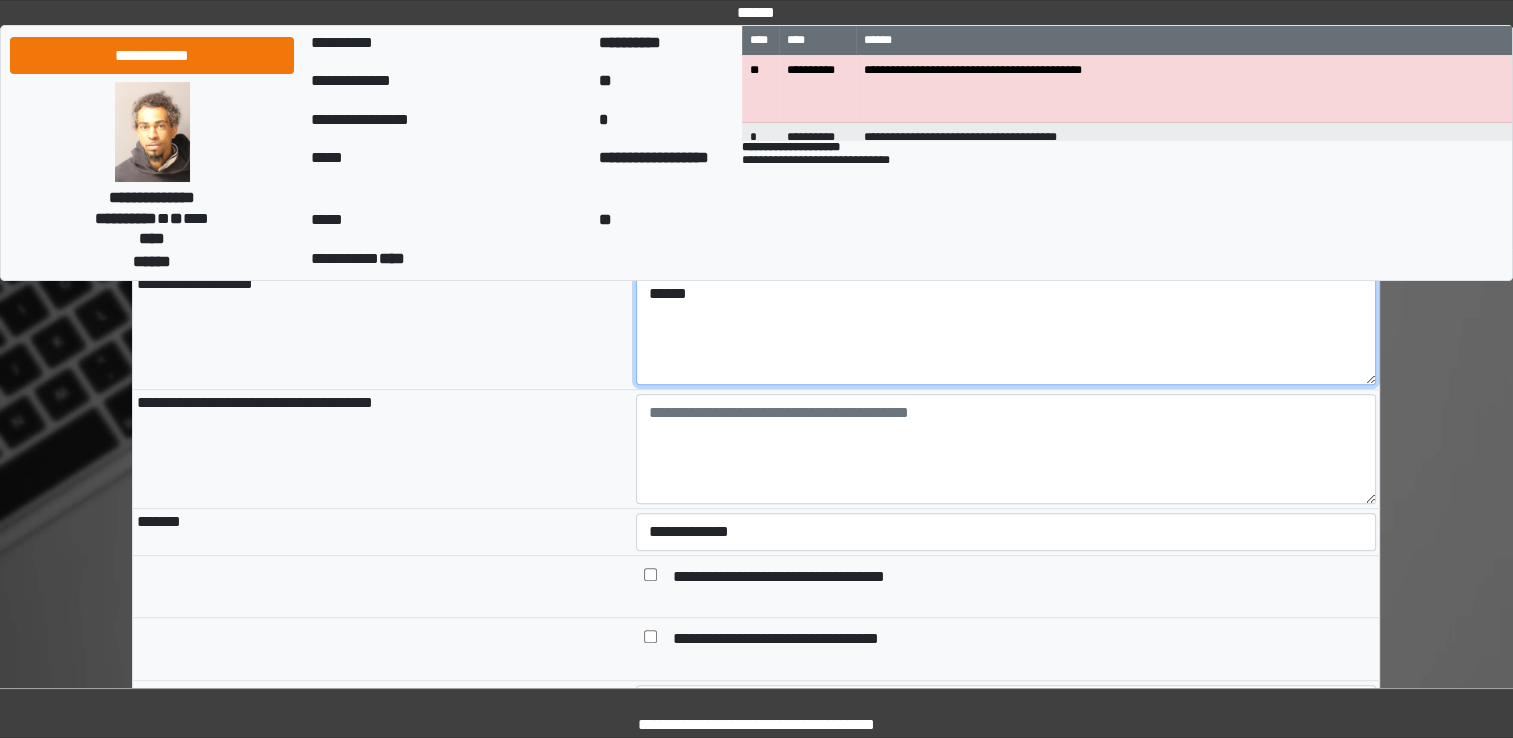 scroll, scrollTop: 900, scrollLeft: 0, axis: vertical 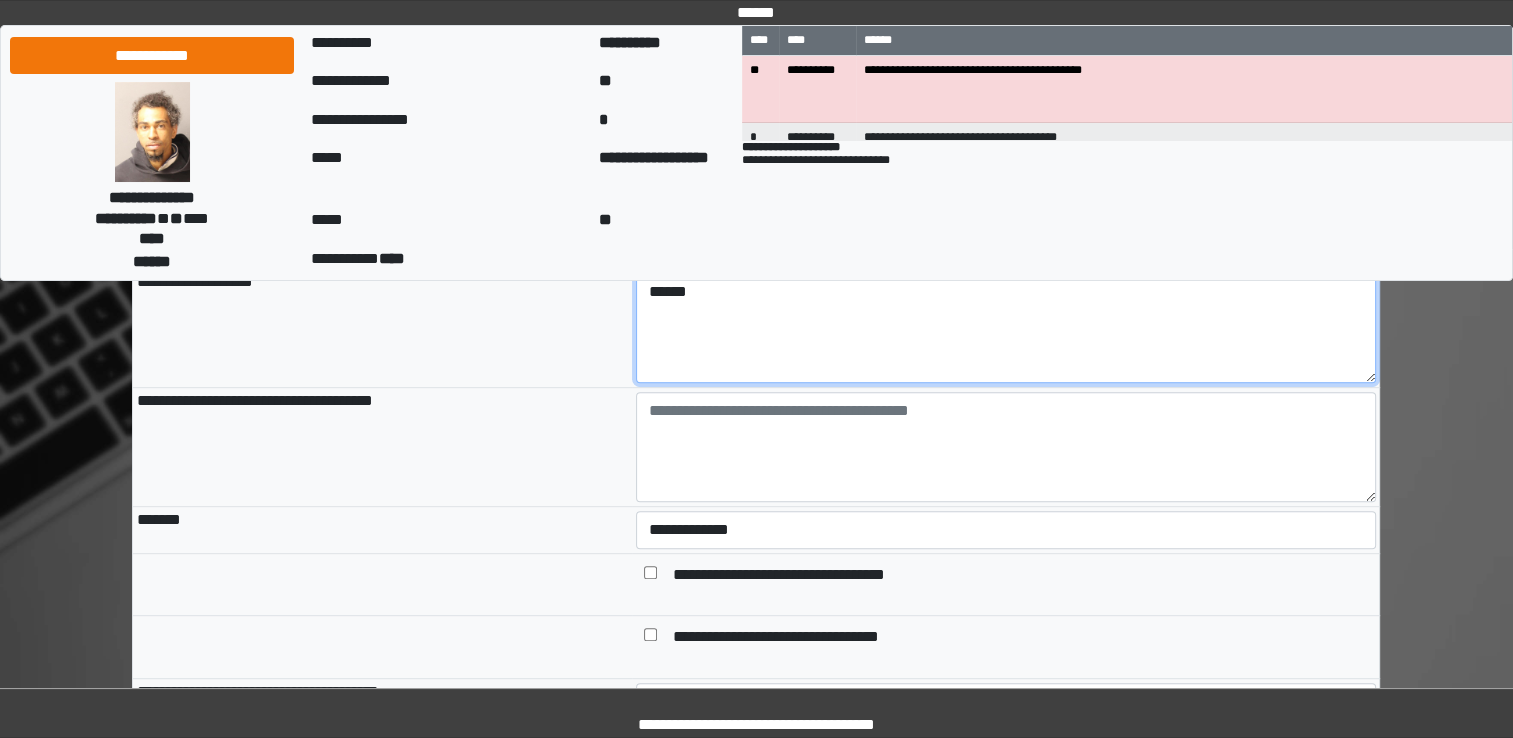 type on "******" 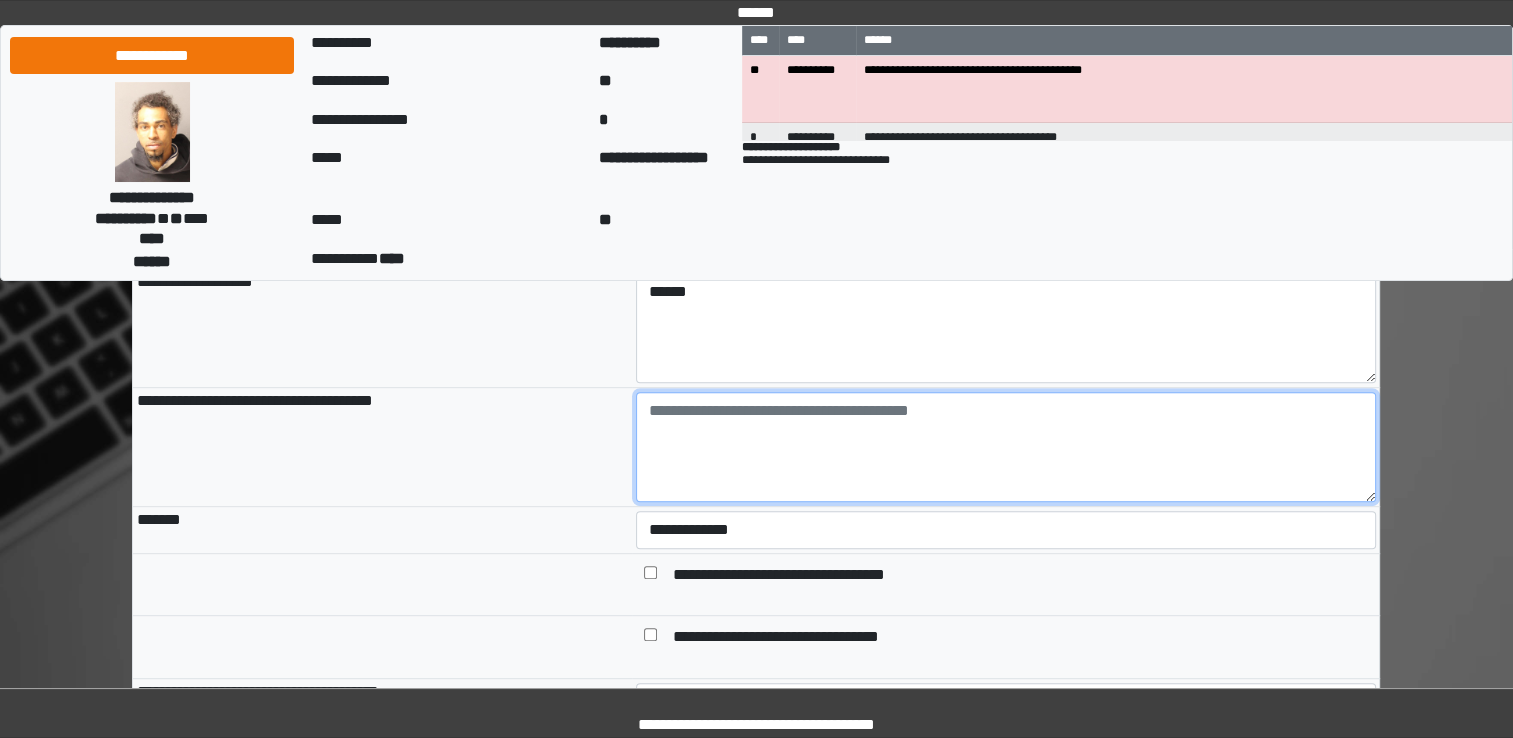 click at bounding box center (1006, 447) 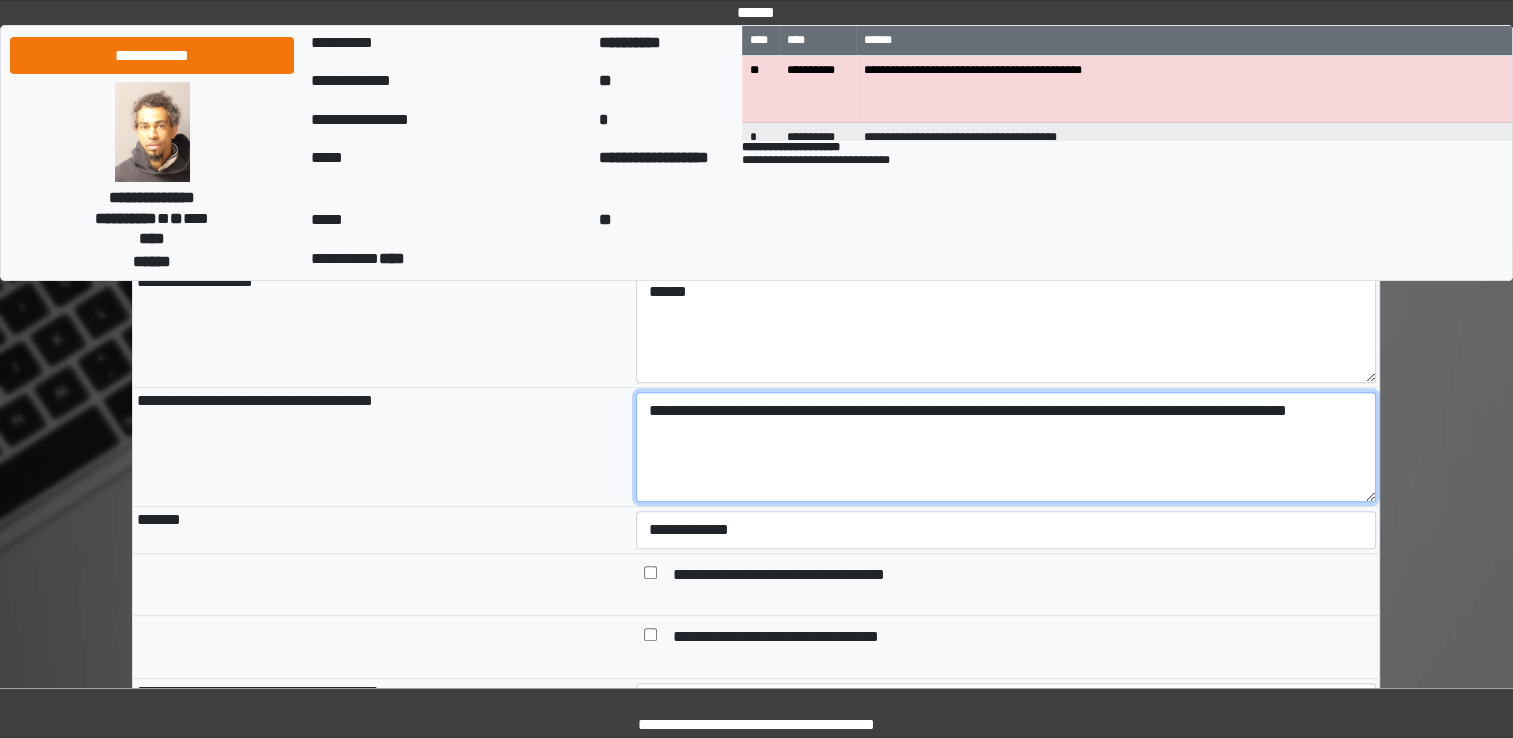 drag, startPoint x: 744, startPoint y: 449, endPoint x: 750, endPoint y: 438, distance: 12.529964 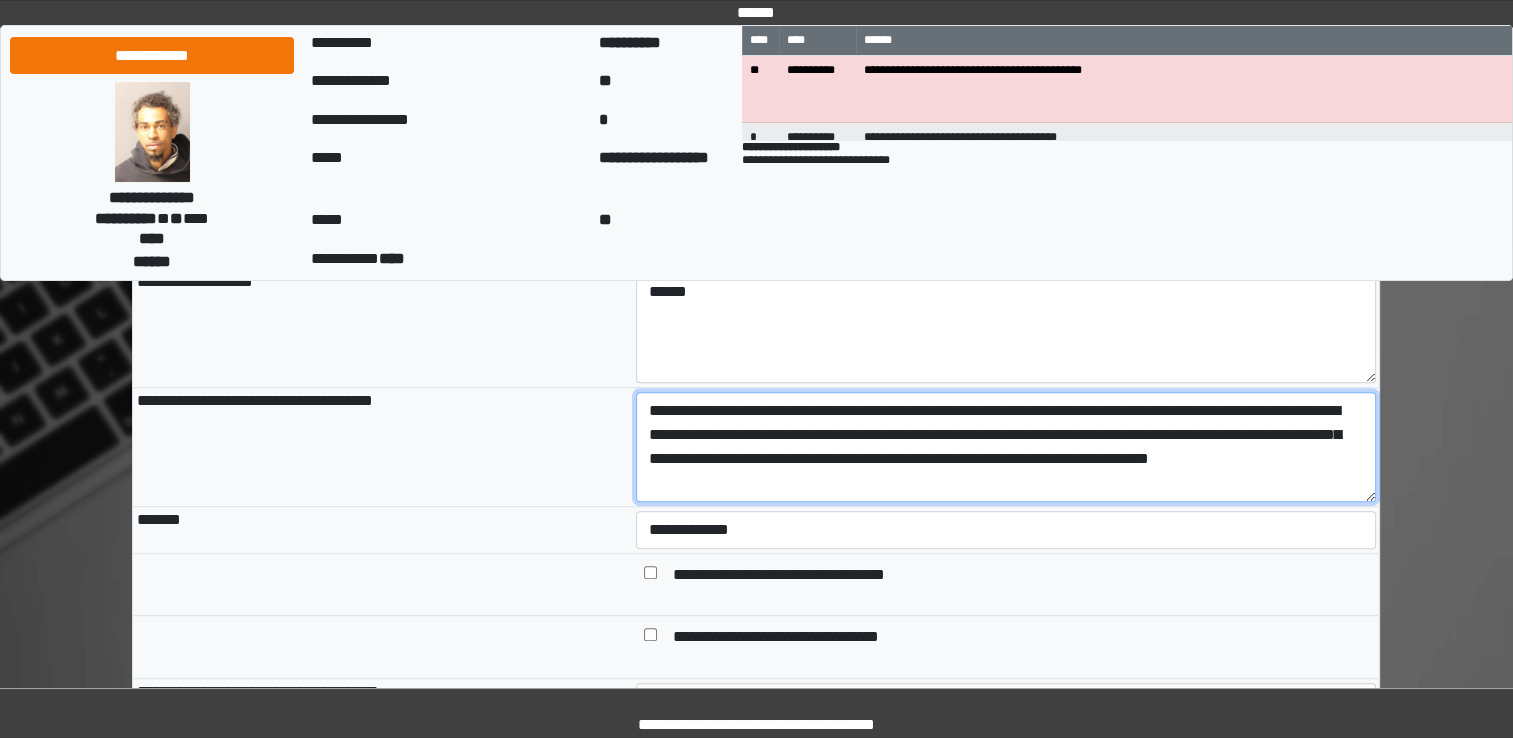 type on "**********" 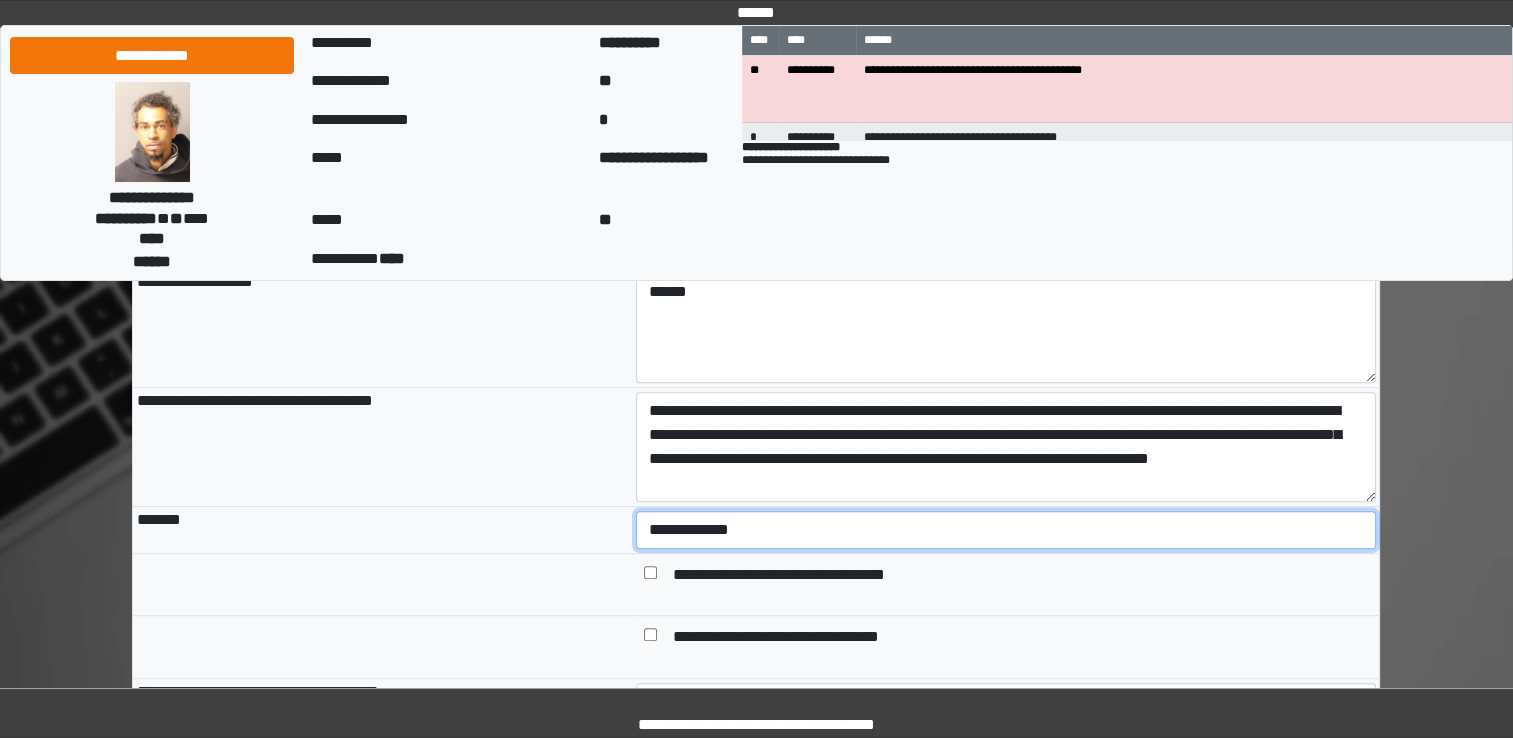 click on "**********" at bounding box center [1006, 530] 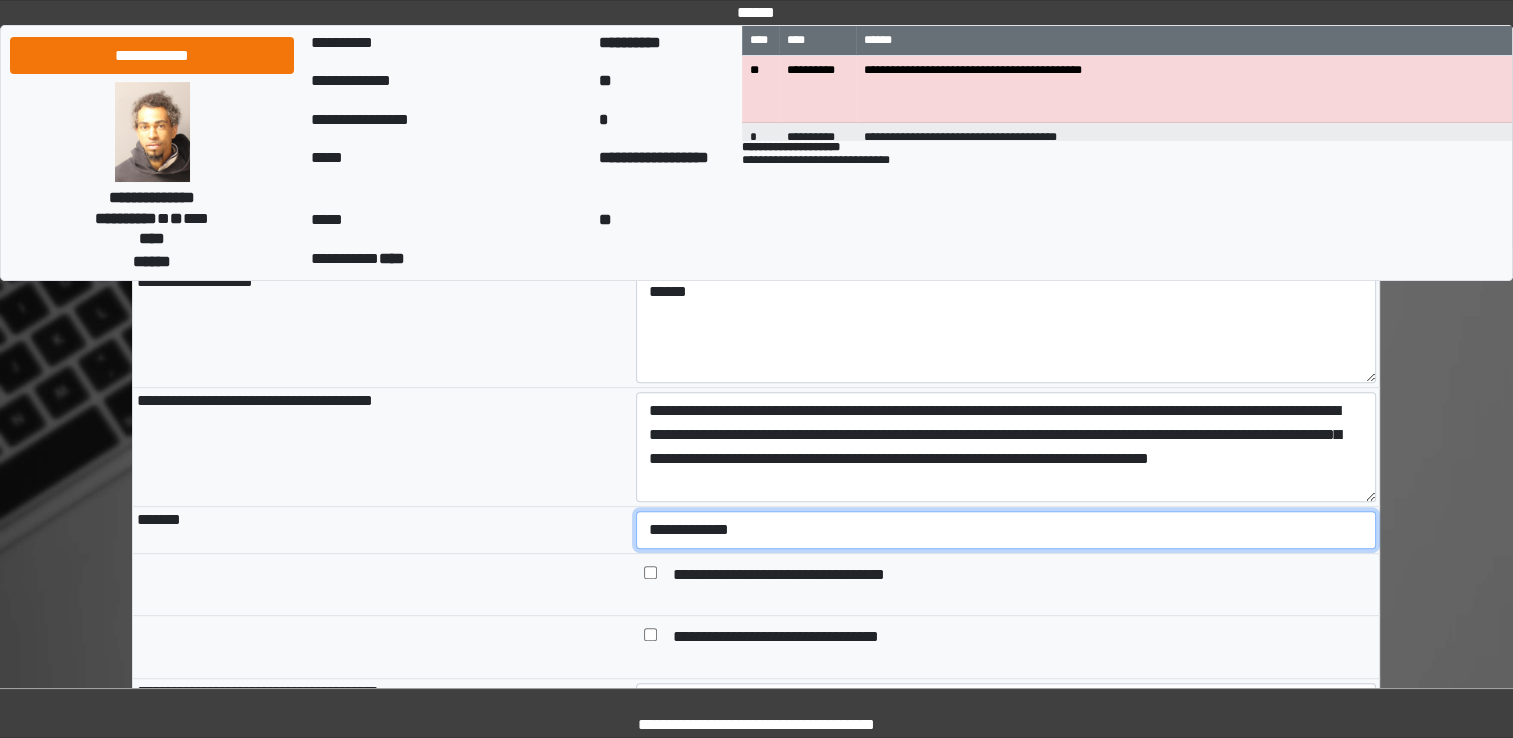 select on "*" 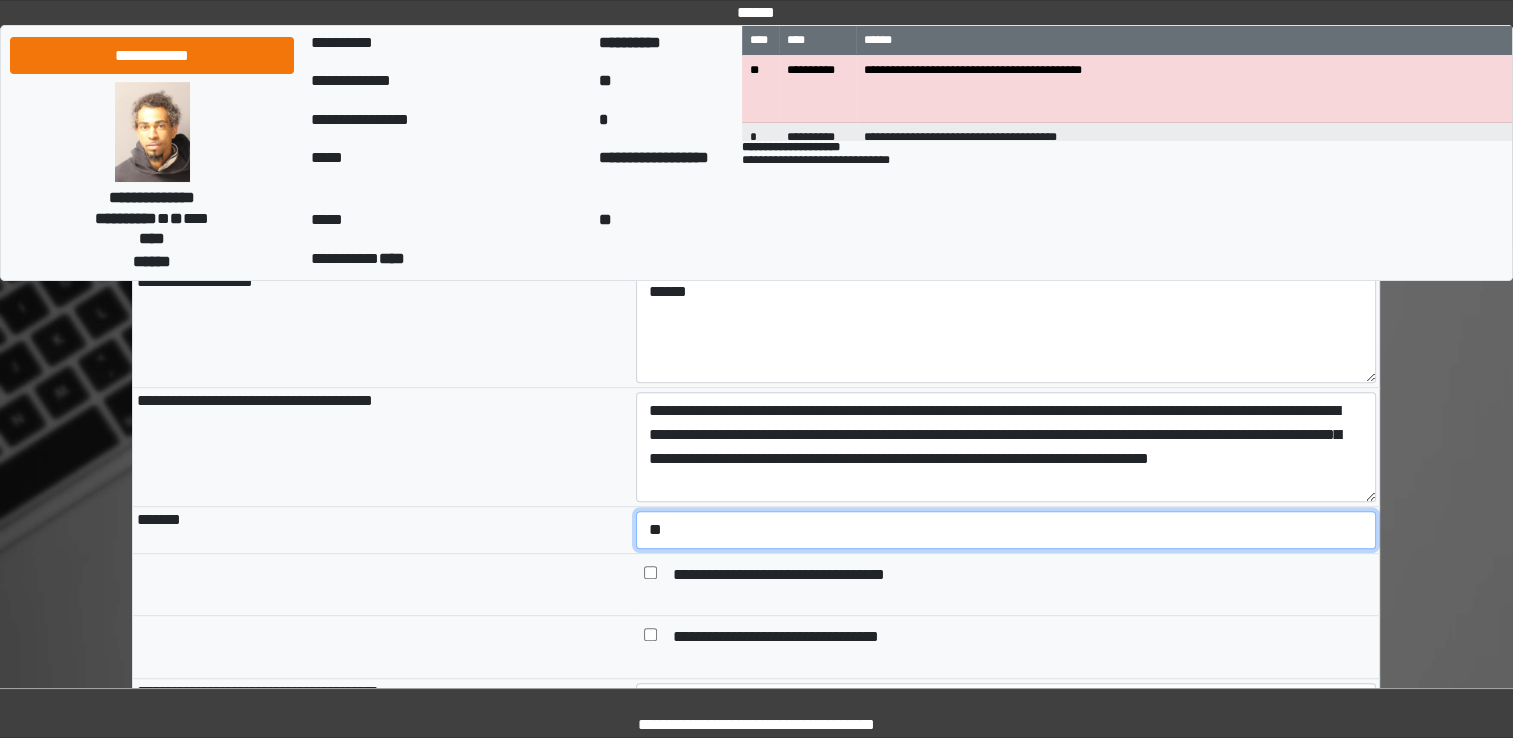 click on "**********" at bounding box center (1006, 530) 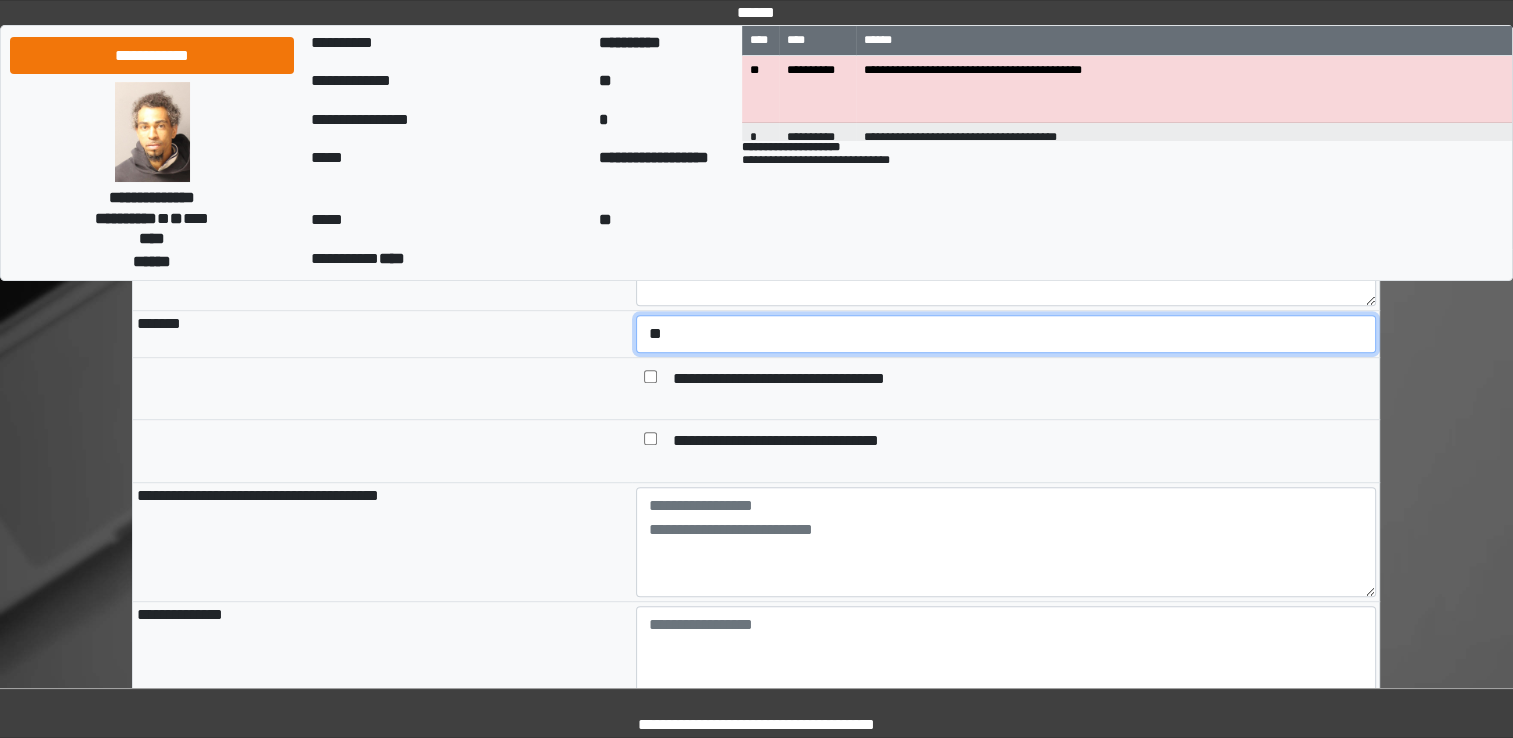 scroll, scrollTop: 1100, scrollLeft: 0, axis: vertical 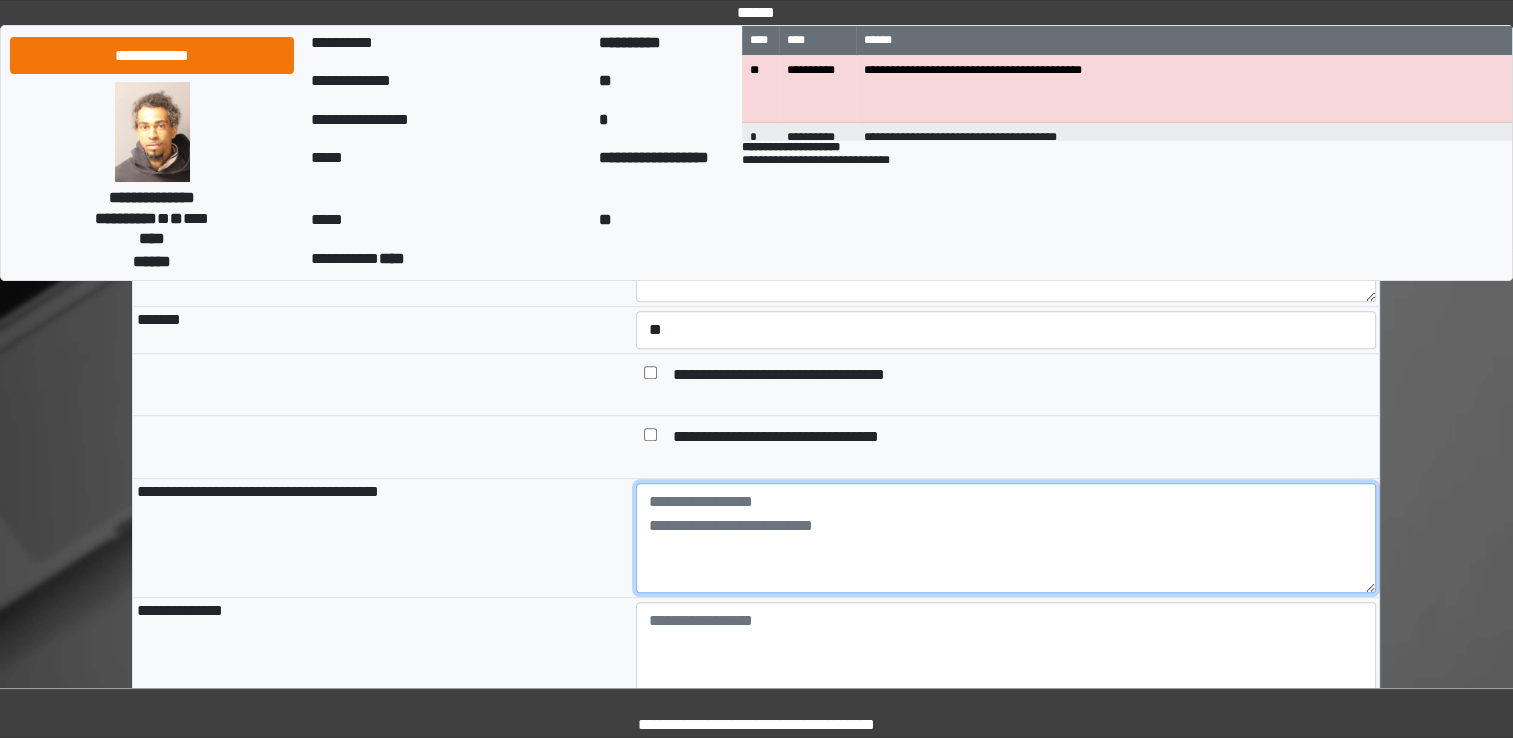 click at bounding box center (1006, 538) 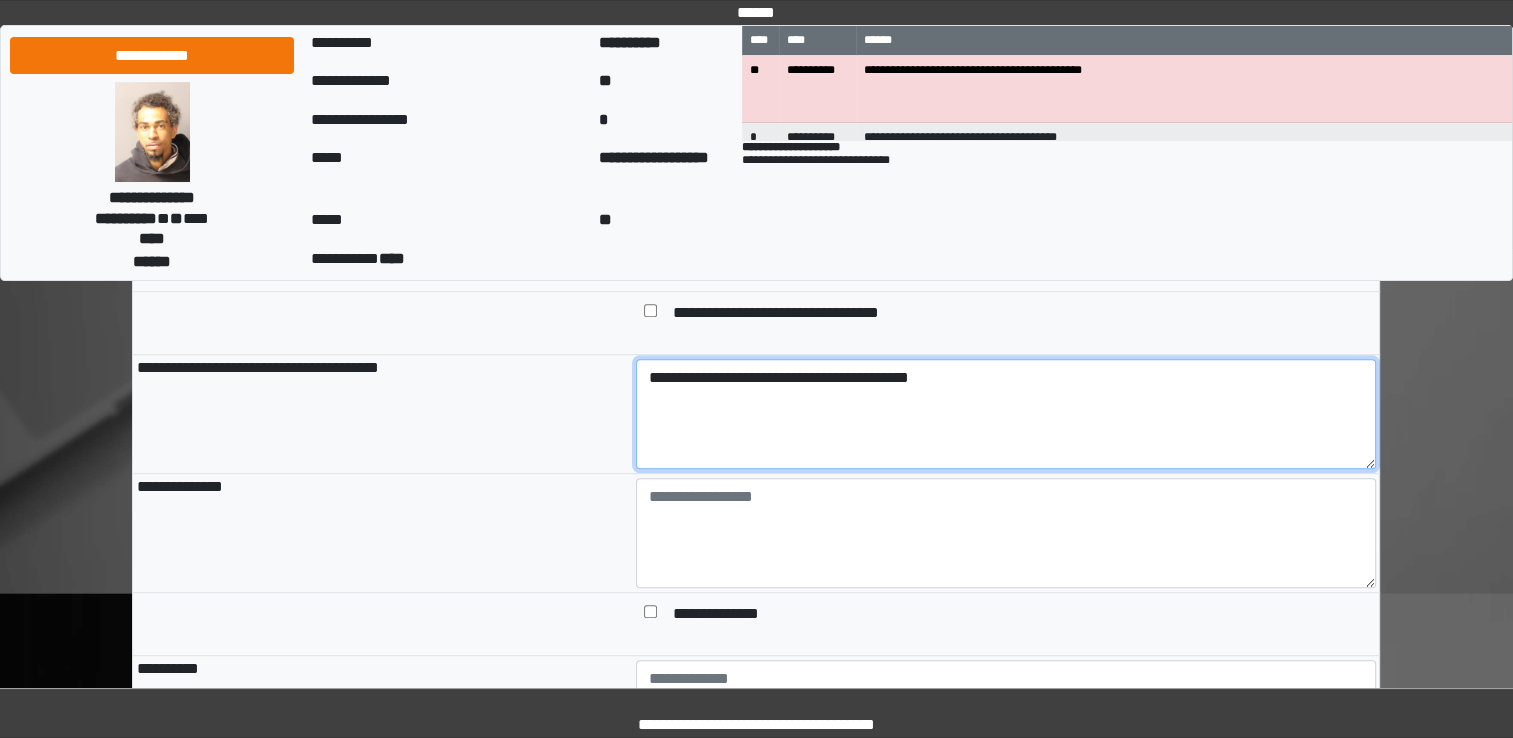 scroll, scrollTop: 1200, scrollLeft: 0, axis: vertical 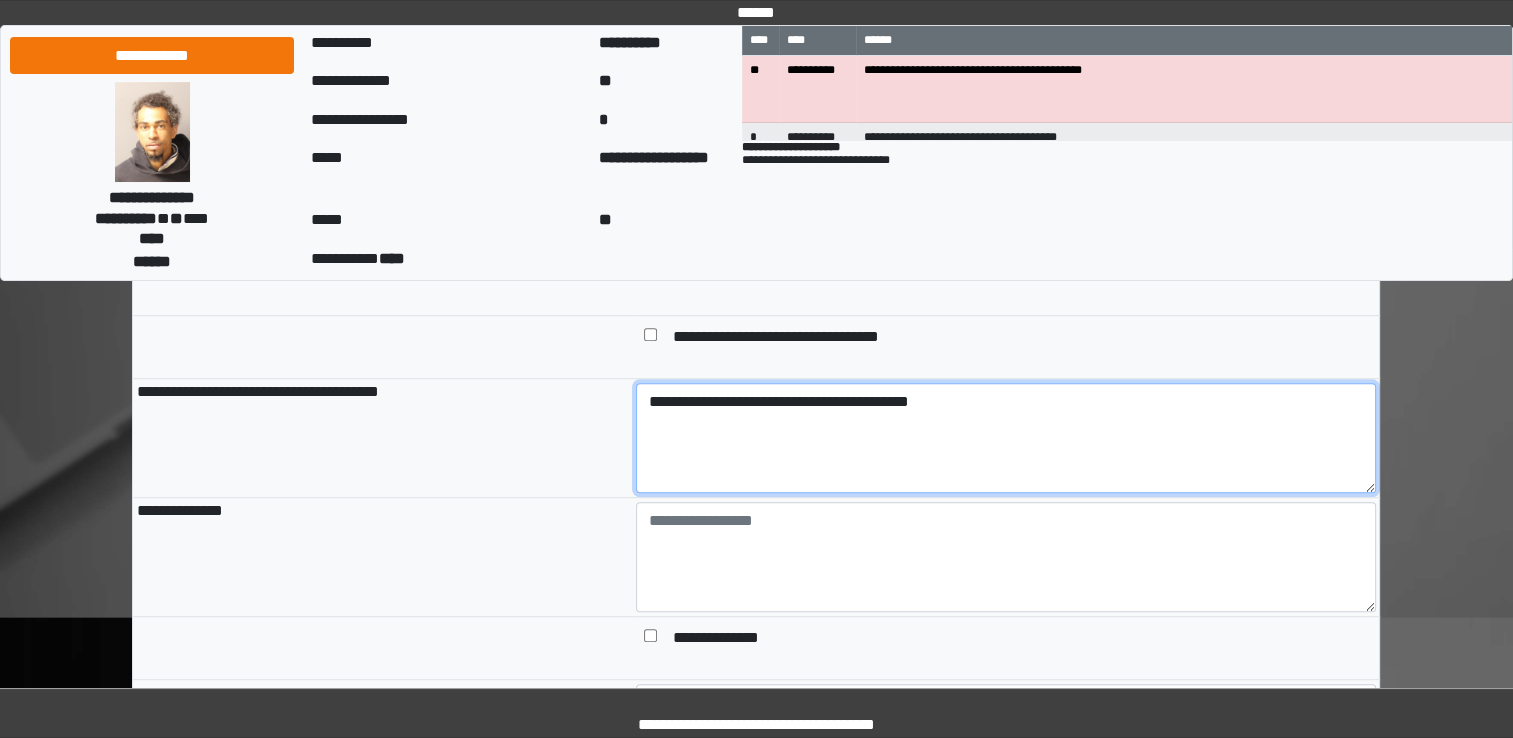 type on "**********" 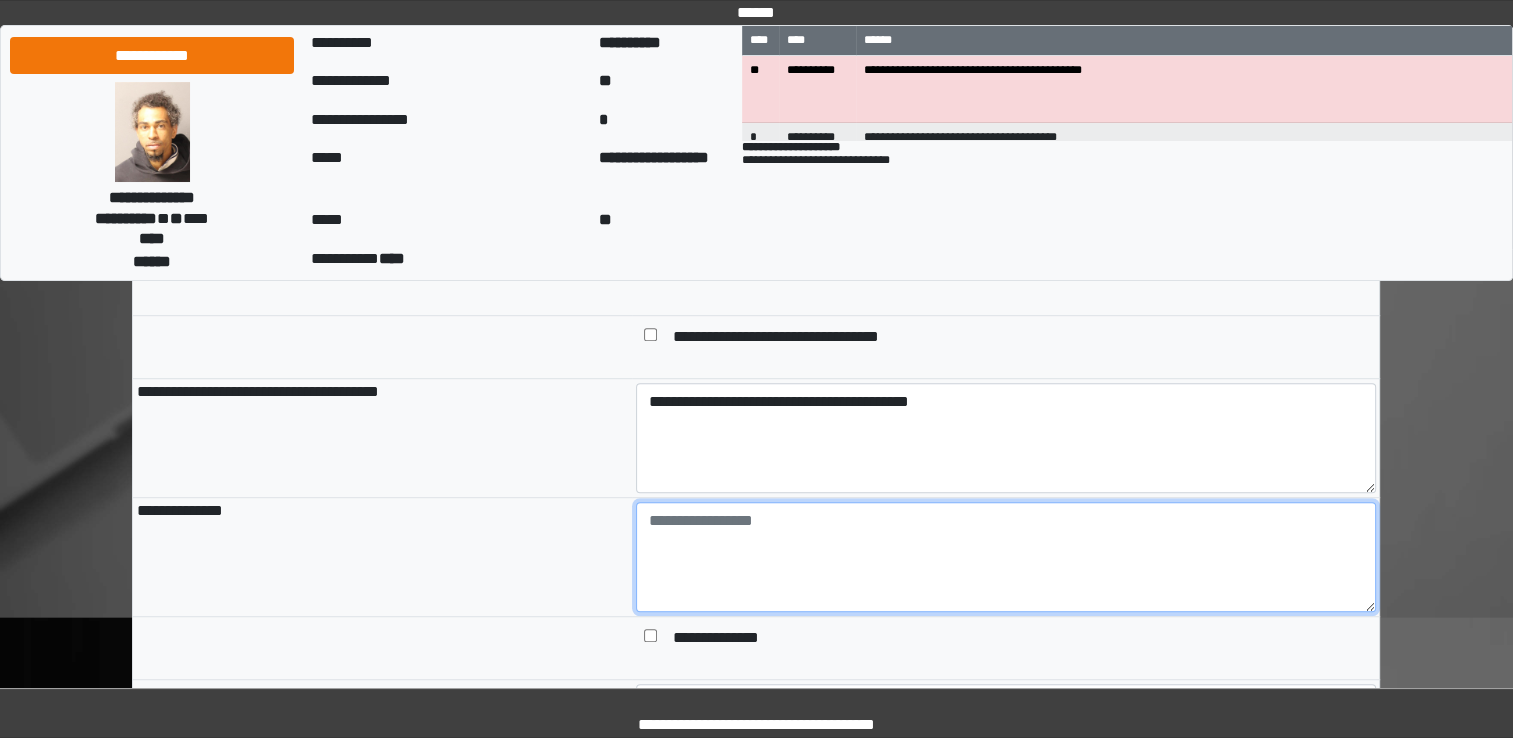 click at bounding box center [1006, 557] 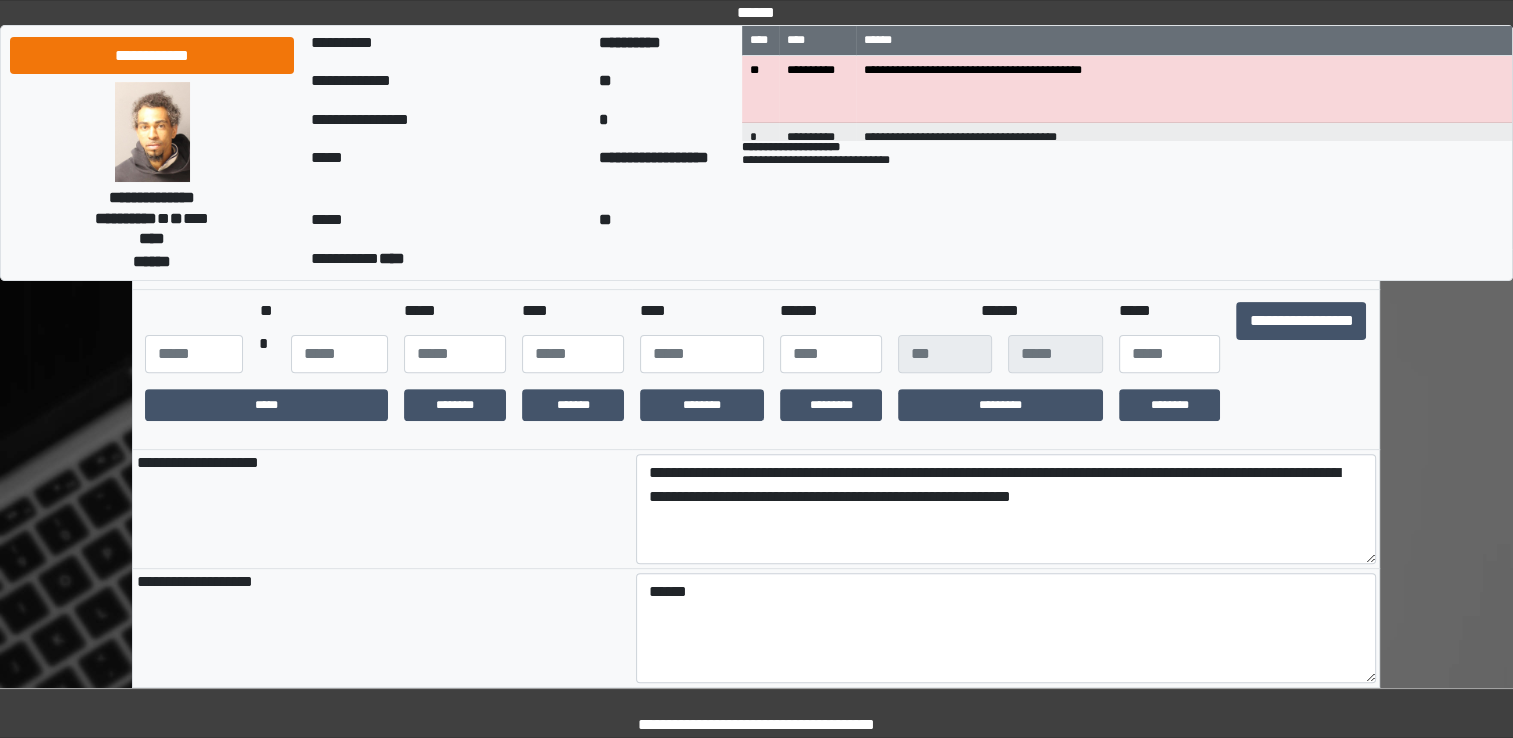scroll, scrollTop: 500, scrollLeft: 0, axis: vertical 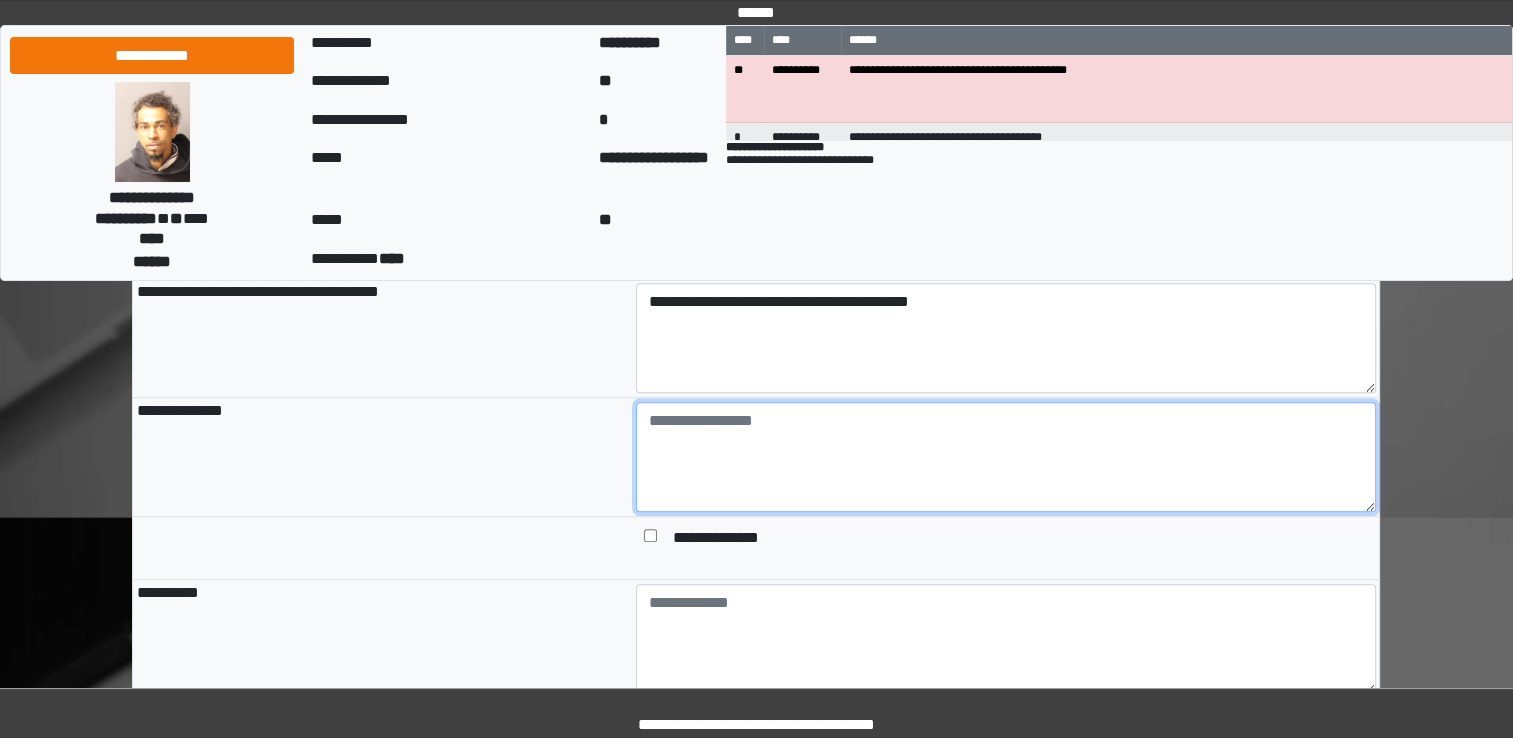 click at bounding box center (1006, 457) 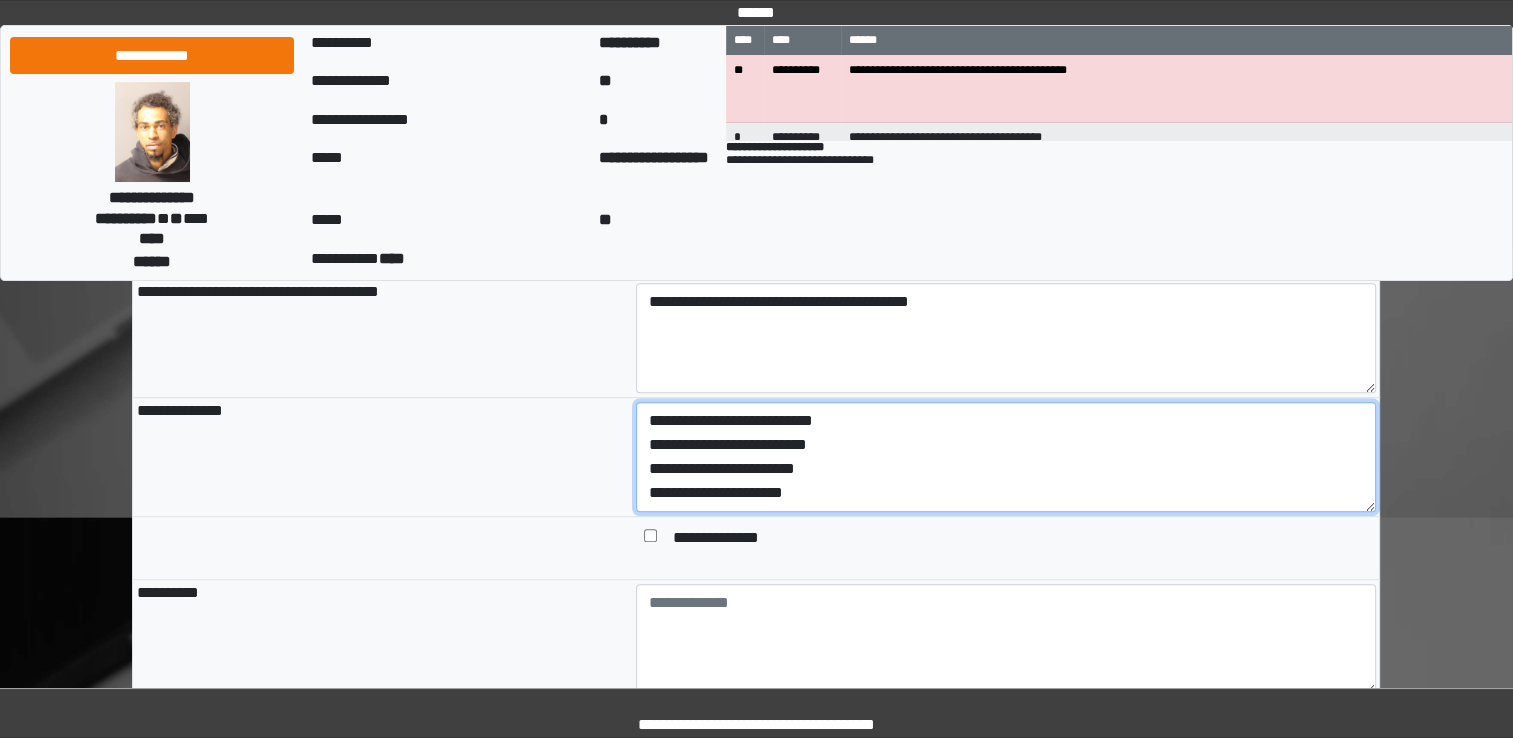 scroll, scrollTop: 16, scrollLeft: 0, axis: vertical 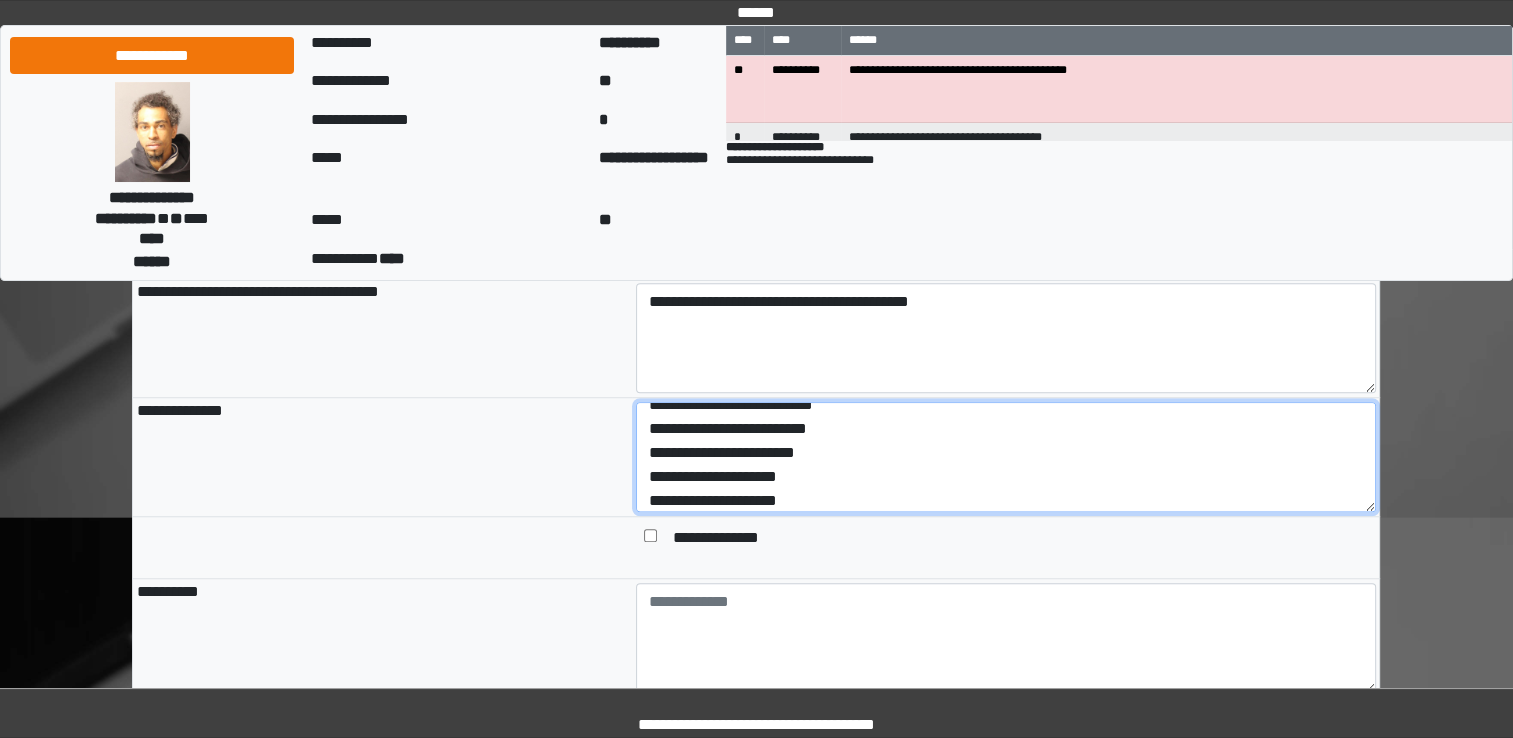 type on "**********" 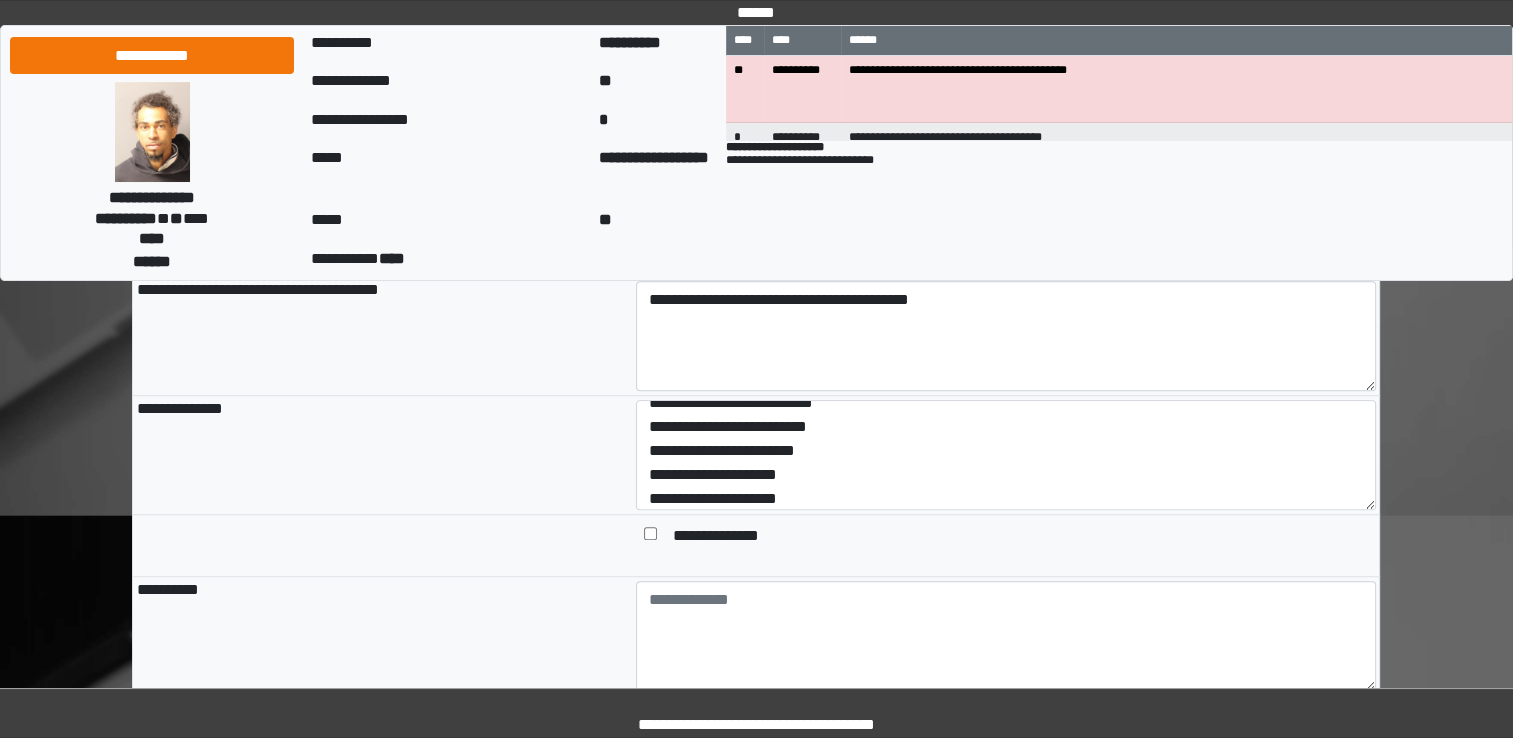 scroll, scrollTop: 1300, scrollLeft: 0, axis: vertical 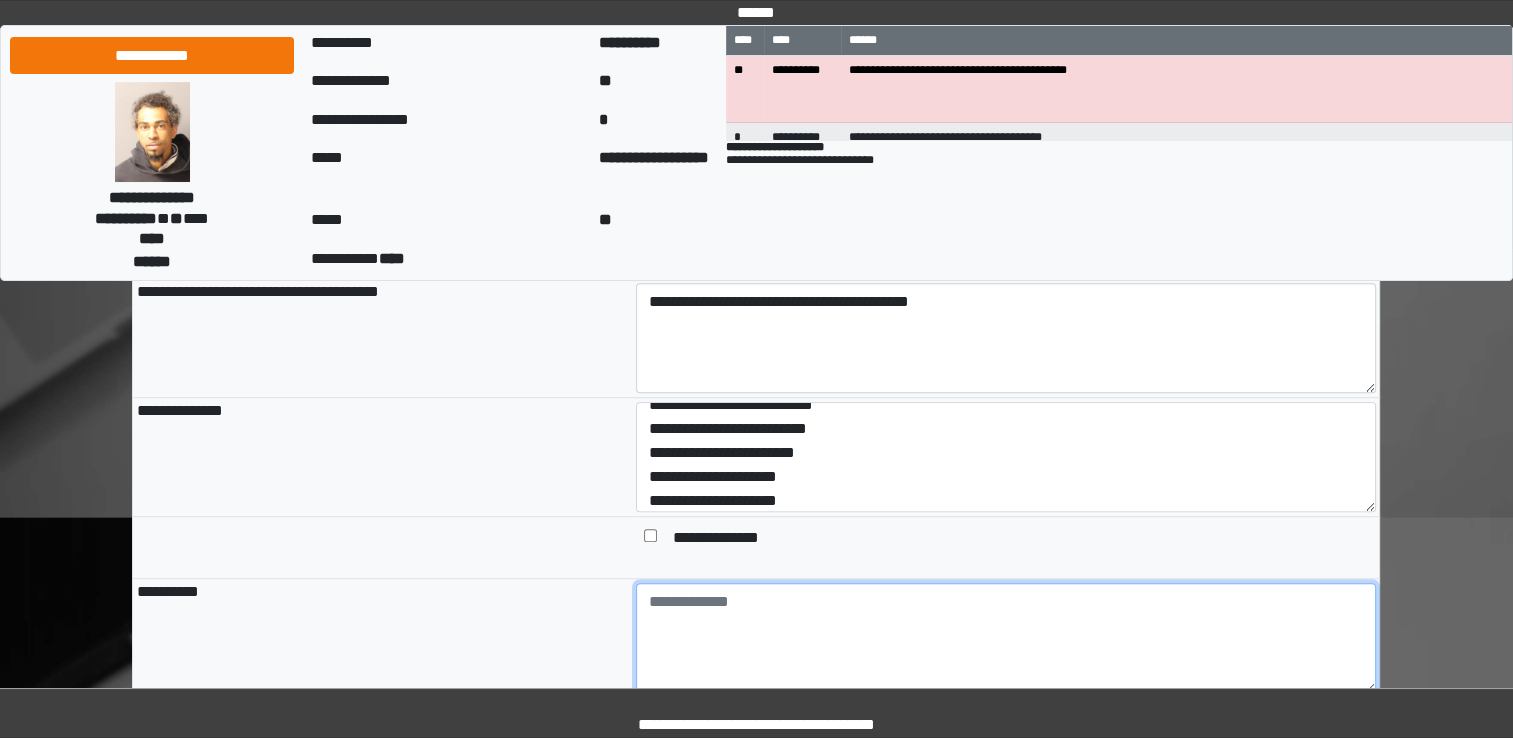 click at bounding box center (1006, 638) 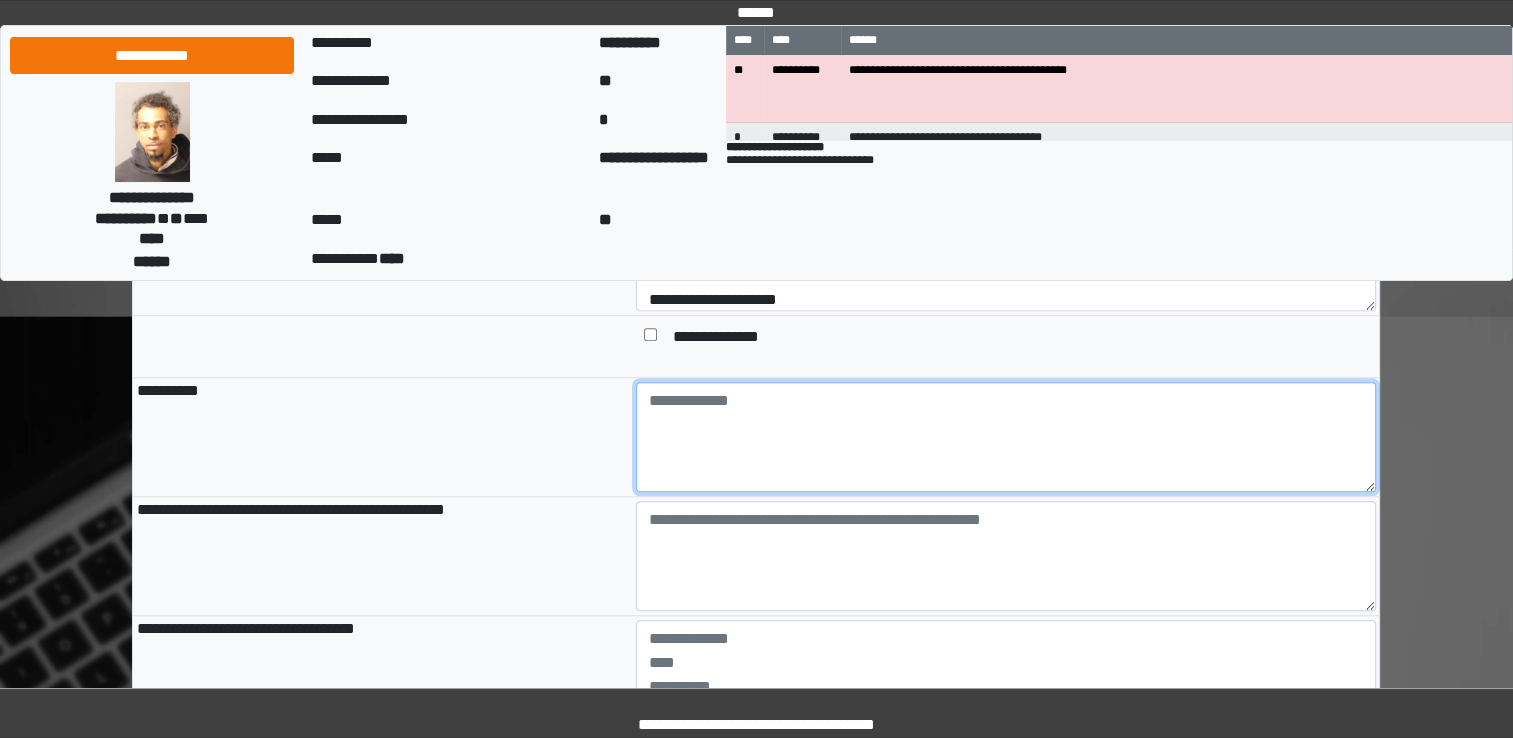 scroll, scrollTop: 1500, scrollLeft: 0, axis: vertical 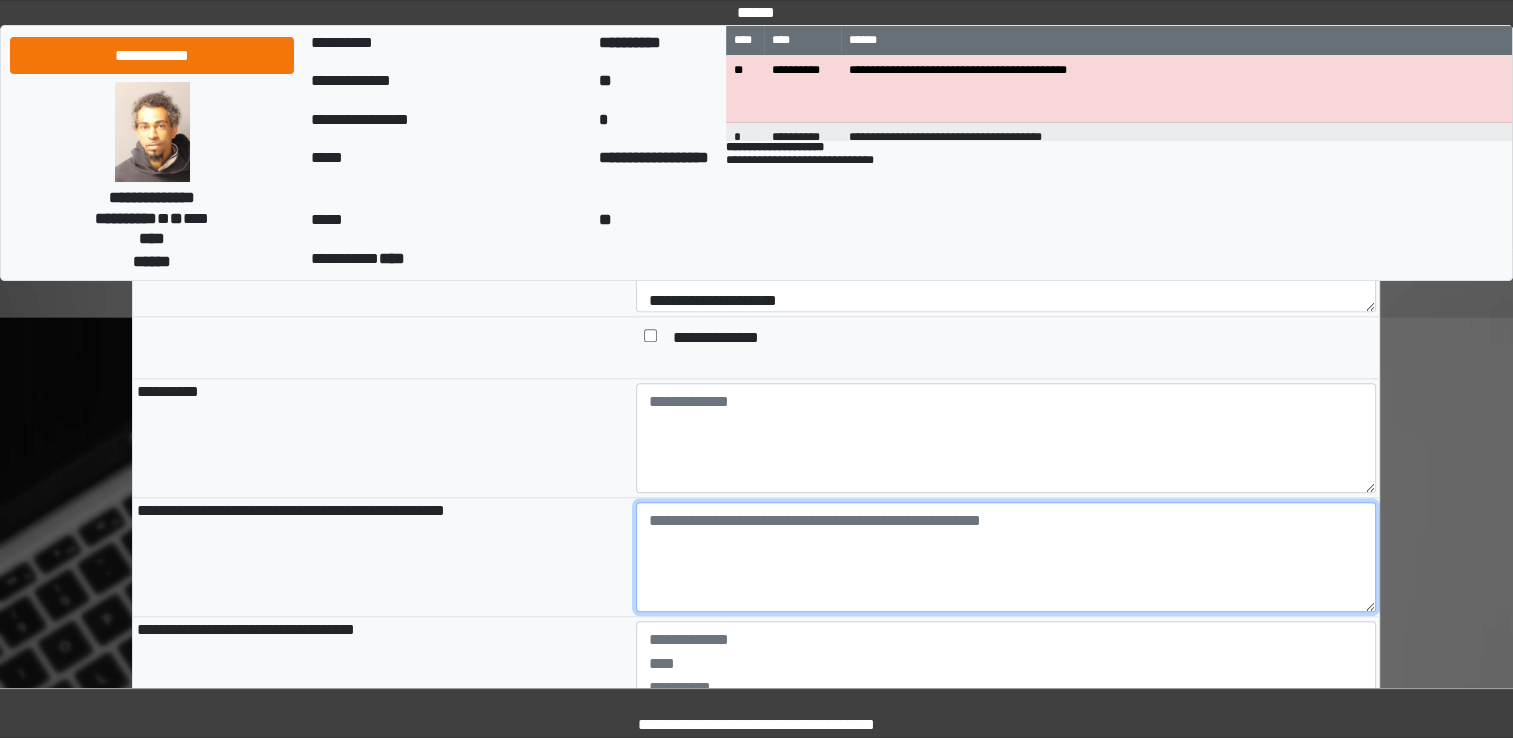 click at bounding box center [1006, 557] 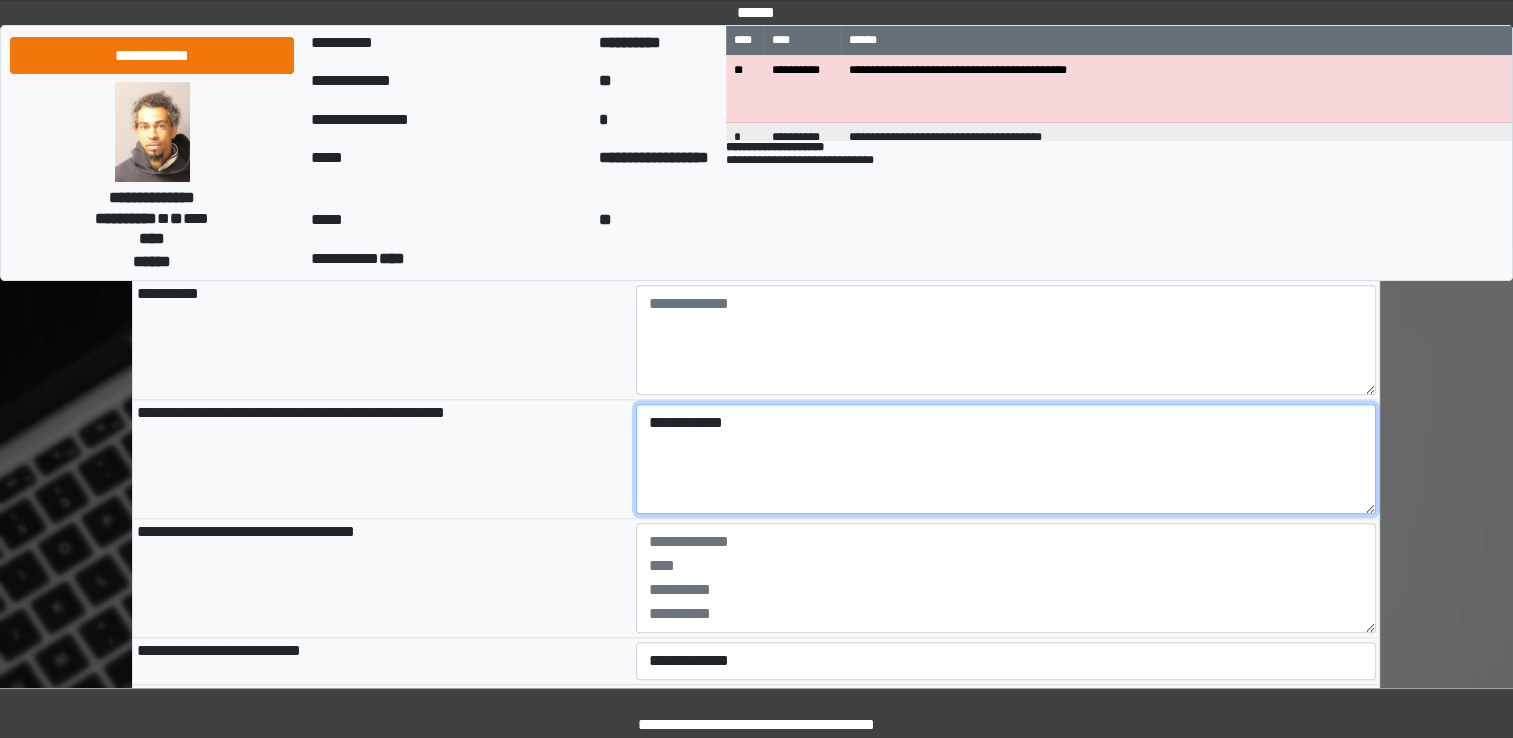 scroll, scrollTop: 1600, scrollLeft: 0, axis: vertical 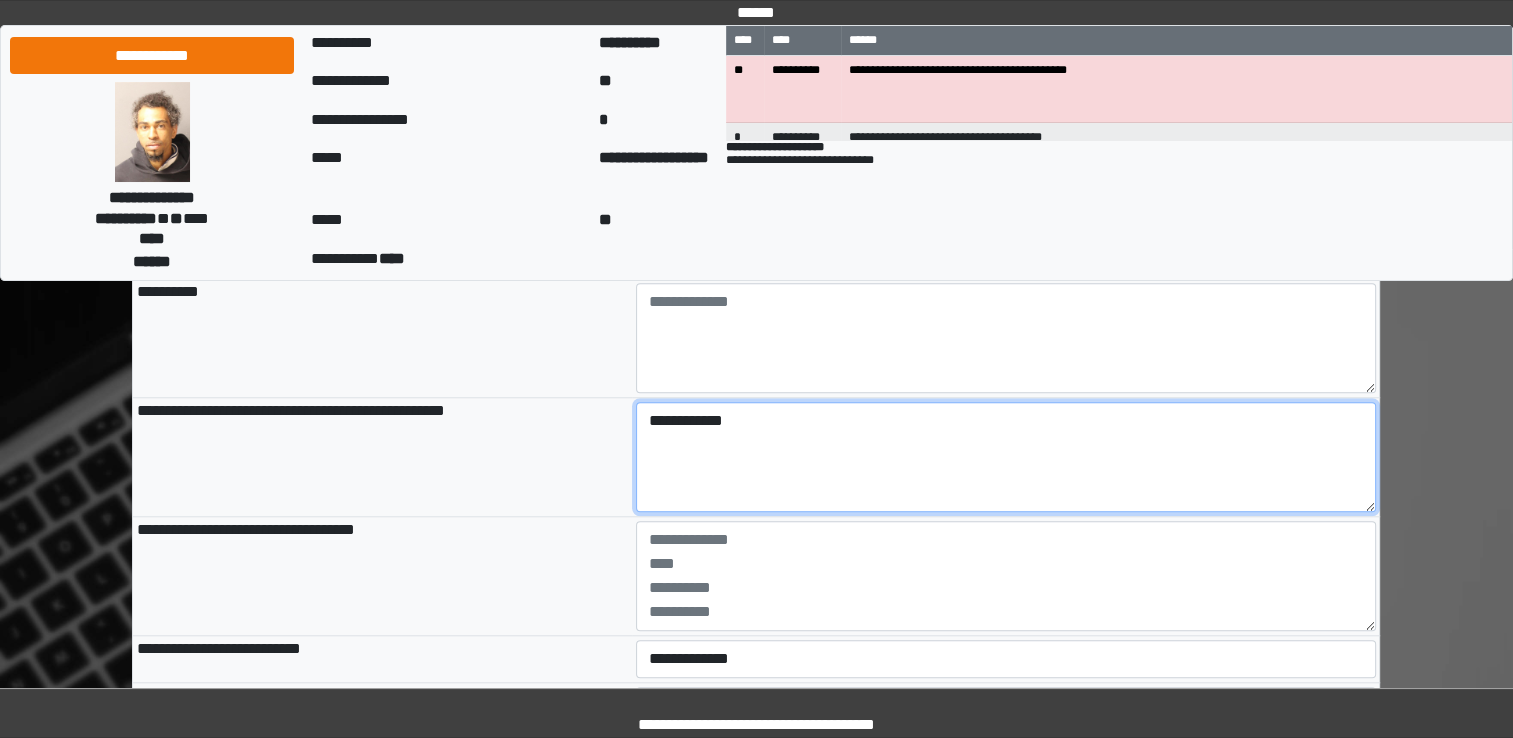type on "**********" 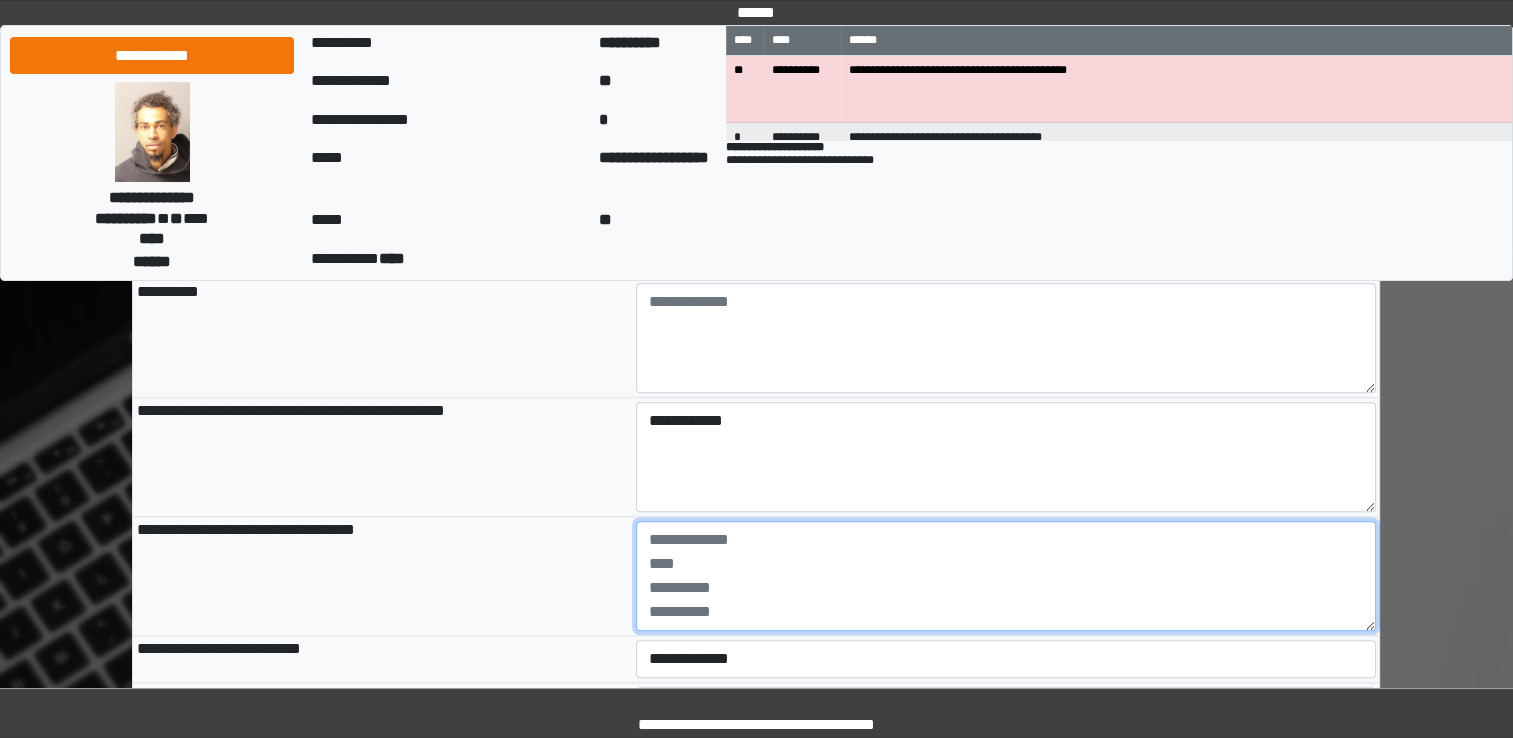 click at bounding box center [1006, 576] 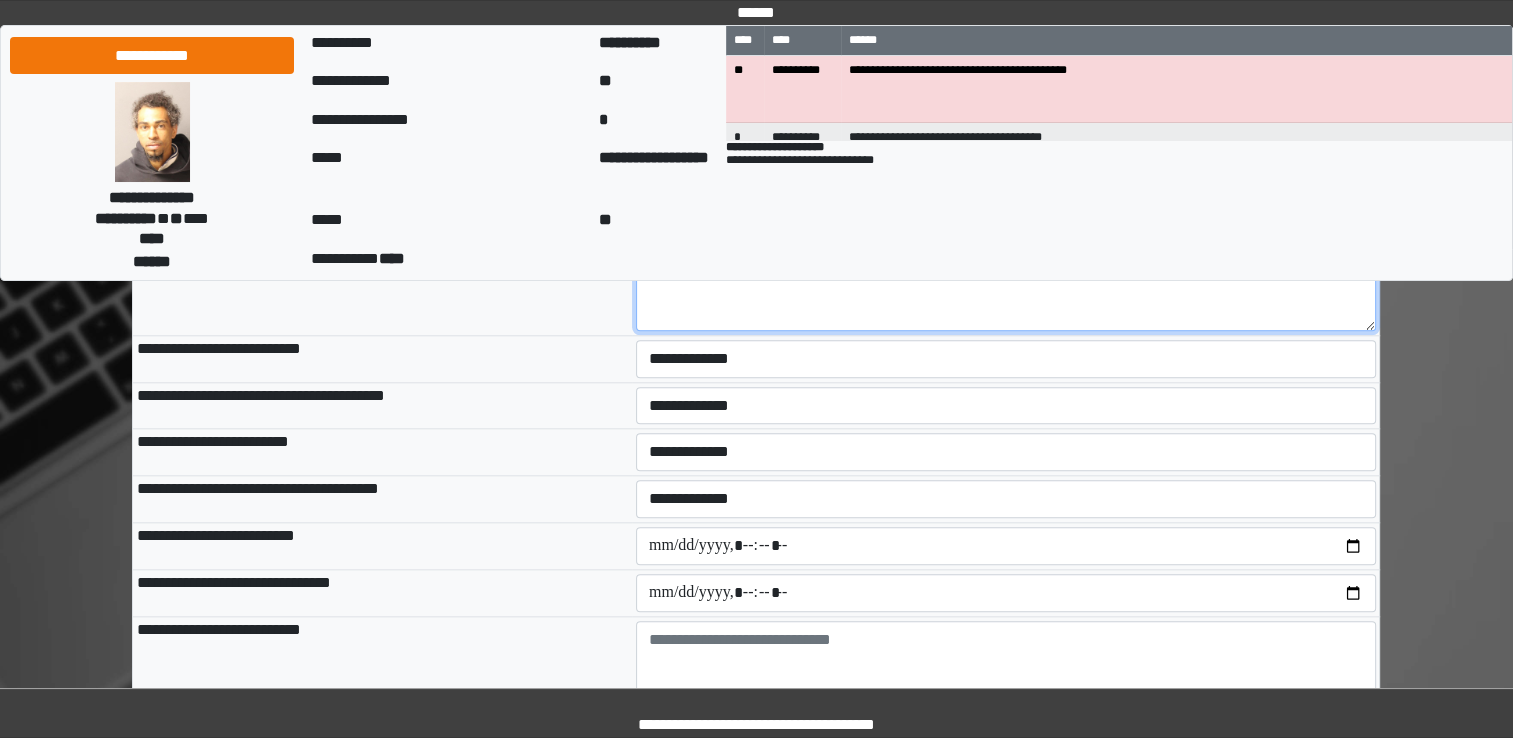 scroll, scrollTop: 1800, scrollLeft: 0, axis: vertical 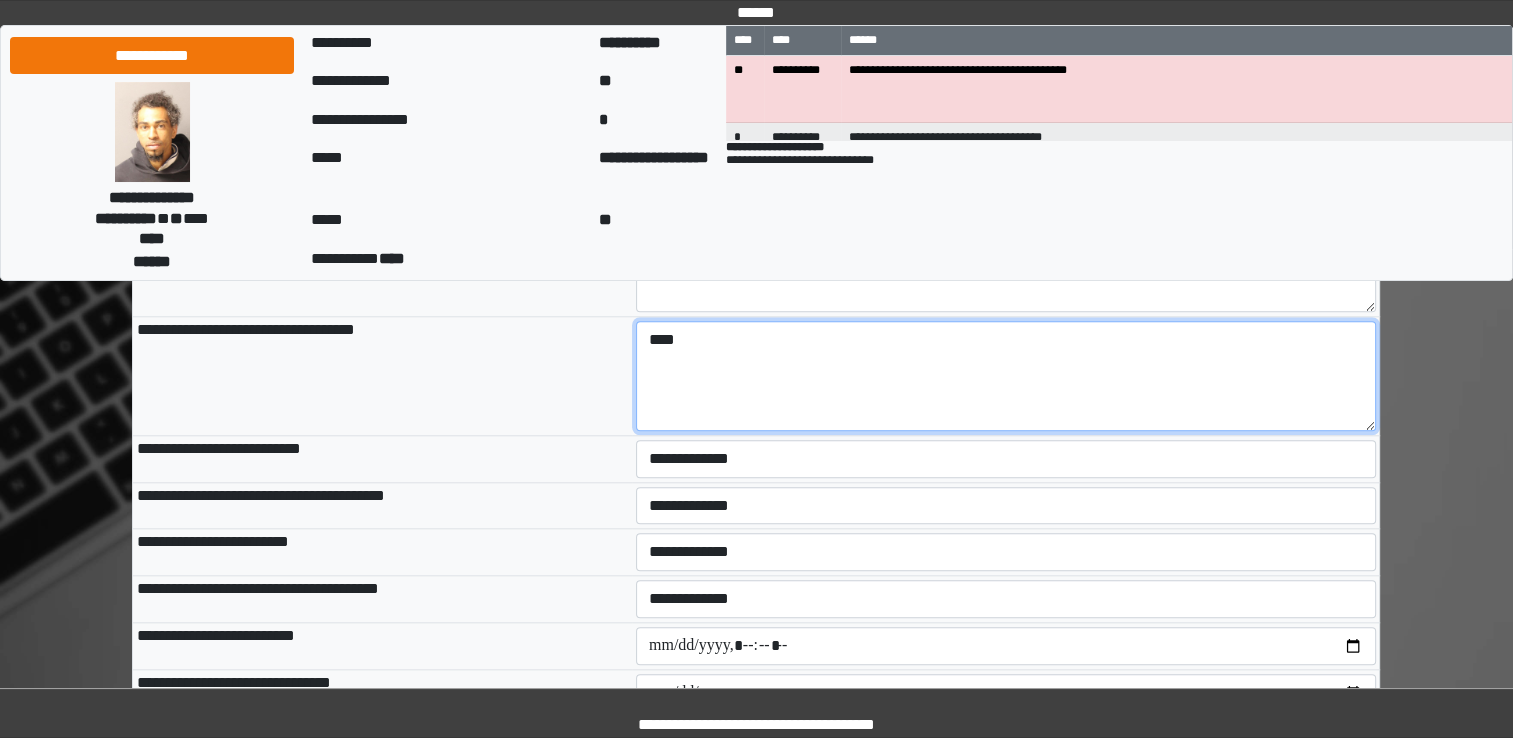 type on "****" 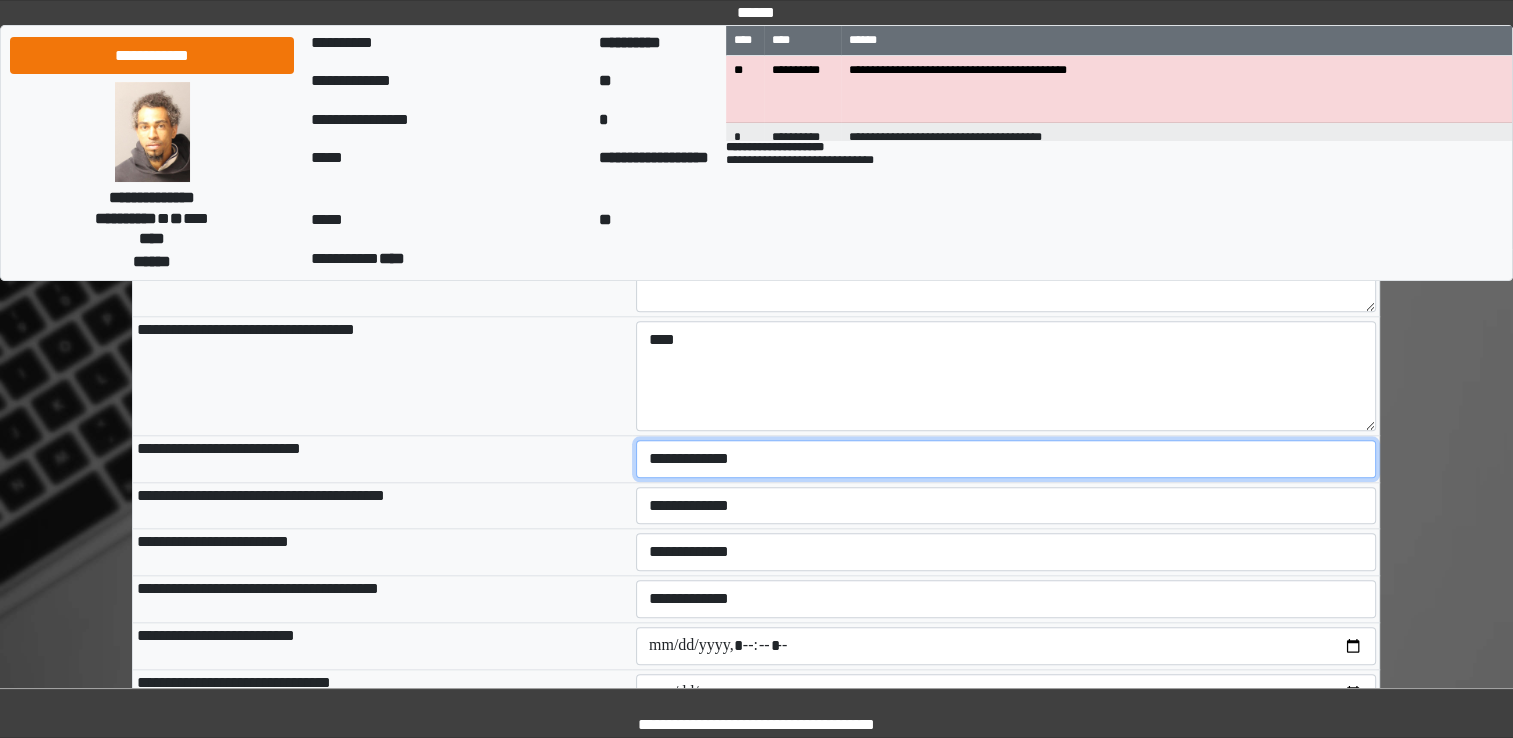 click on "**********" at bounding box center (1006, 459) 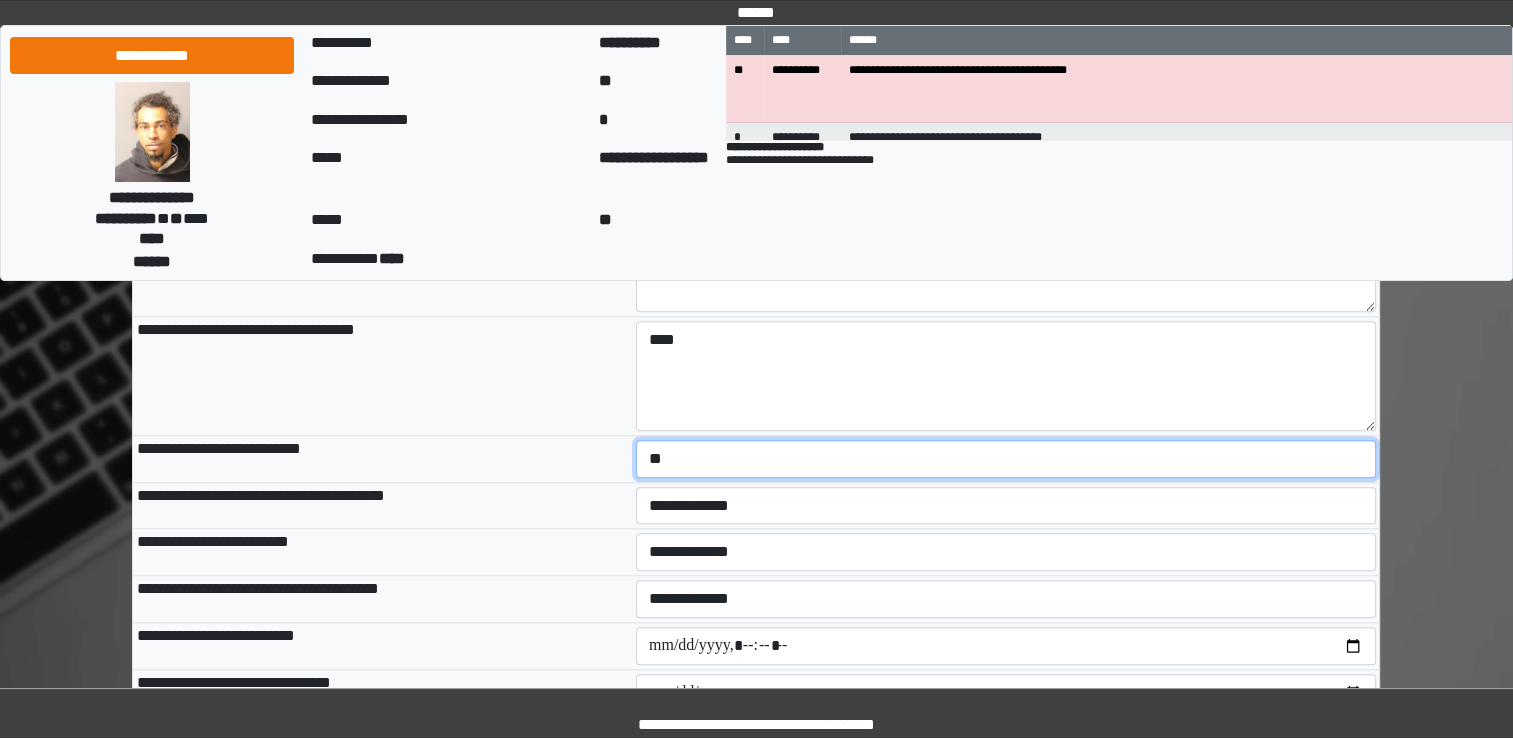 click on "**********" at bounding box center (1006, 459) 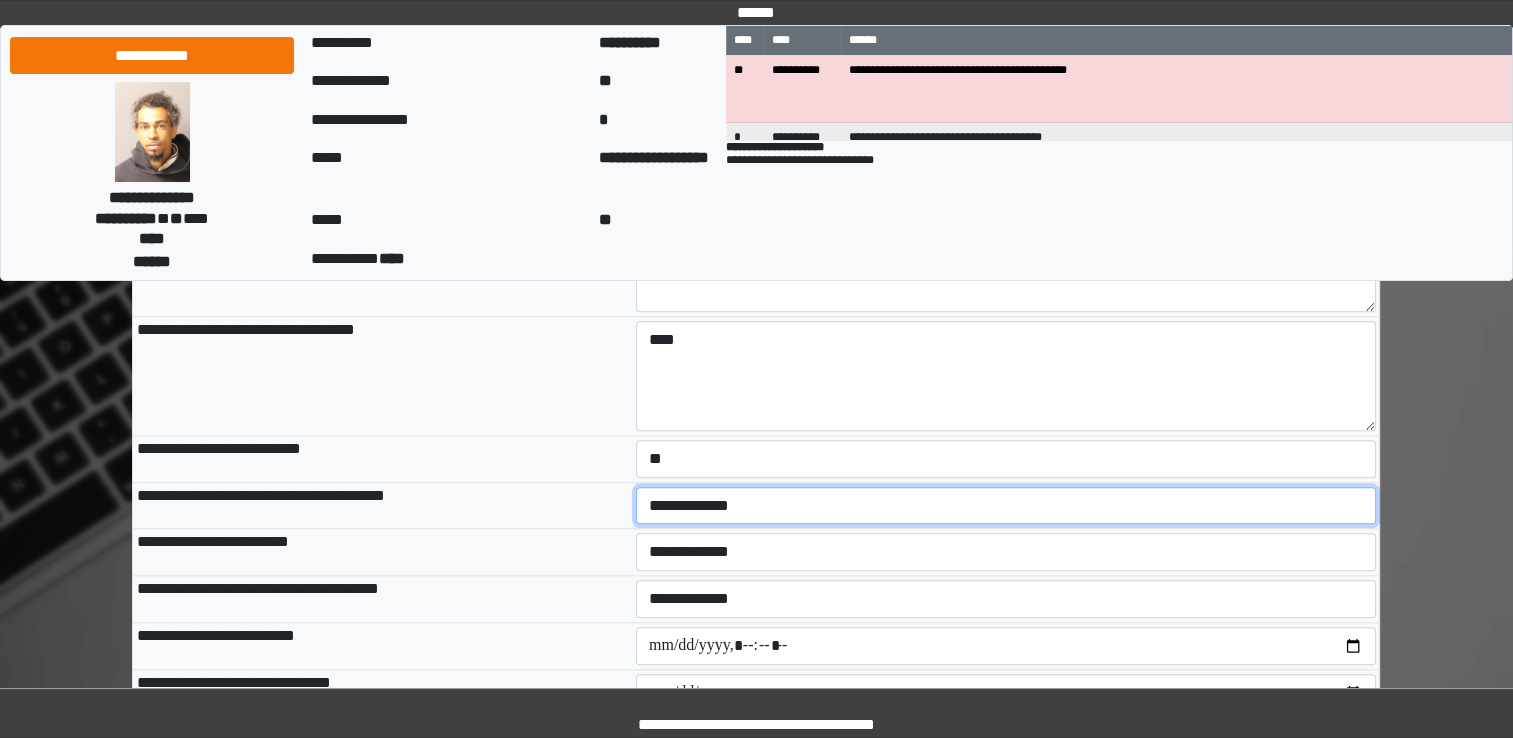 click on "**********" at bounding box center (1006, 506) 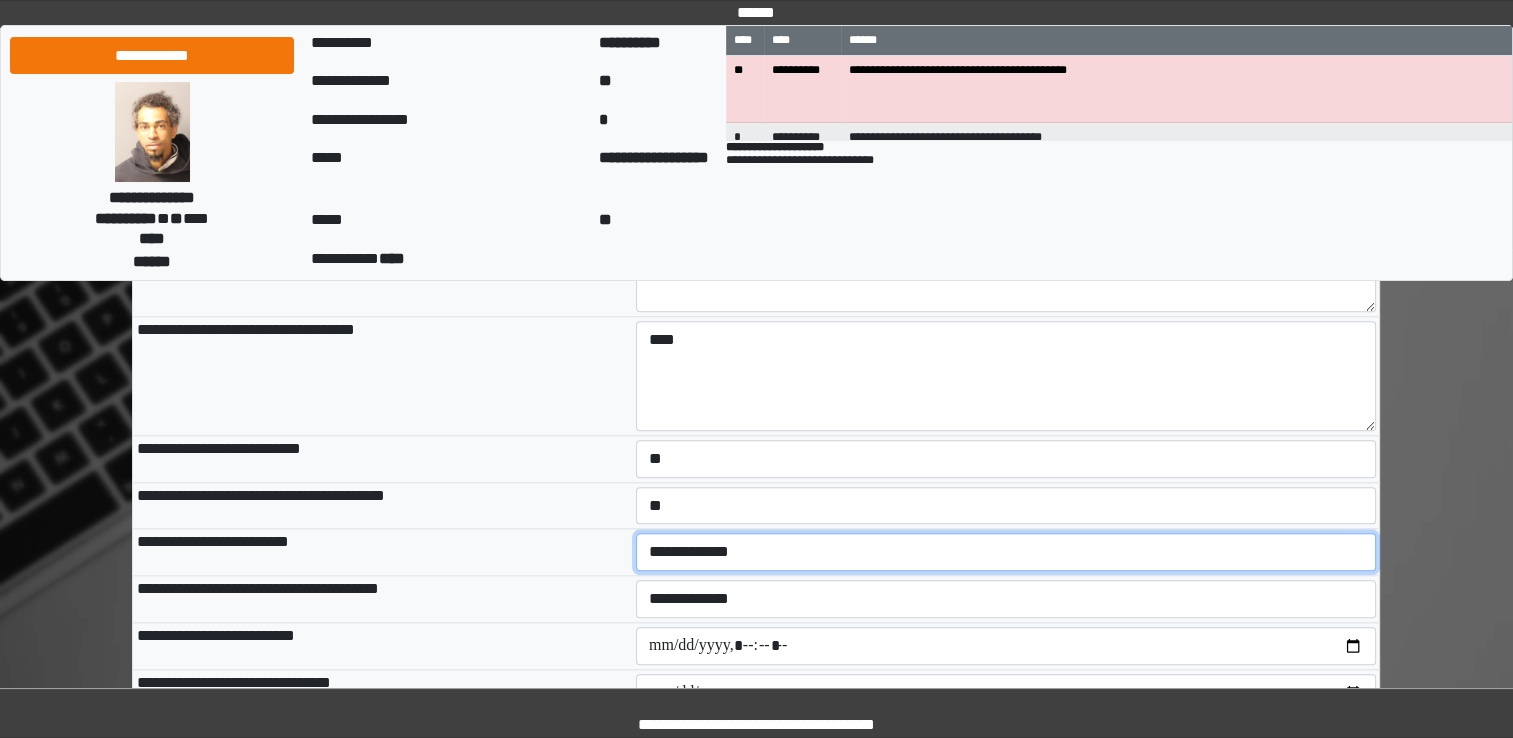 click on "**********" at bounding box center [1006, 552] 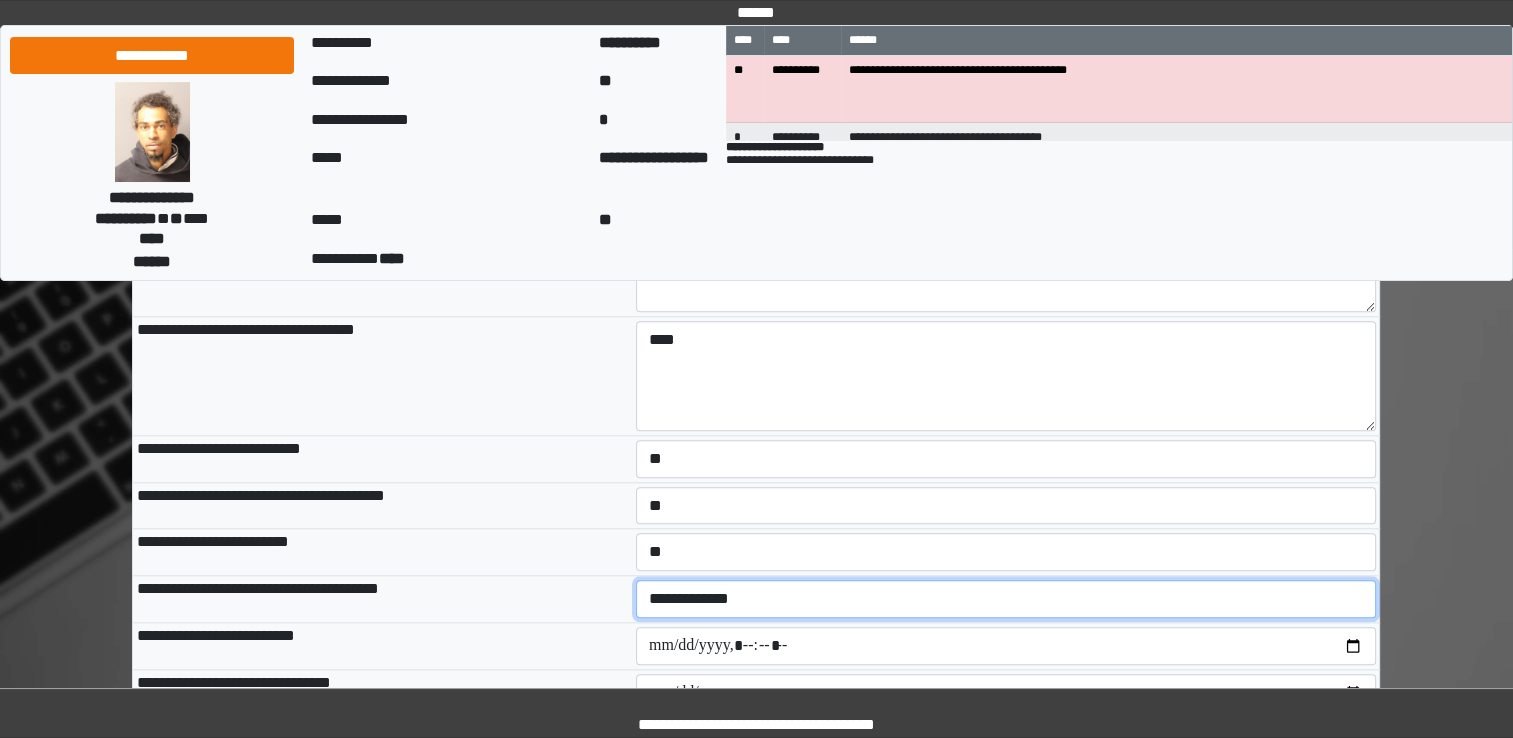click on "**********" at bounding box center [1006, 599] 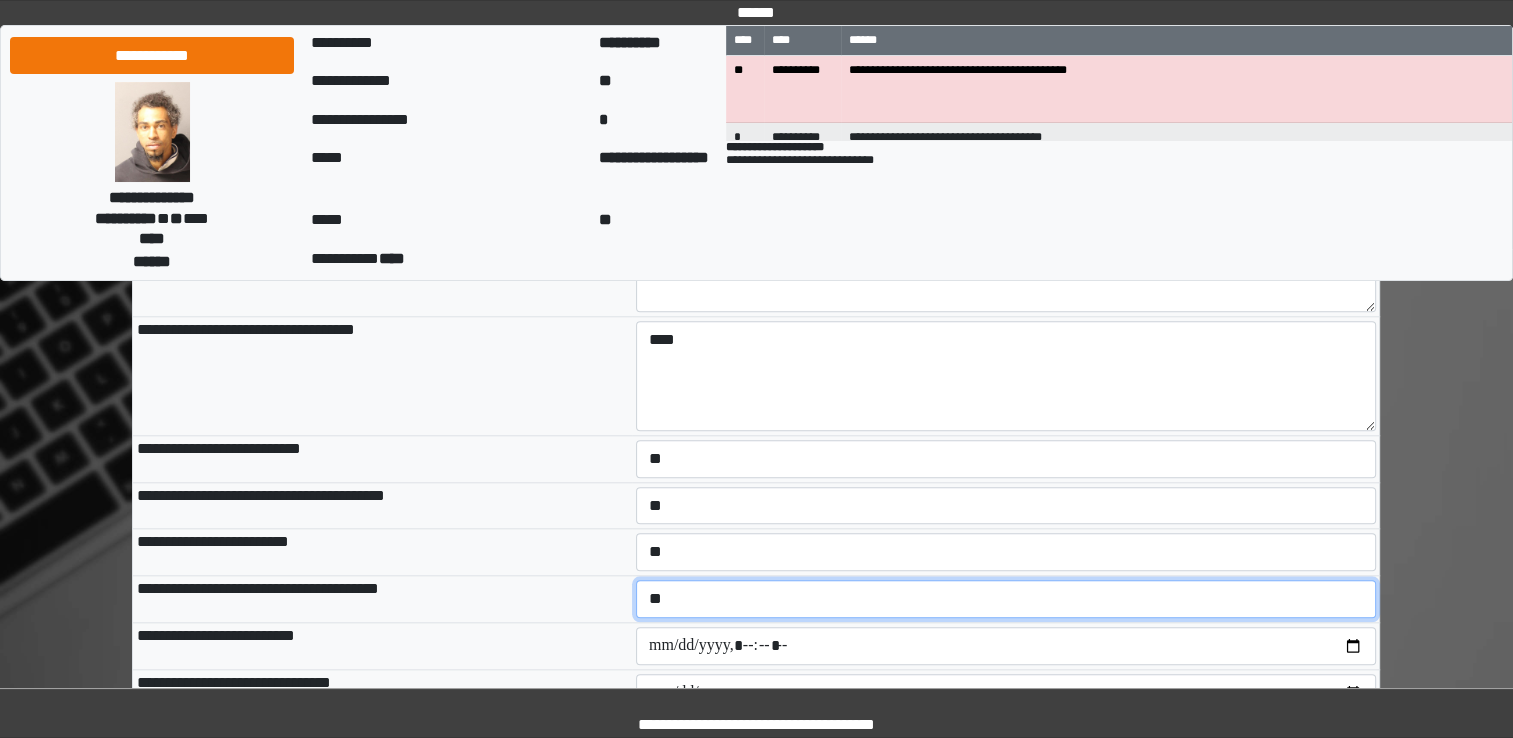 click on "**********" at bounding box center (1006, 599) 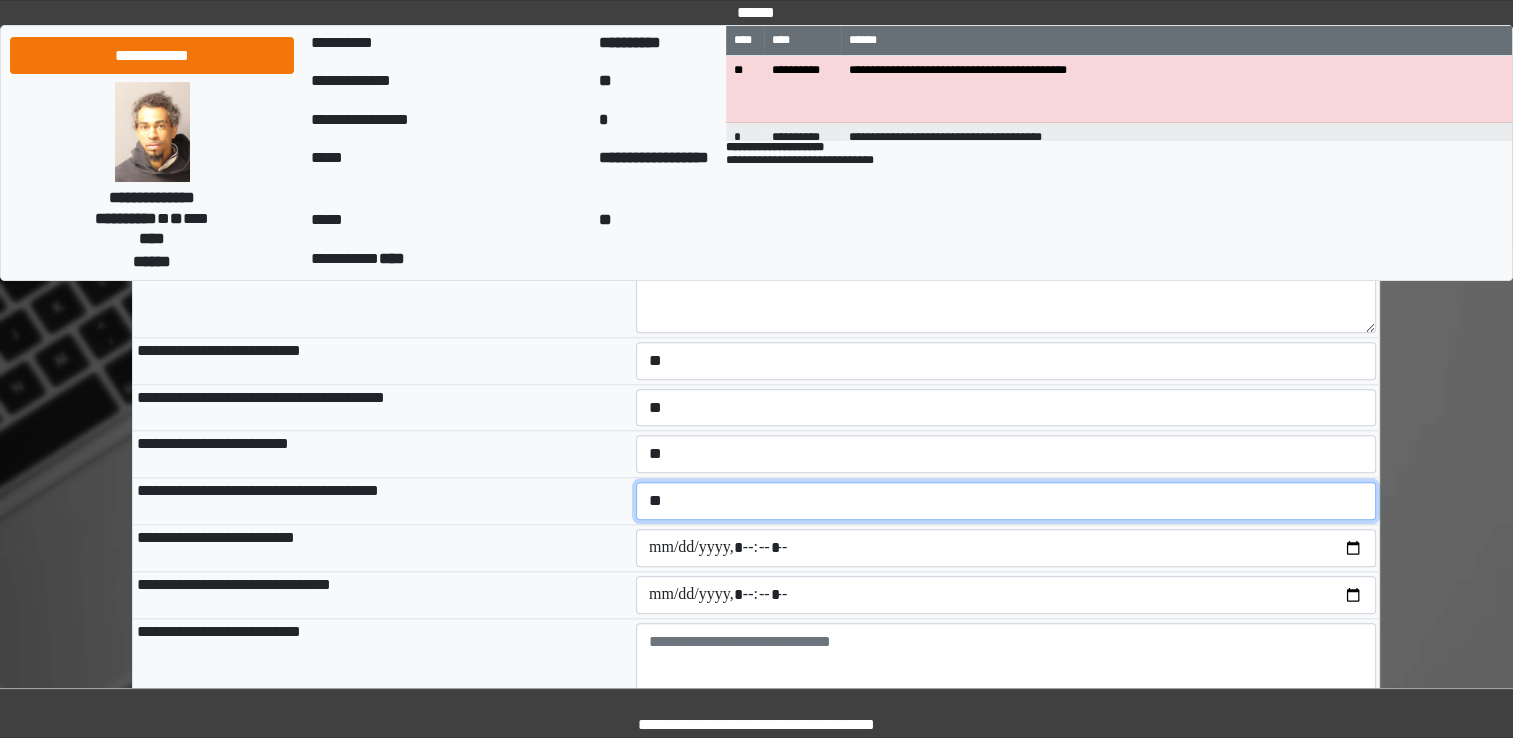 scroll, scrollTop: 1900, scrollLeft: 0, axis: vertical 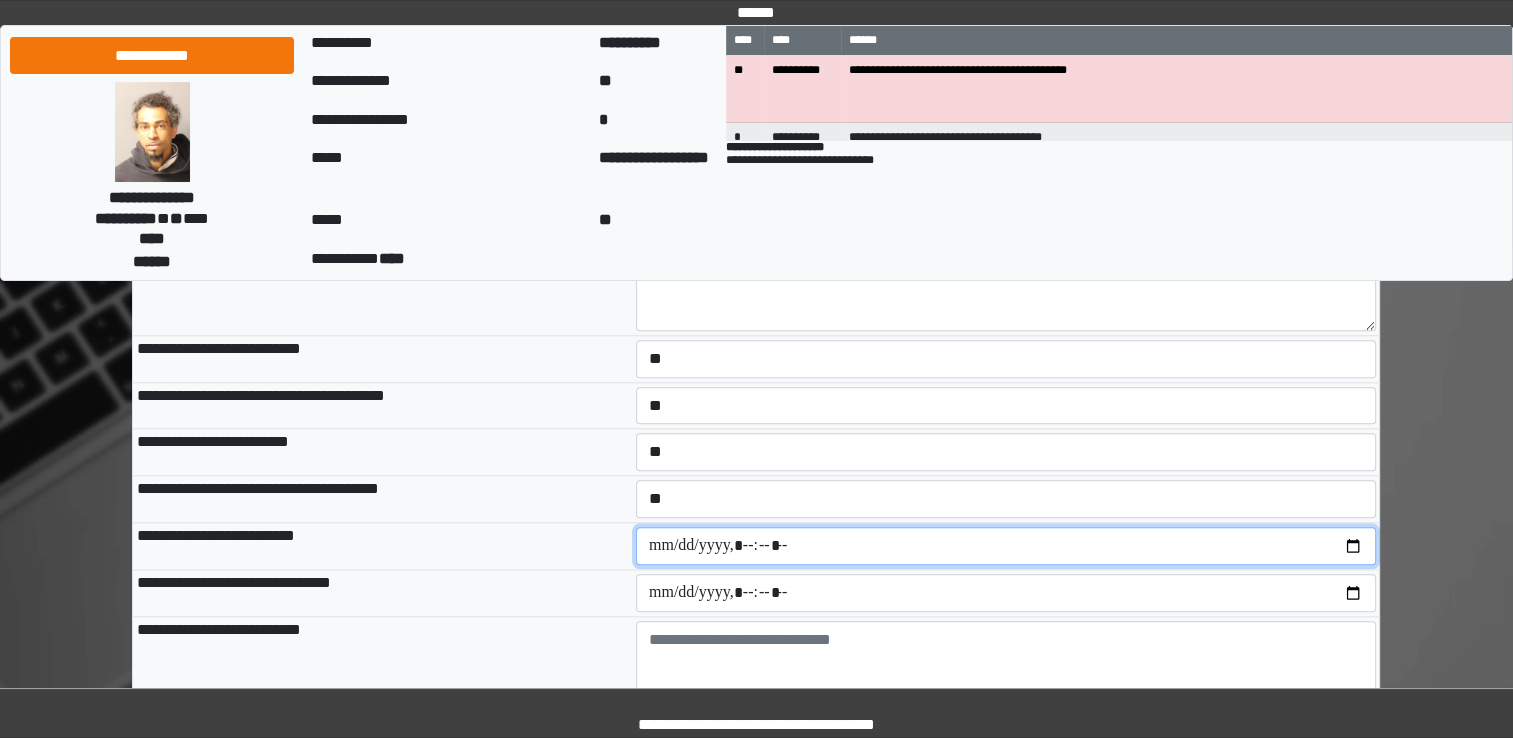 click at bounding box center (1006, 546) 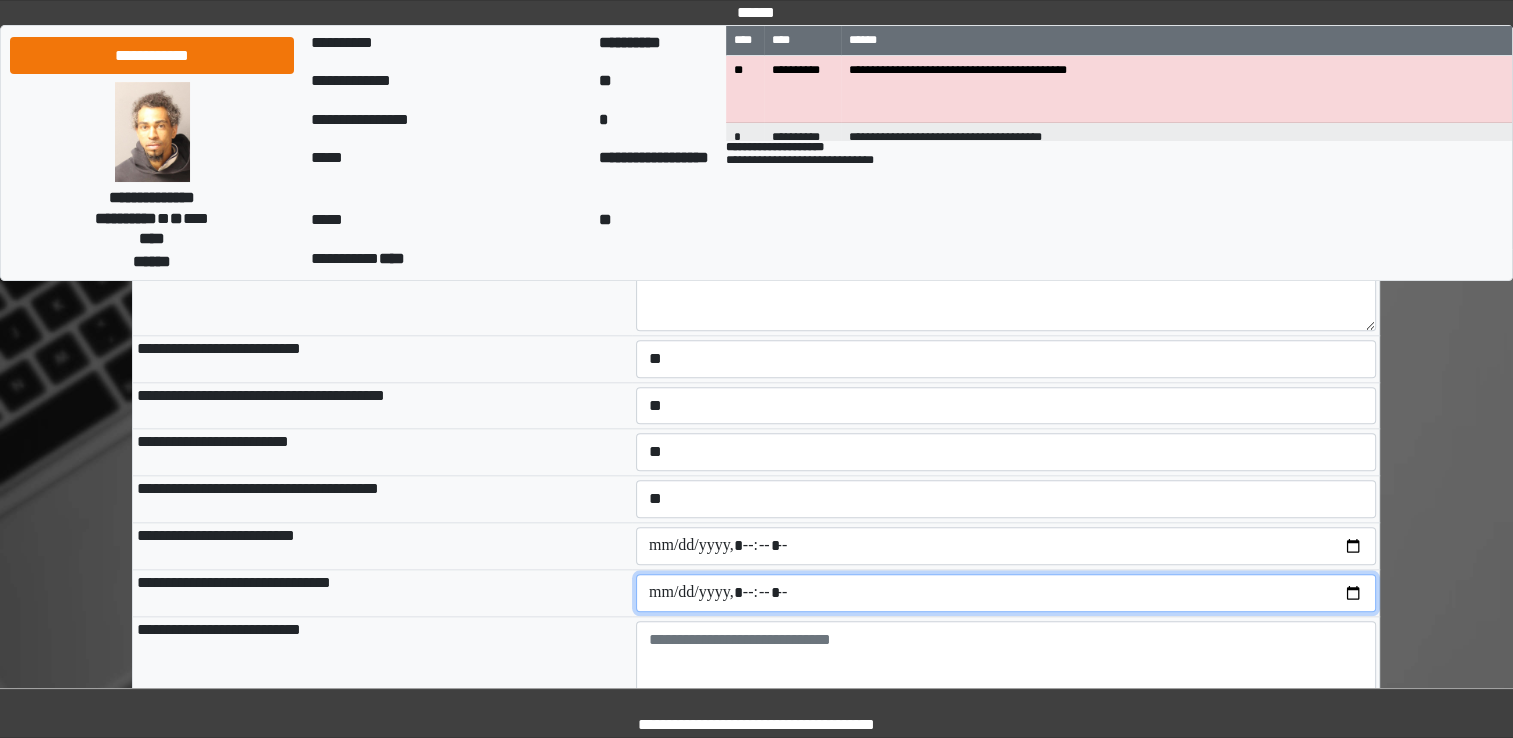 type on "**********" 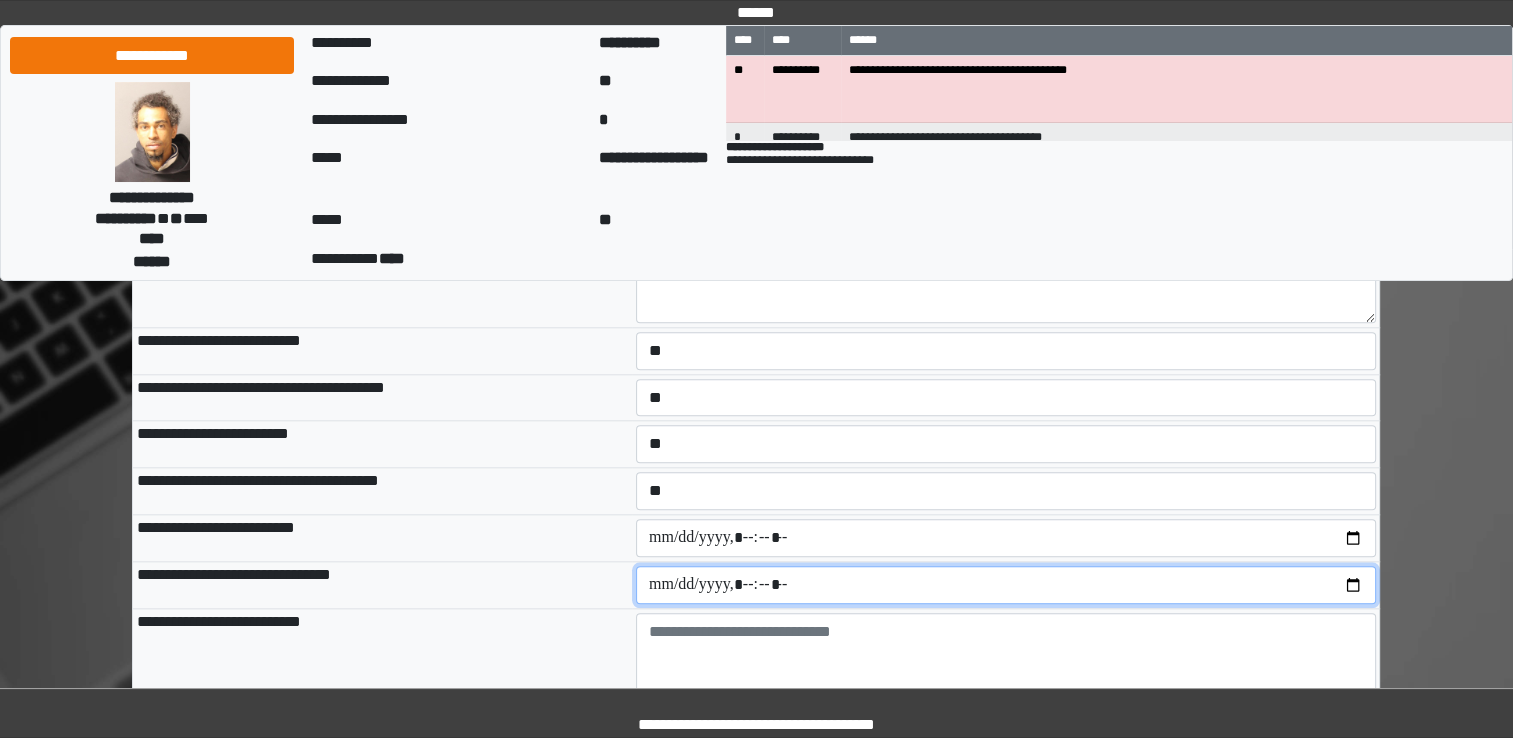 scroll, scrollTop: 2000, scrollLeft: 0, axis: vertical 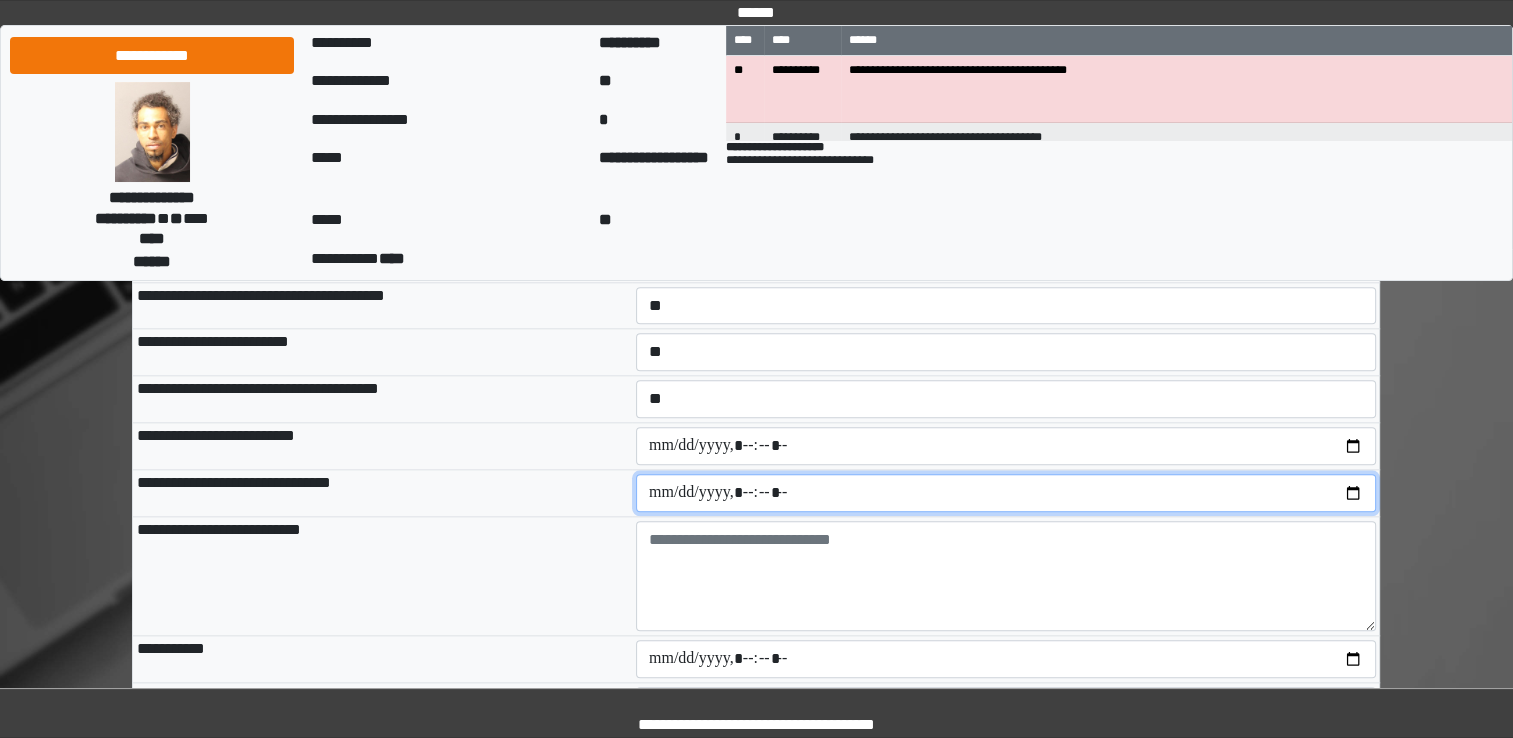 click at bounding box center [1006, 493] 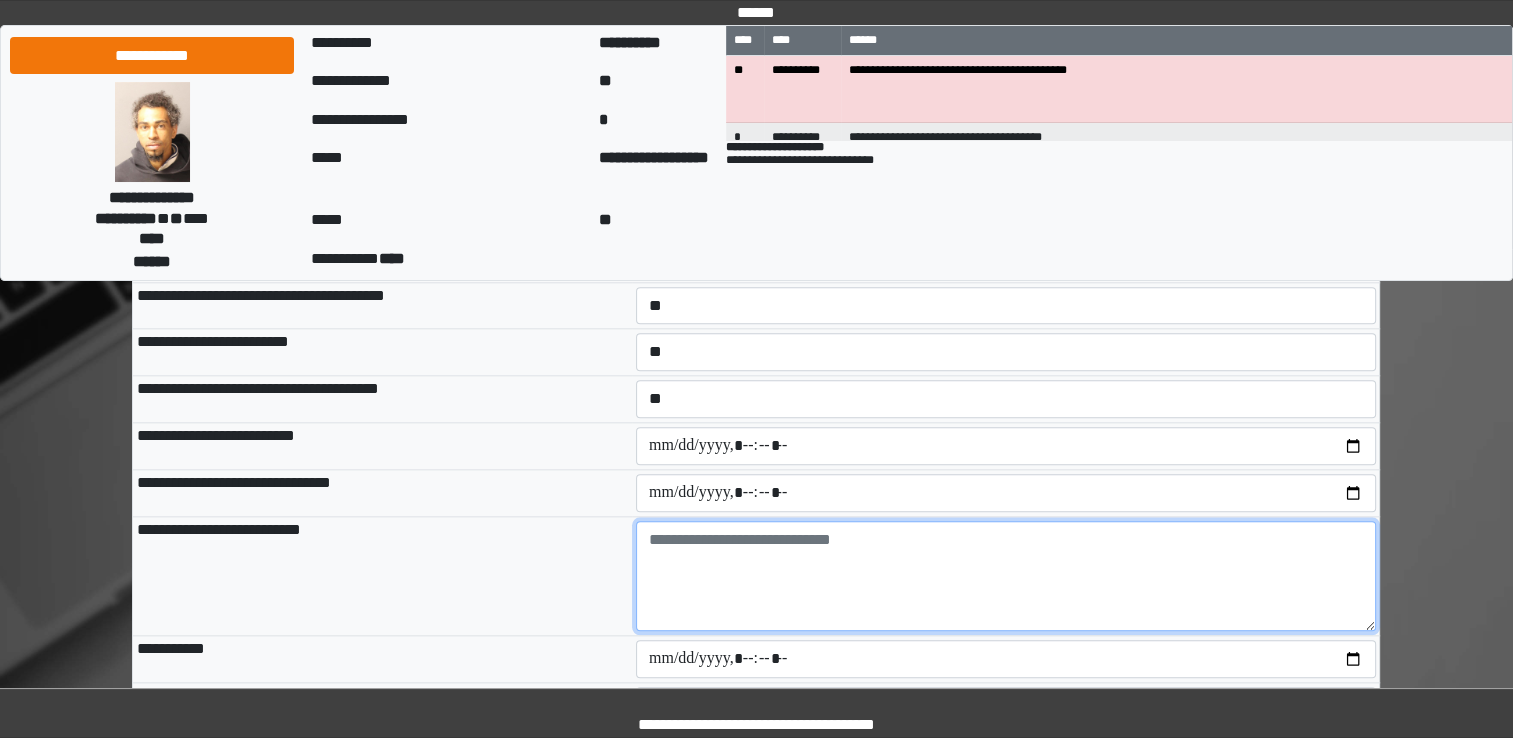 click at bounding box center [1006, 576] 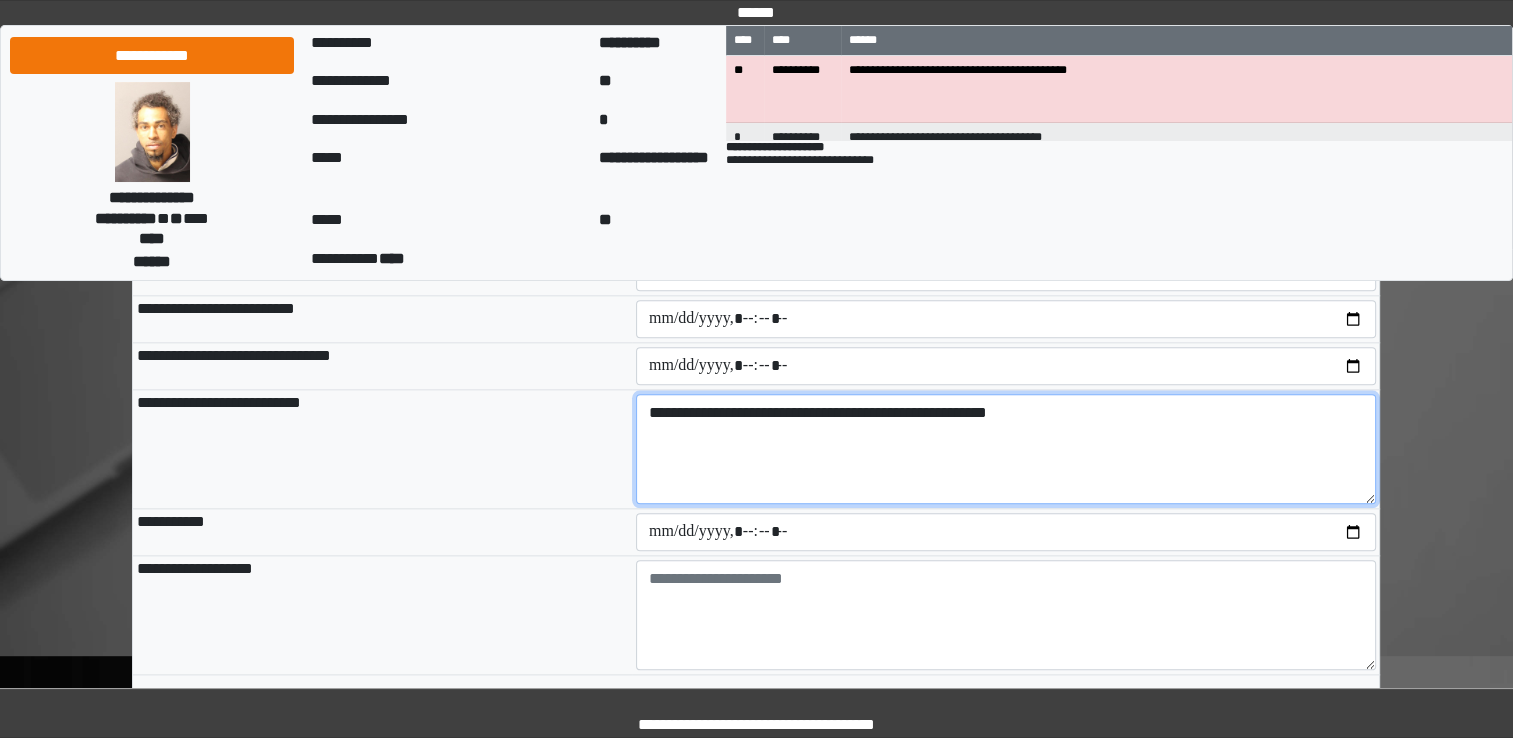 scroll, scrollTop: 2200, scrollLeft: 0, axis: vertical 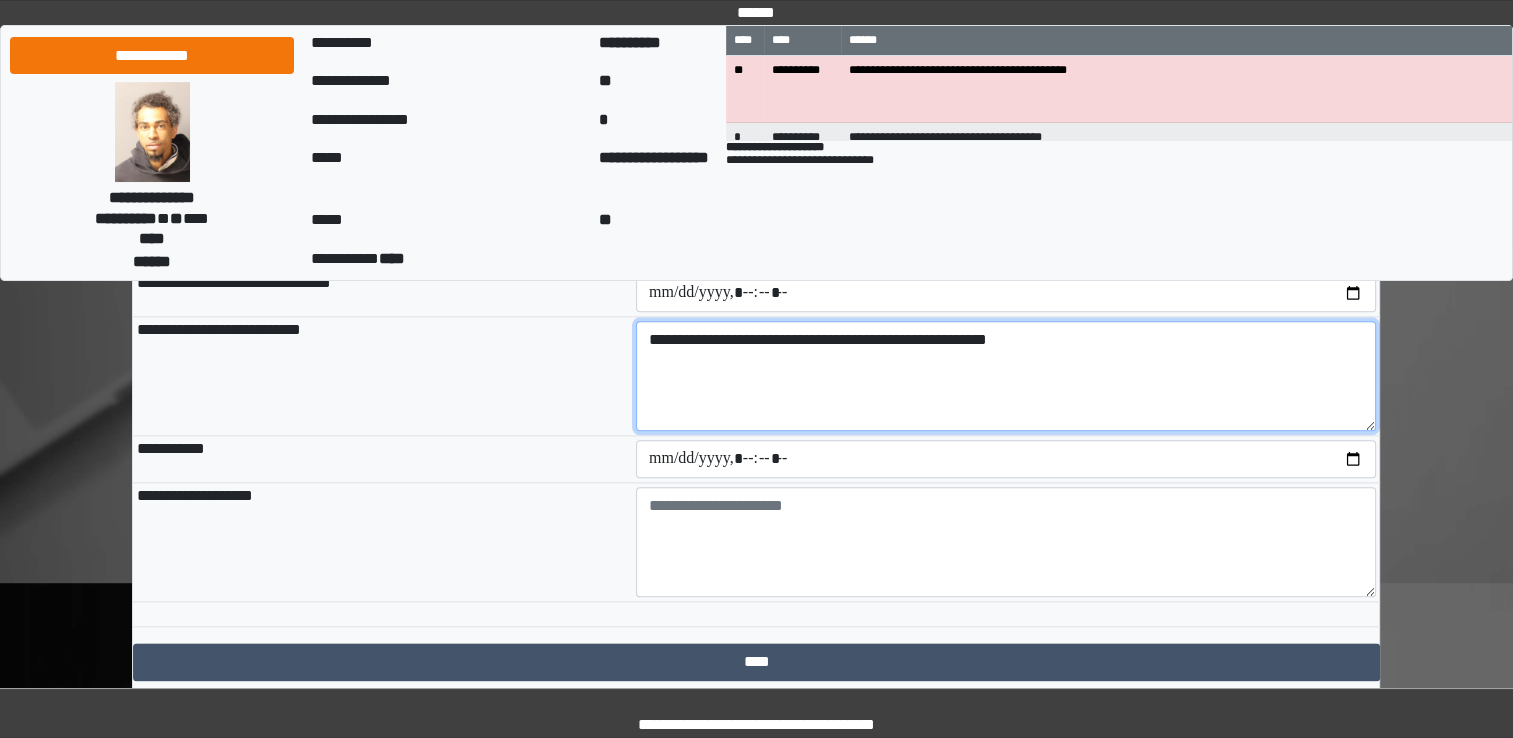 type on "**********" 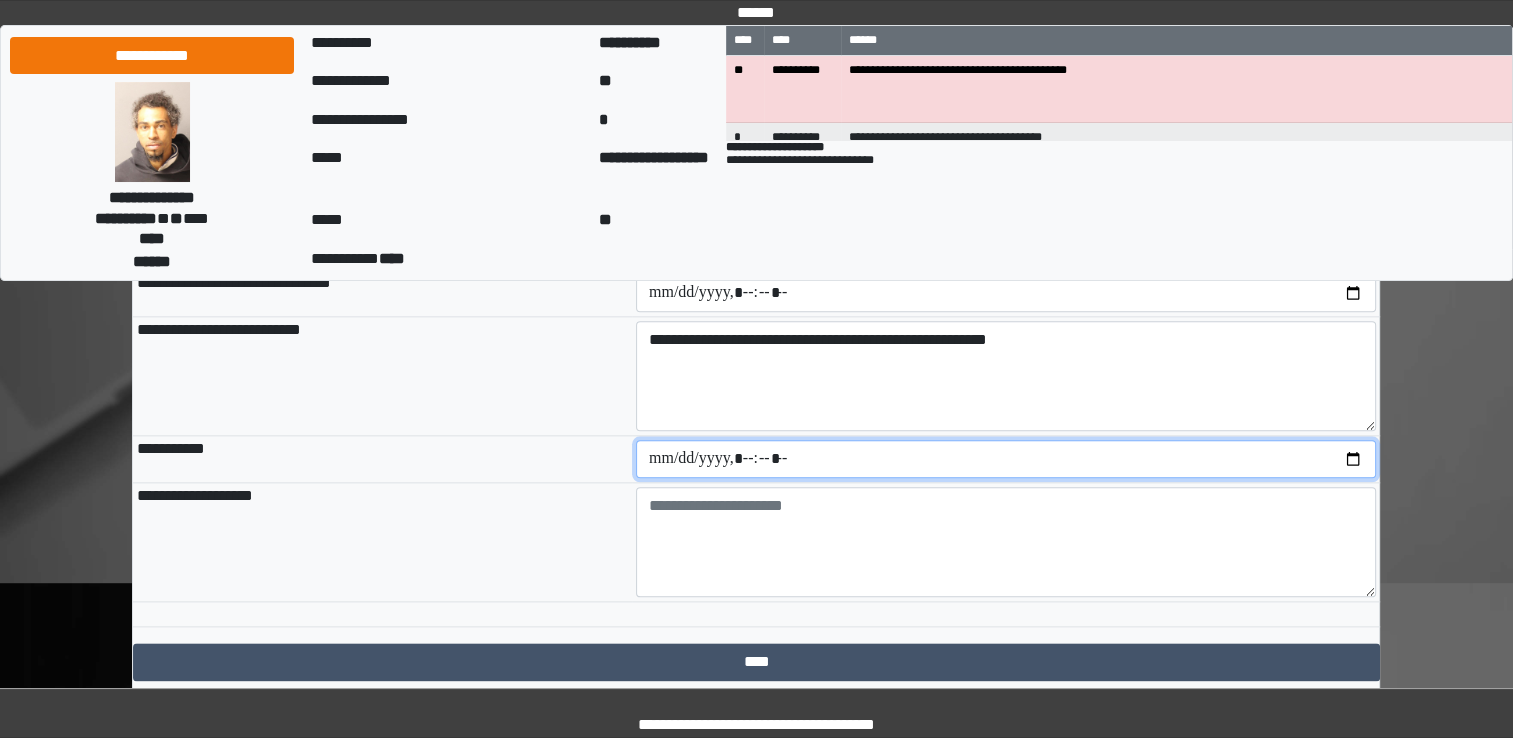click at bounding box center (1006, 459) 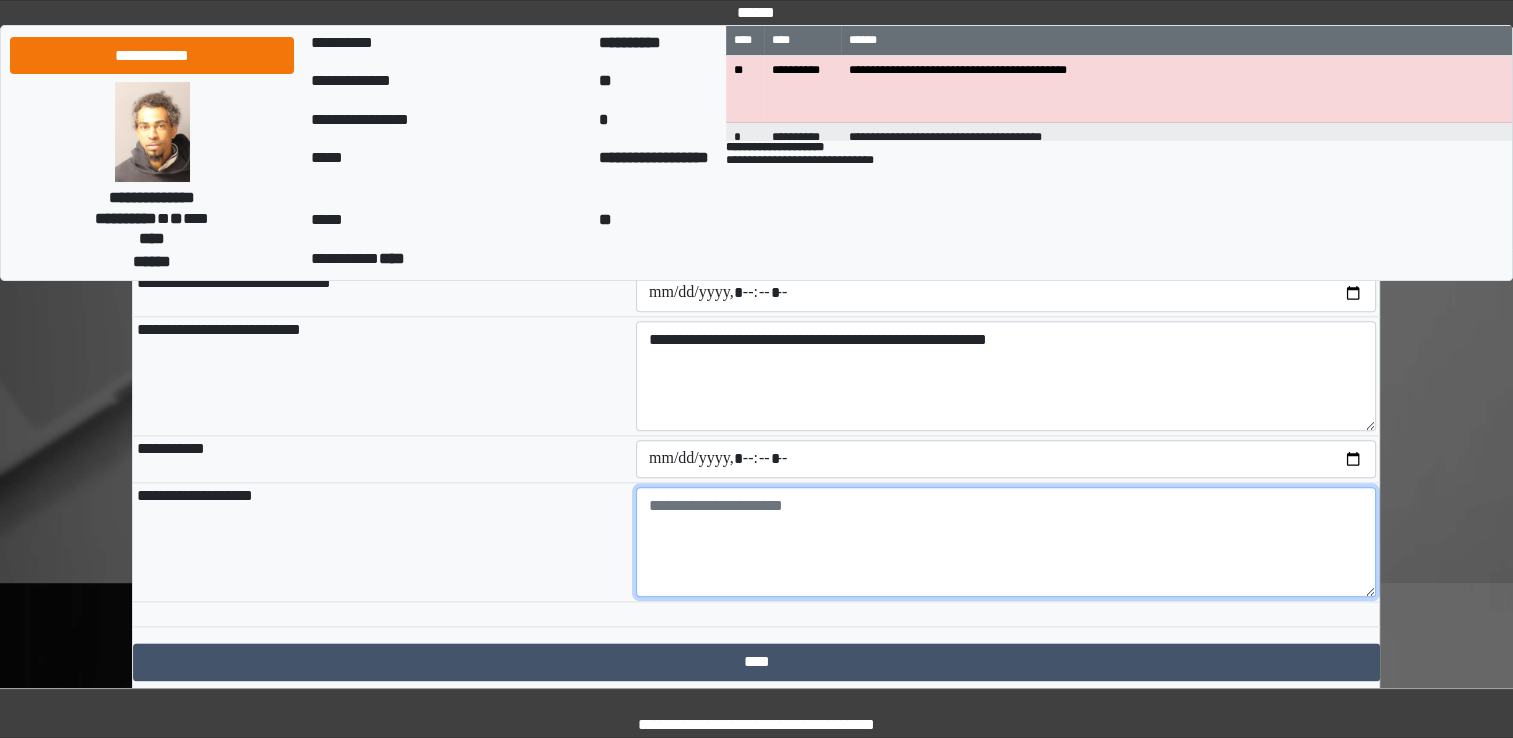 type on "**********" 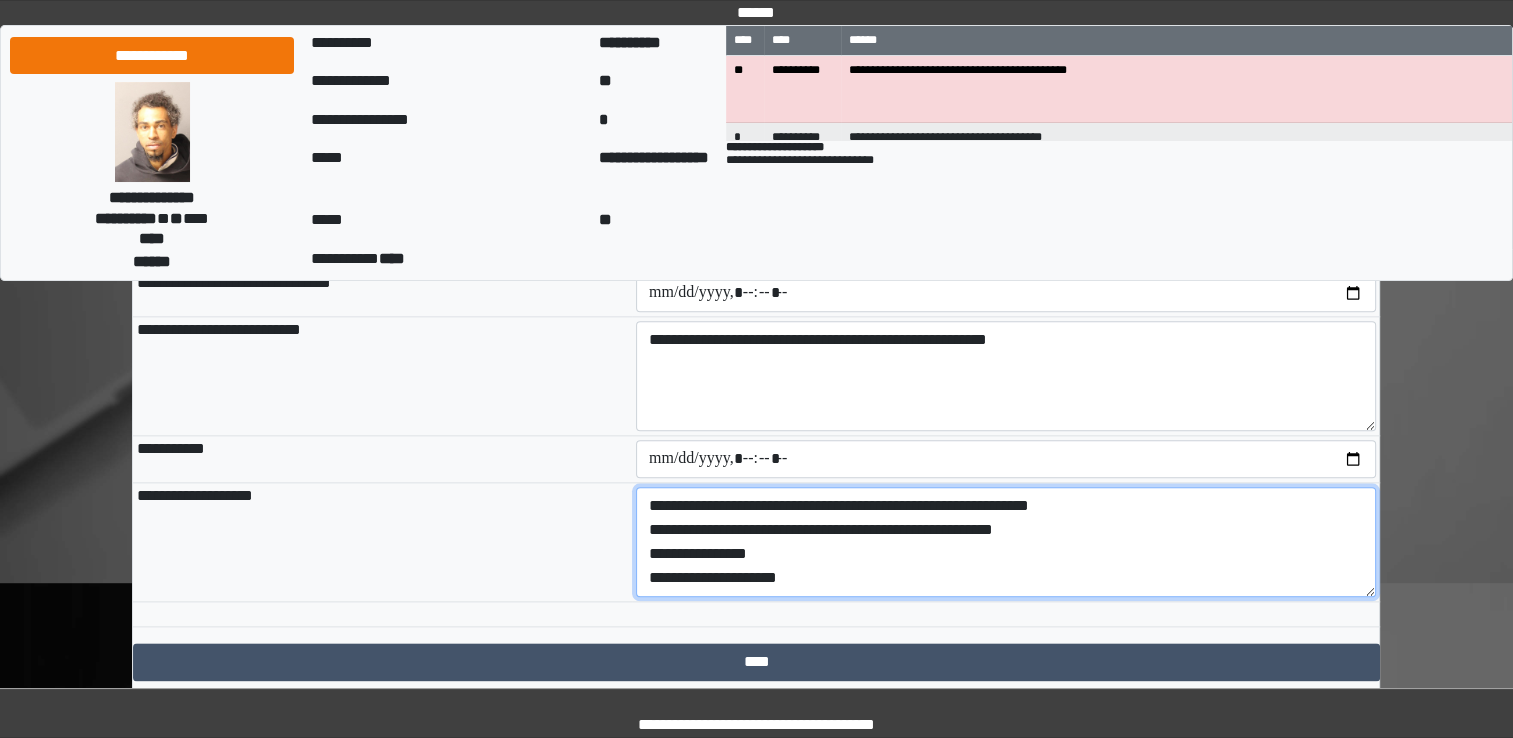 scroll, scrollTop: 16, scrollLeft: 0, axis: vertical 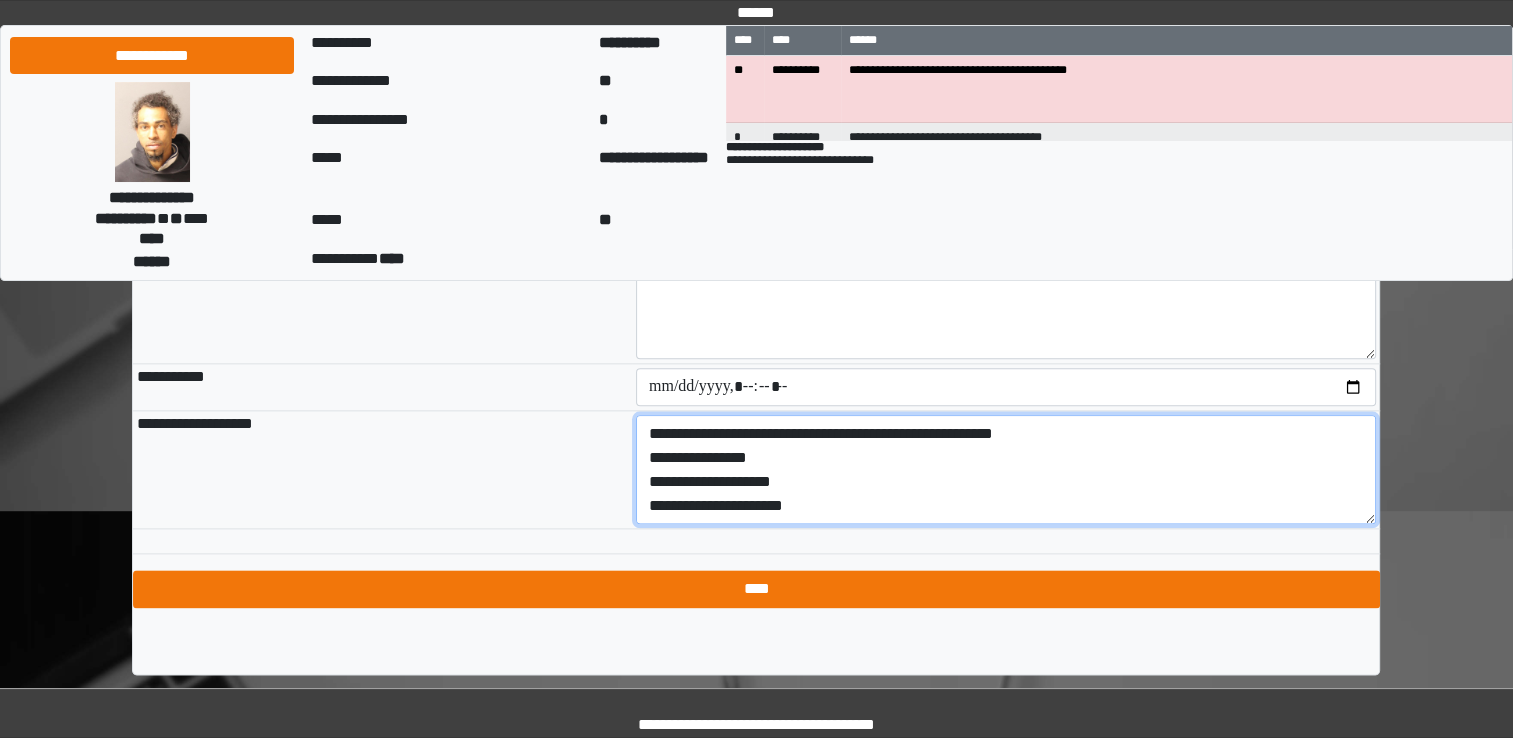 type on "**********" 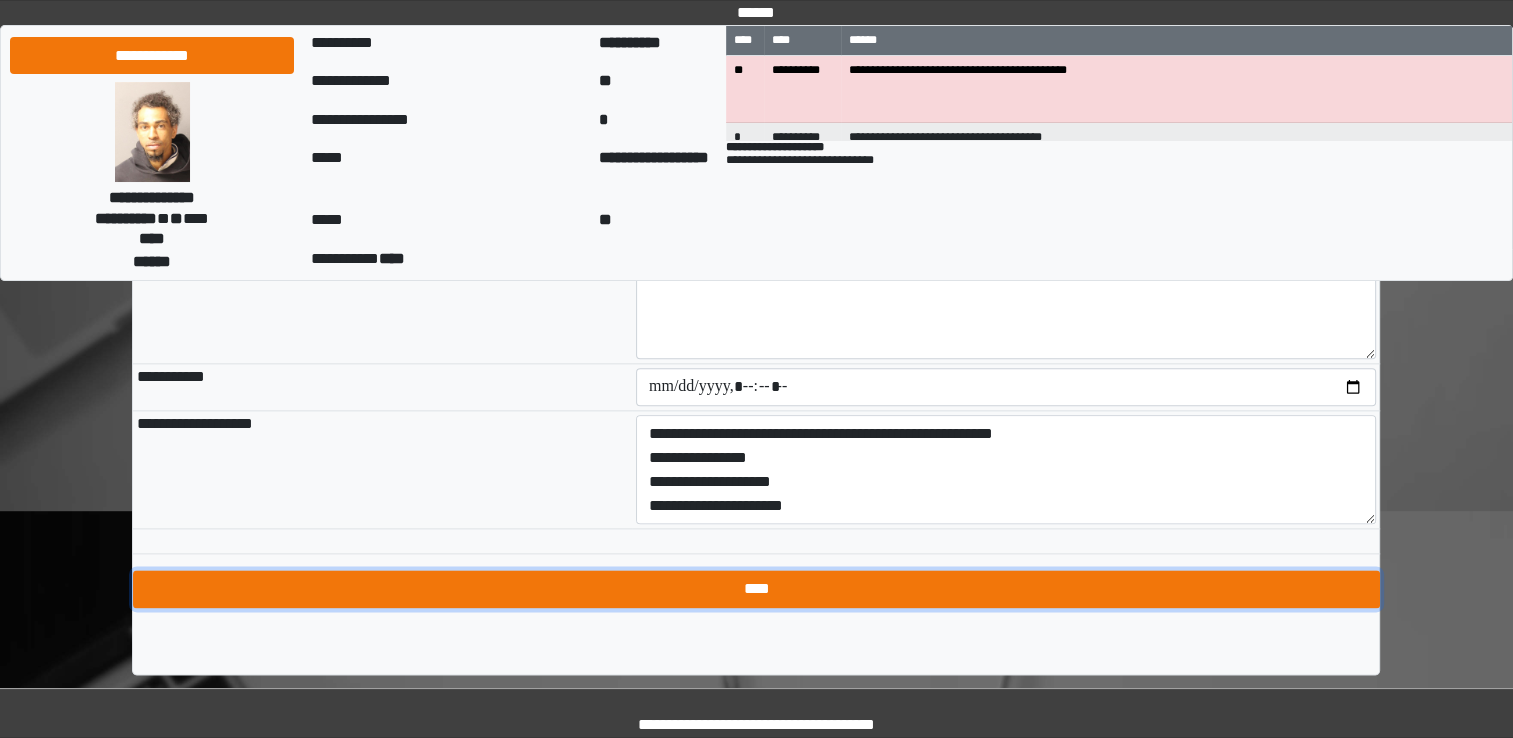 click on "****" at bounding box center [756, 589] 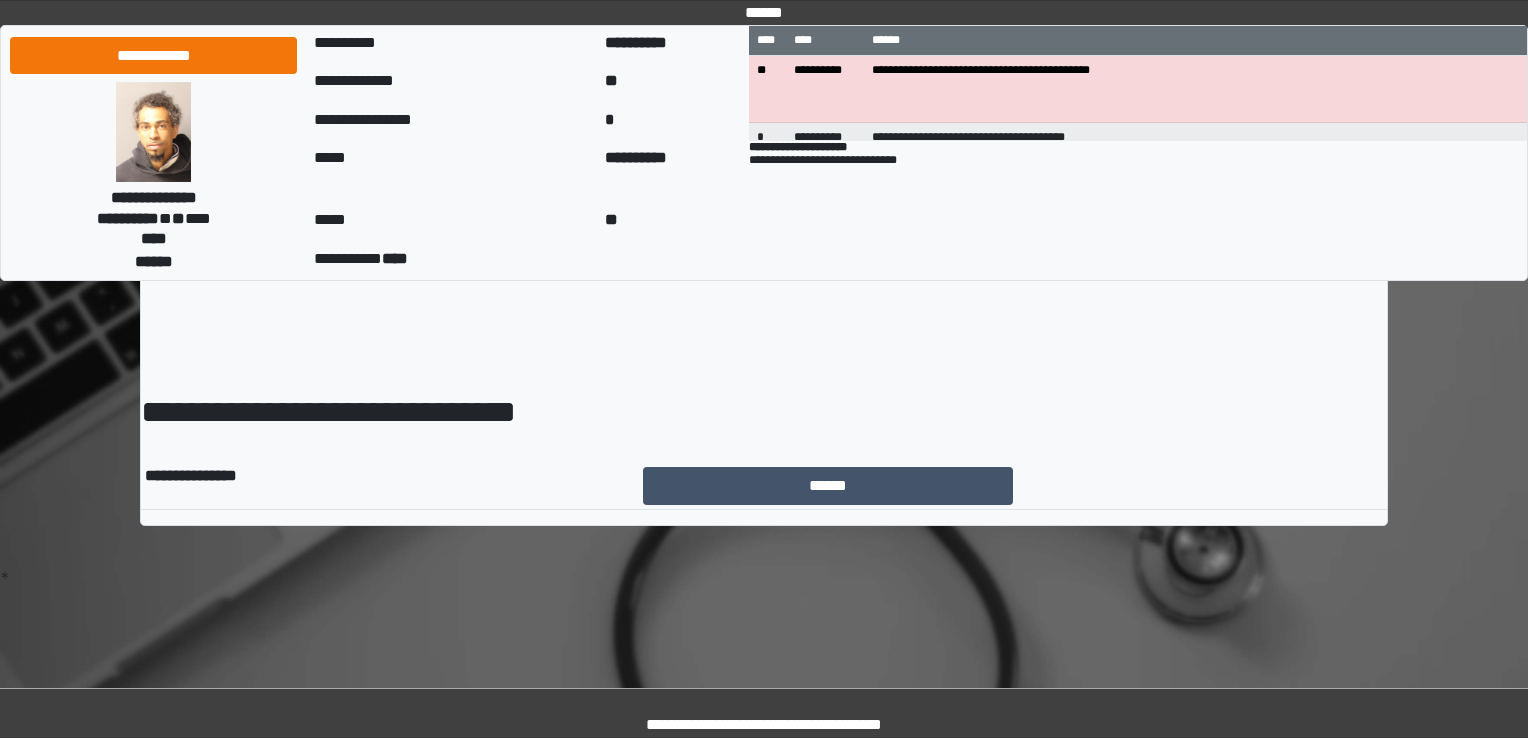 scroll, scrollTop: 0, scrollLeft: 0, axis: both 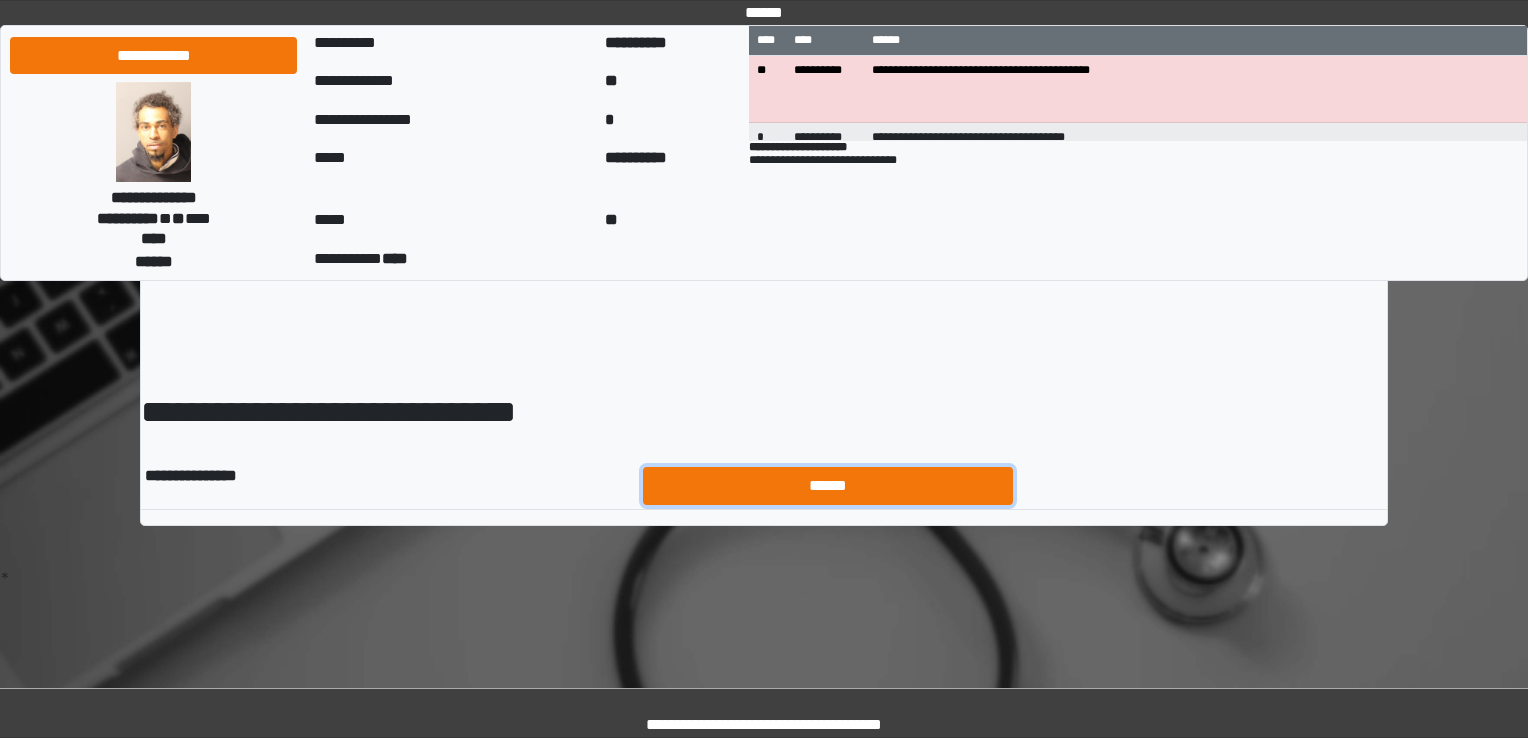 click on "******" at bounding box center [828, 486] 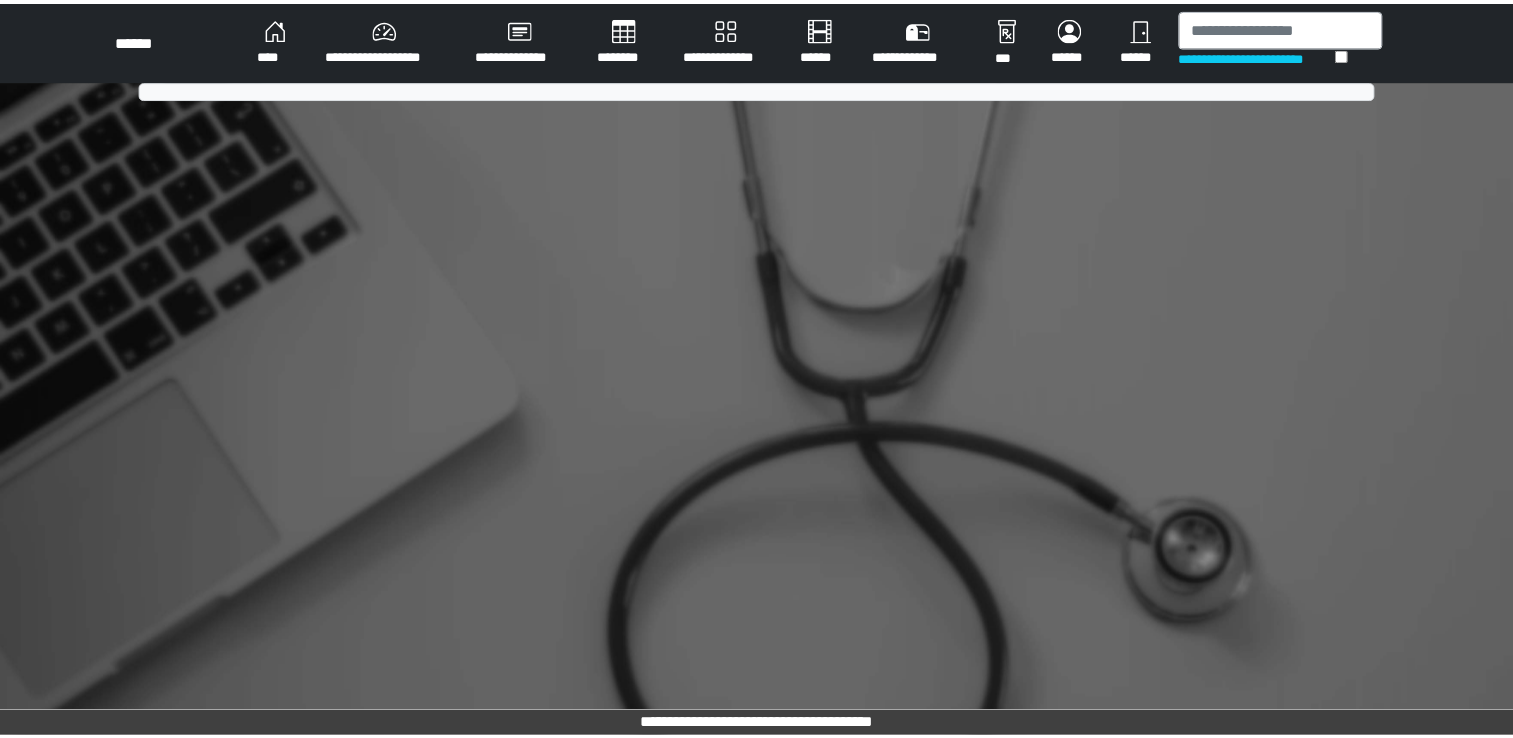 scroll, scrollTop: 0, scrollLeft: 0, axis: both 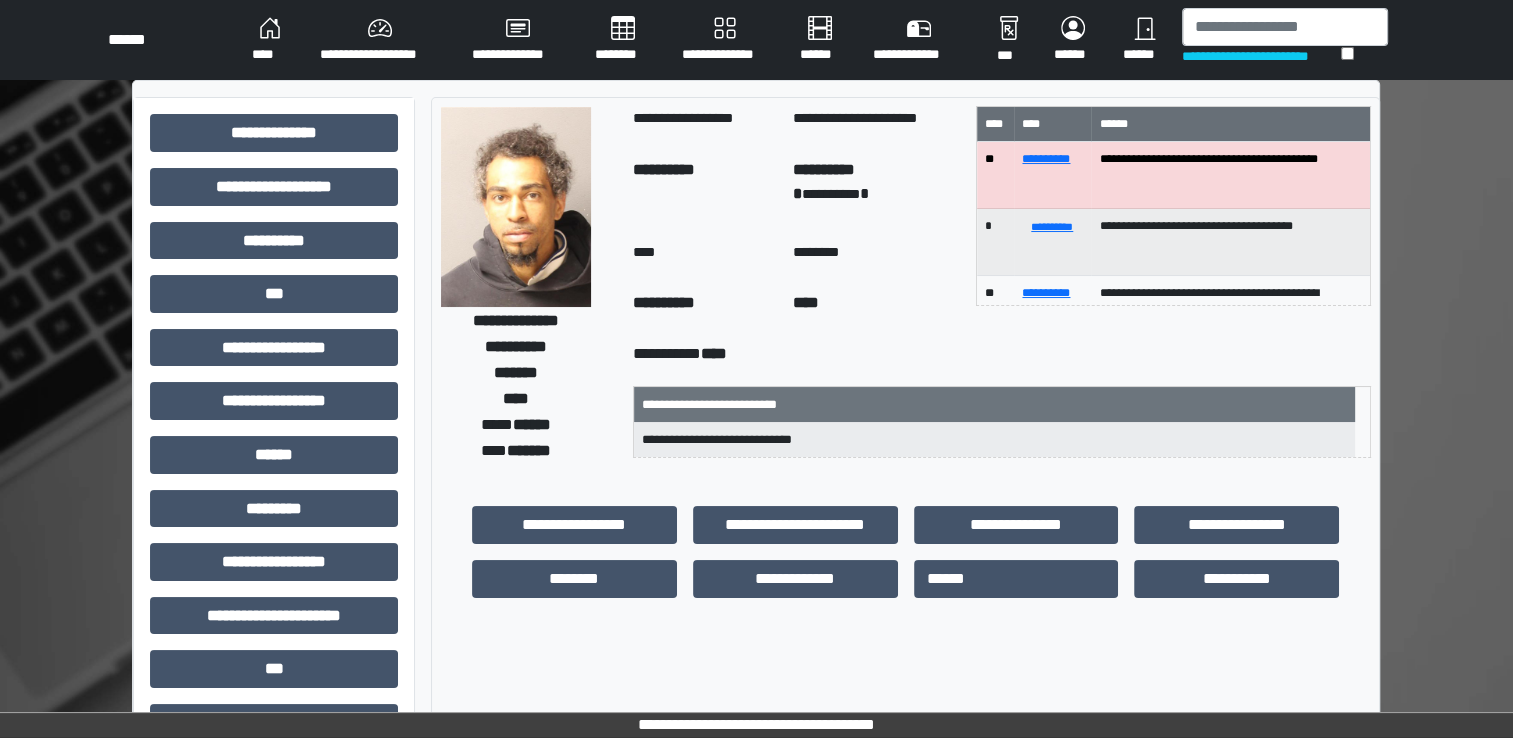 click on "**********" at bounding box center [380, 40] 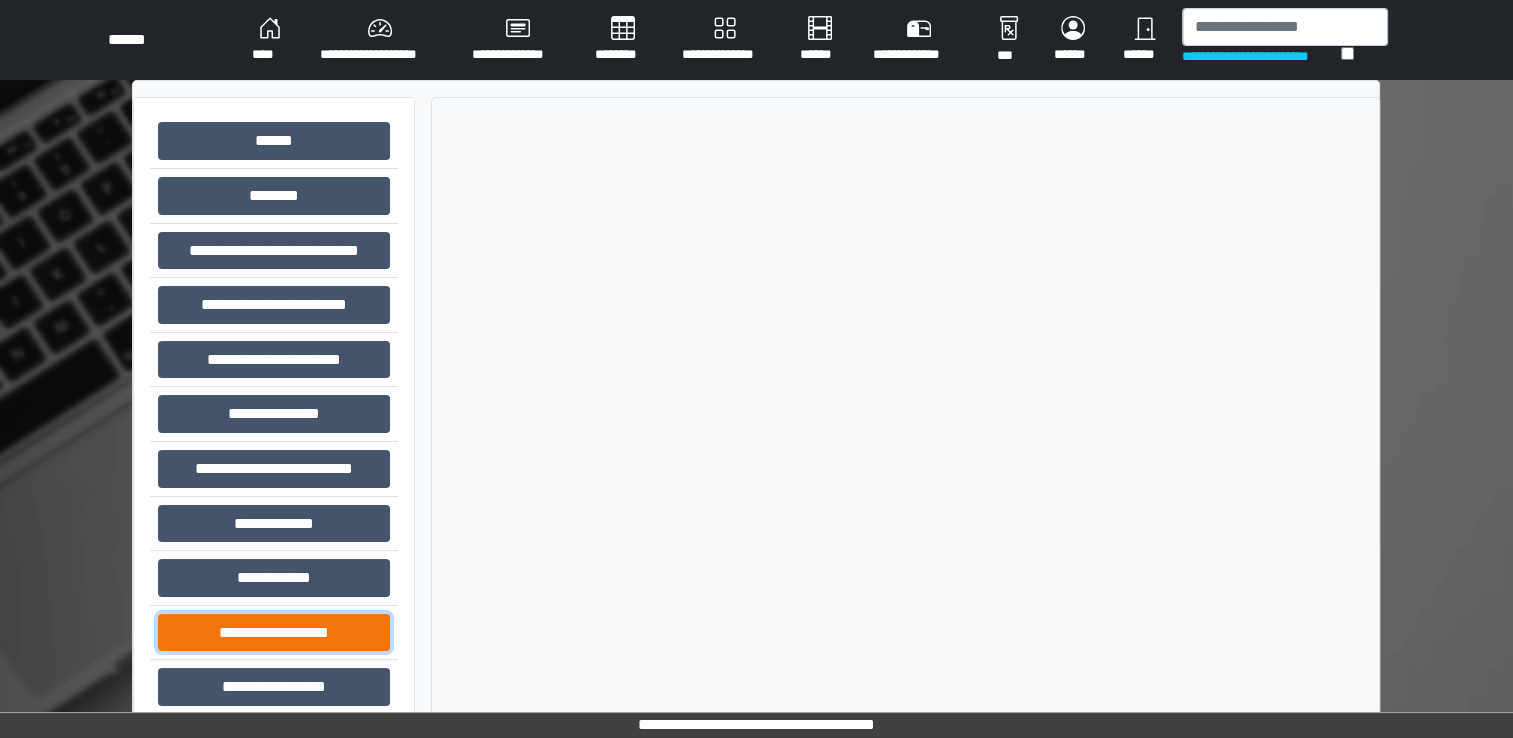 click on "**********" at bounding box center [274, 633] 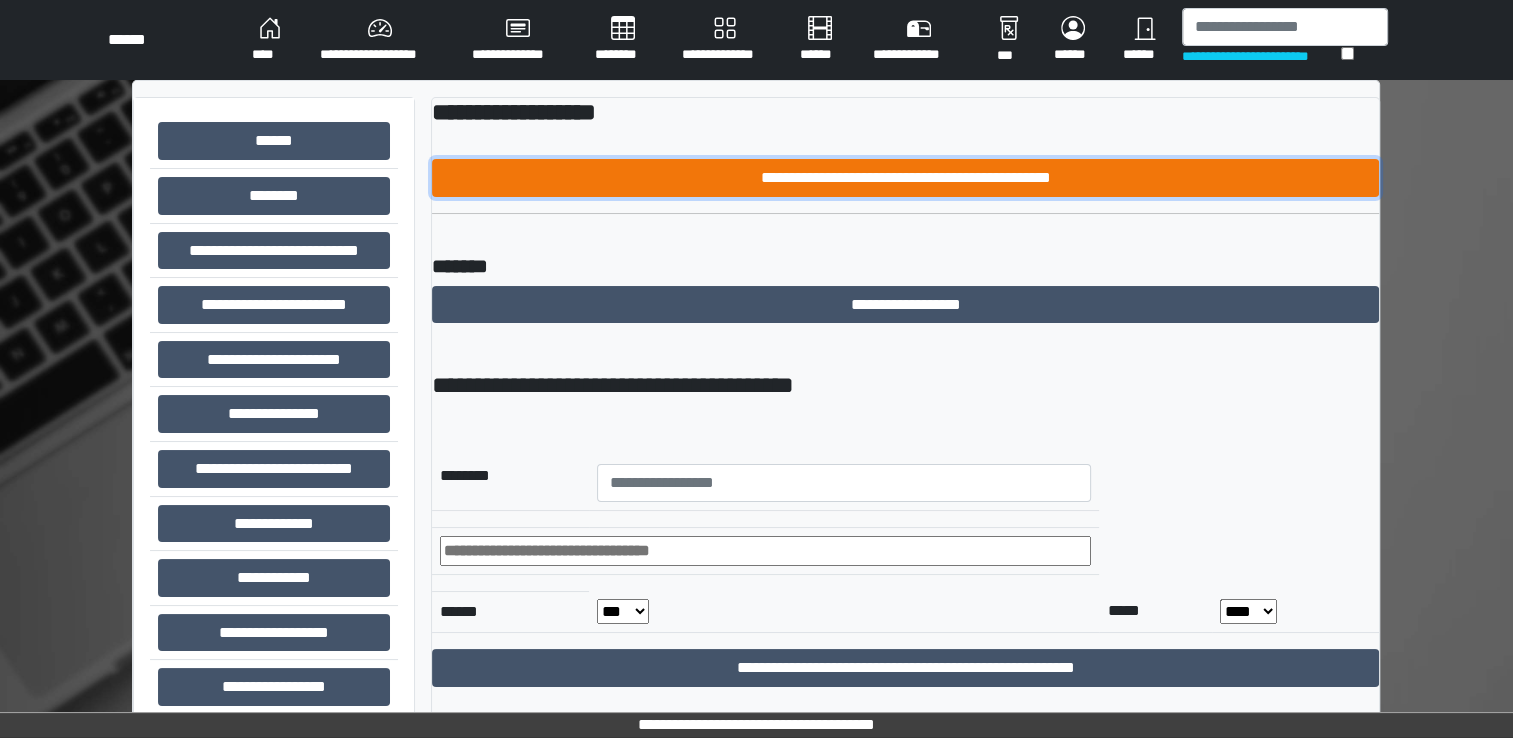 click on "**********" at bounding box center (905, 178) 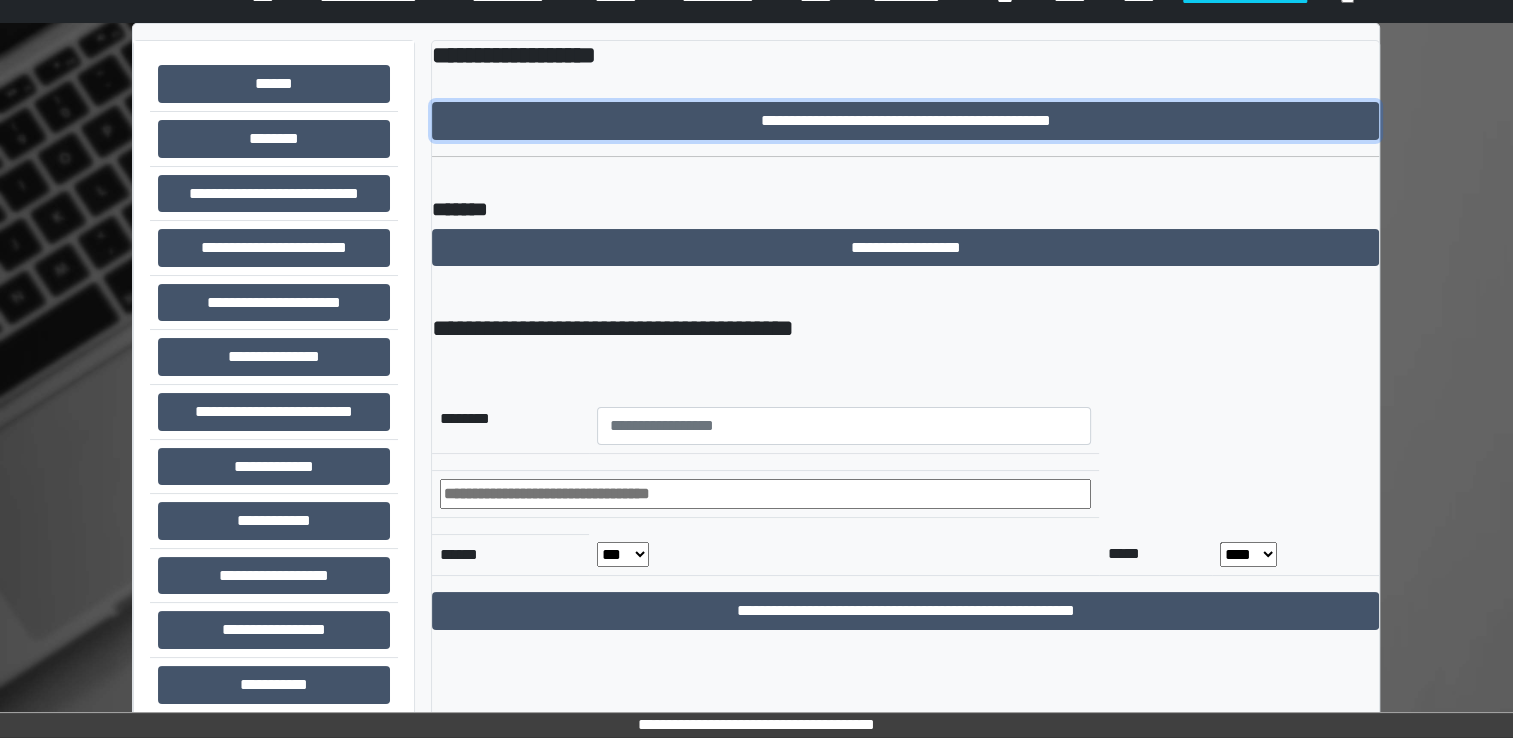 scroll, scrollTop: 0, scrollLeft: 0, axis: both 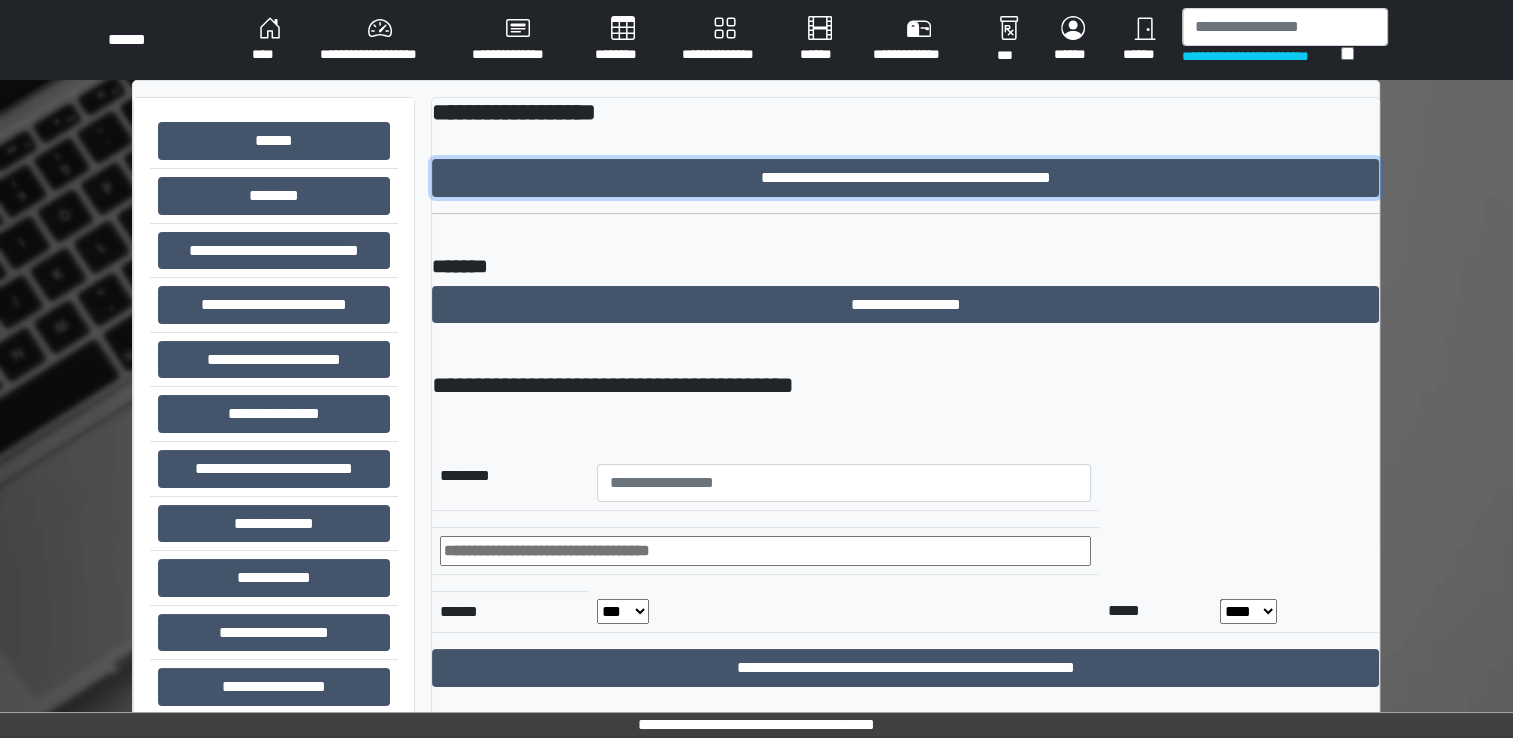 type 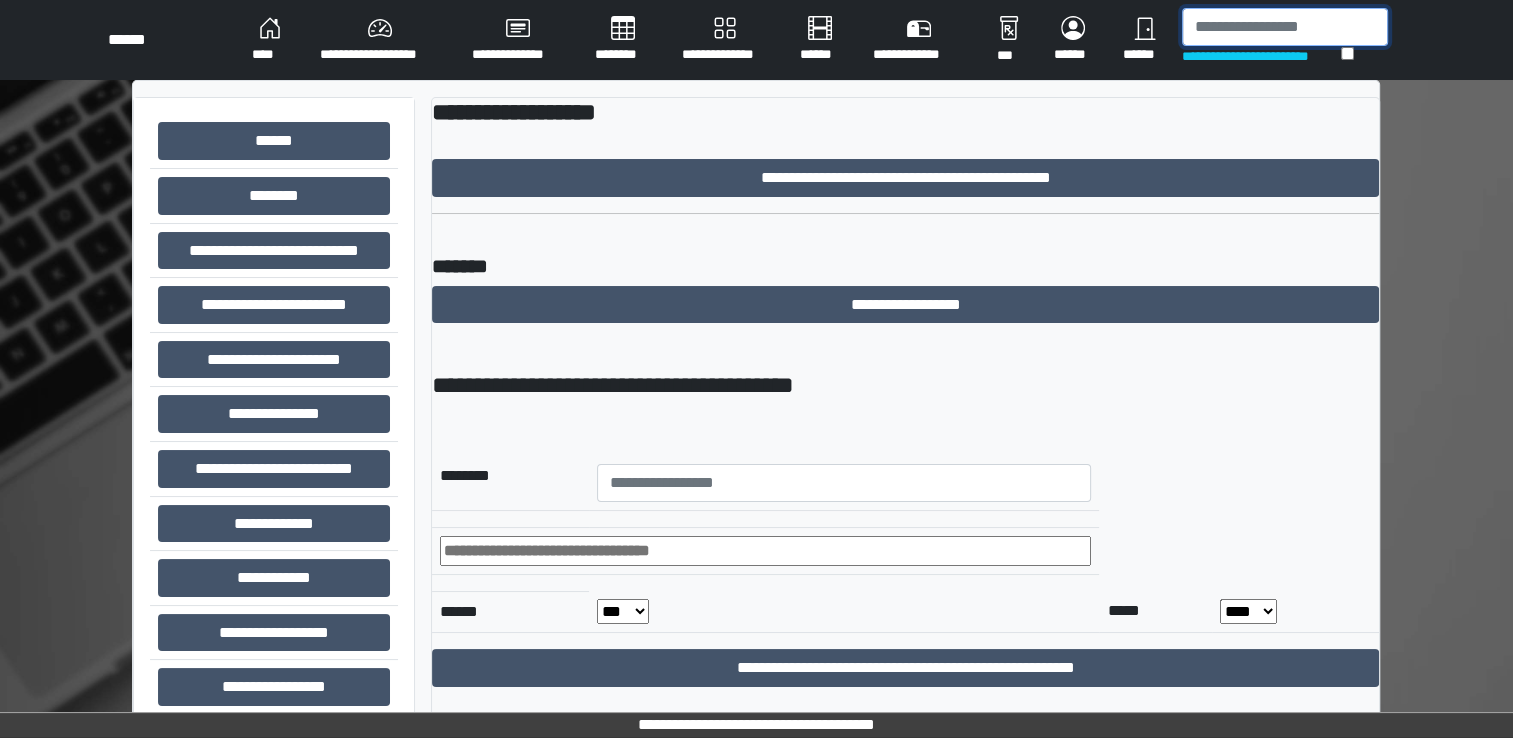 click at bounding box center (1285, 27) 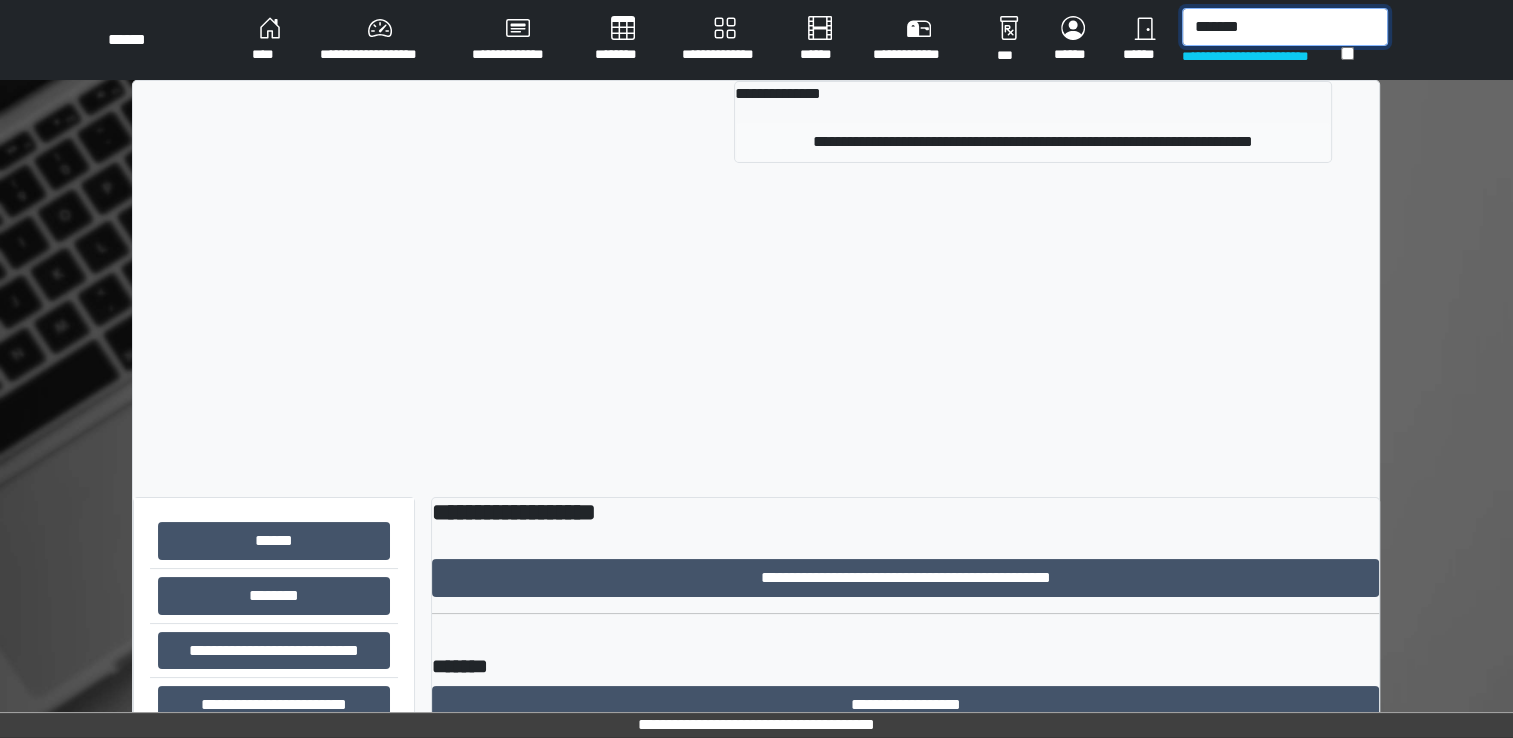 type on "*******" 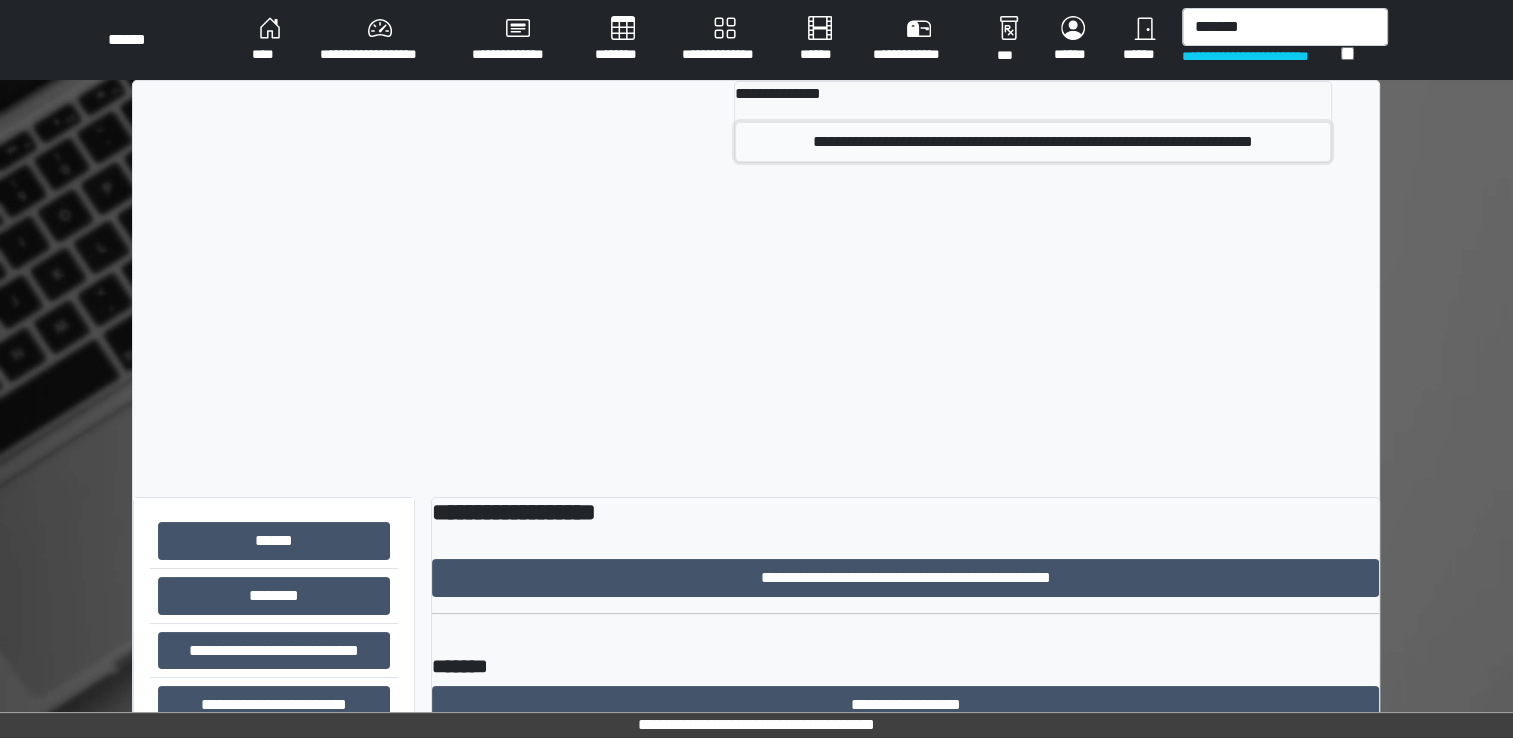click on "**********" at bounding box center [1033, 142] 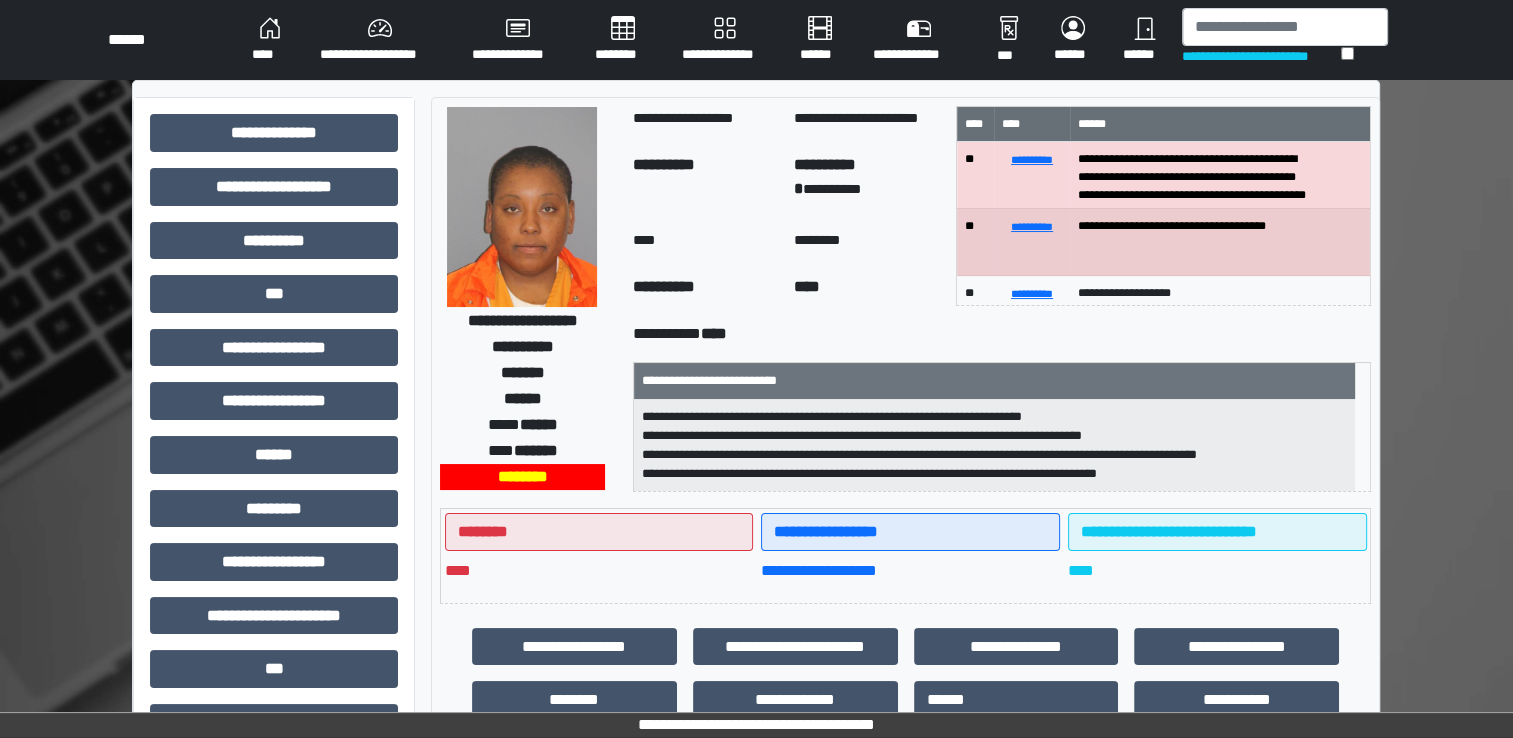 click at bounding box center [522, 207] 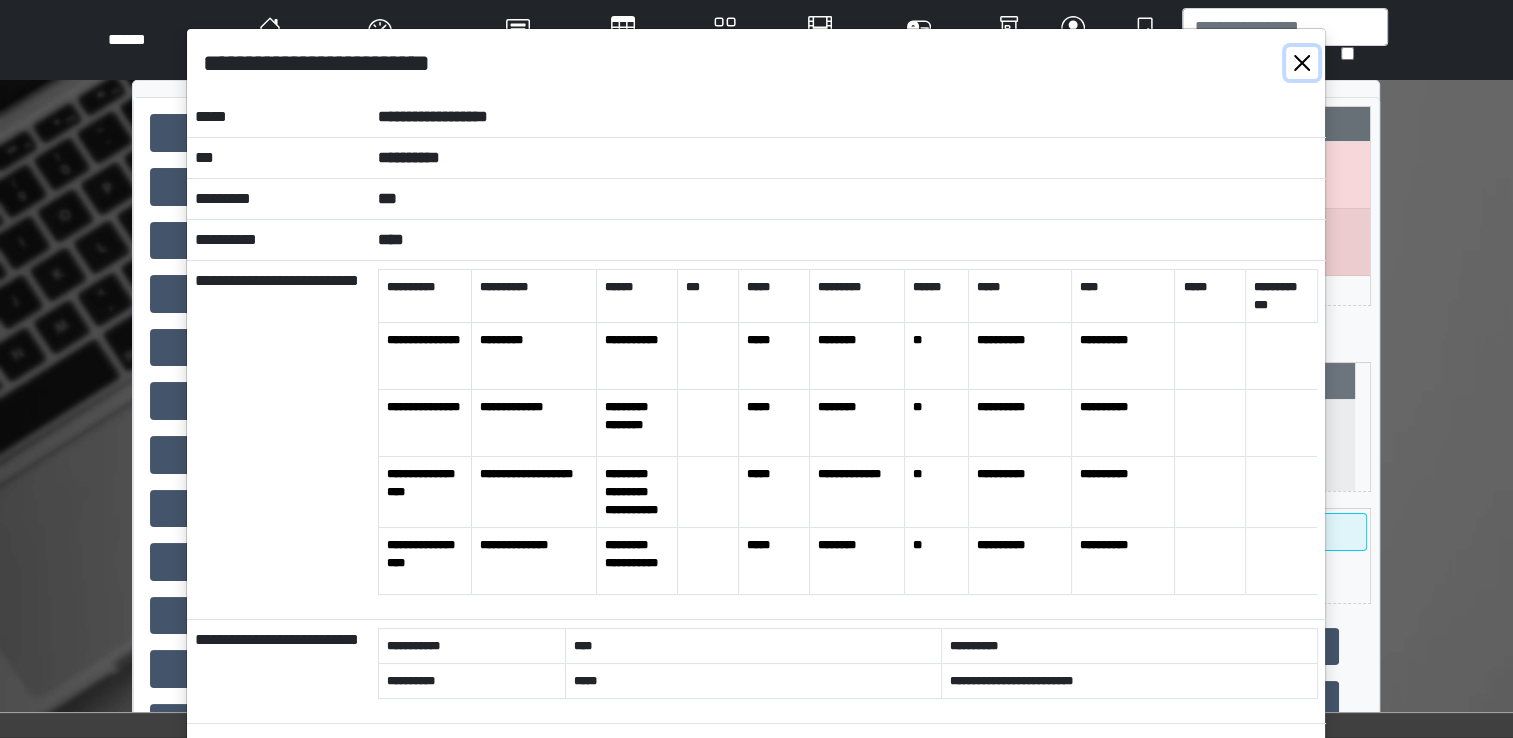 click at bounding box center (1302, 63) 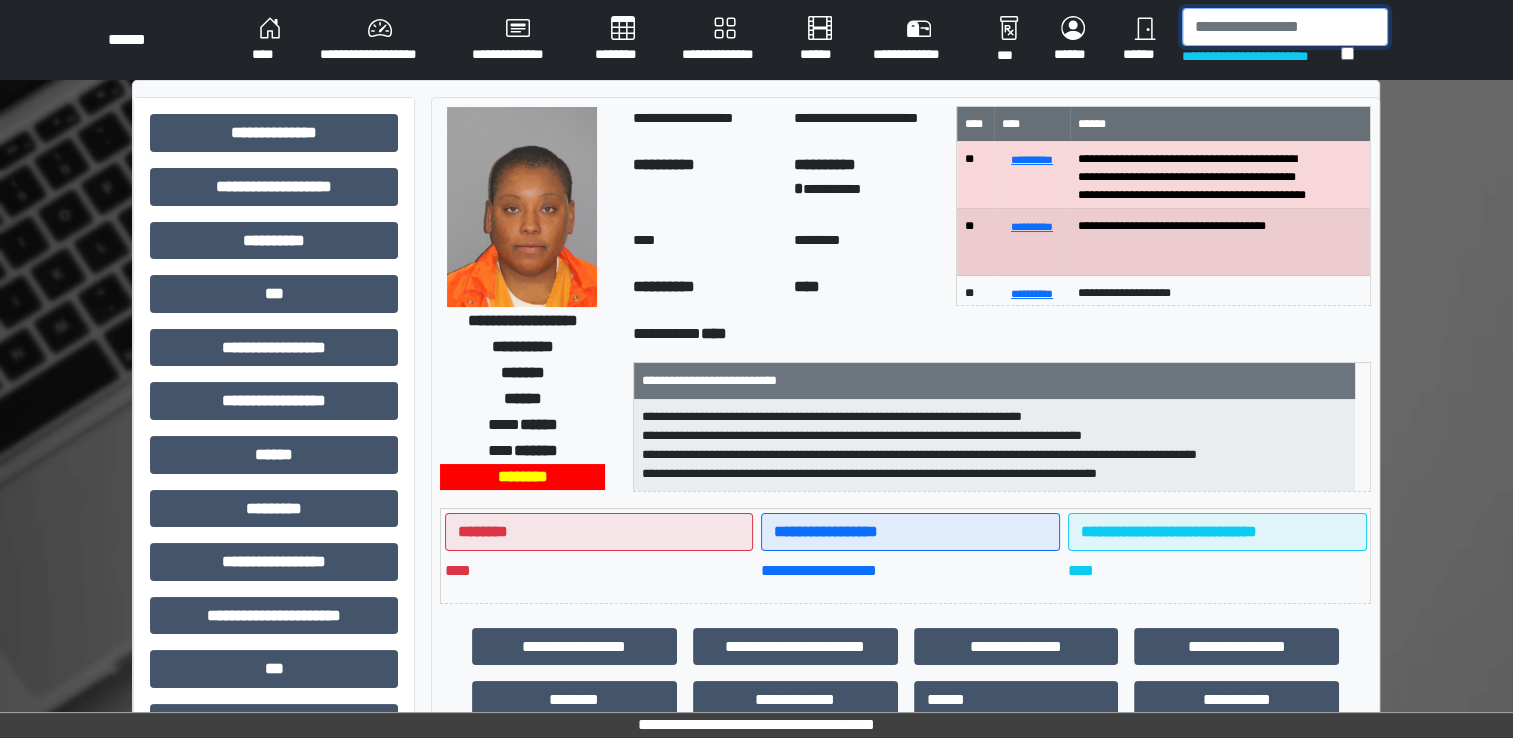 click at bounding box center (1285, 27) 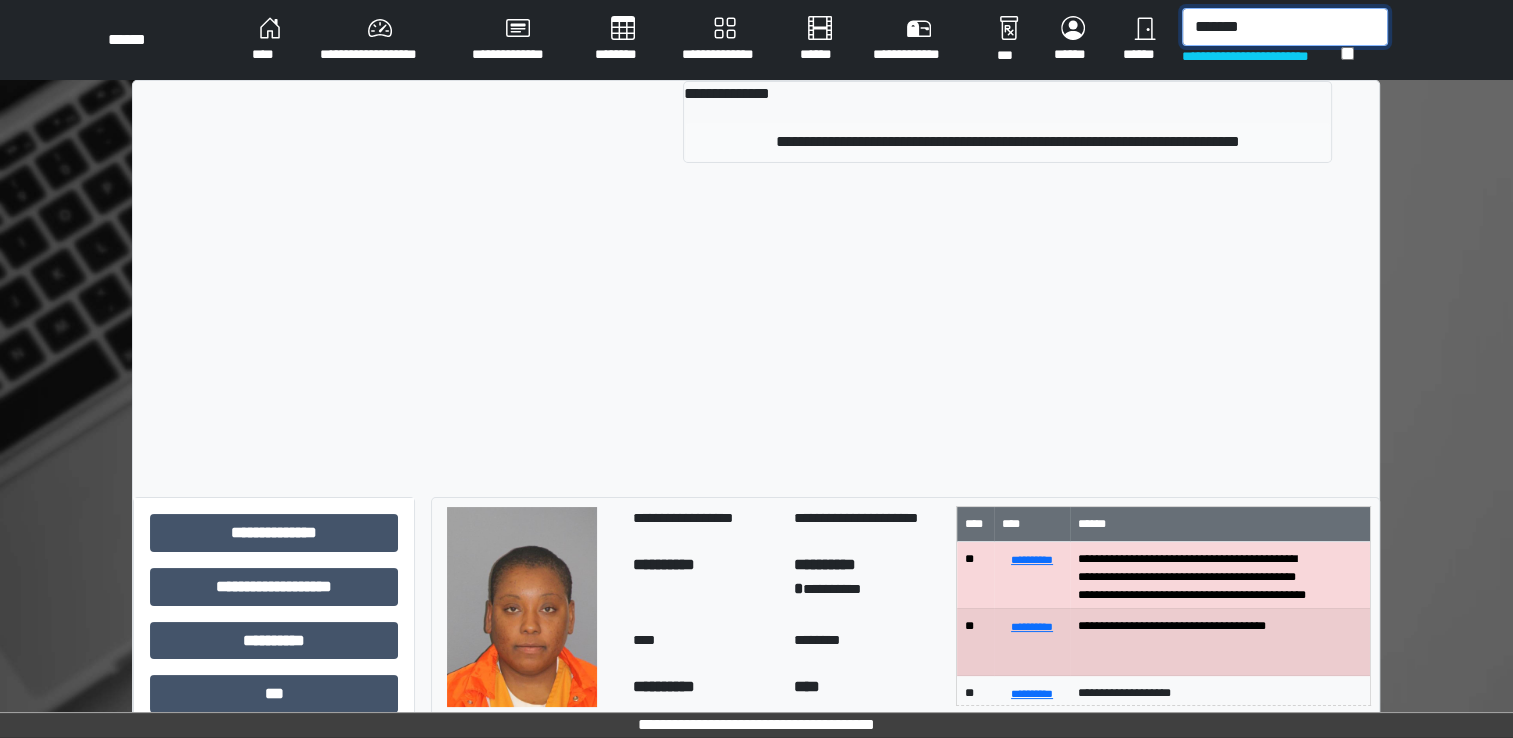type on "*******" 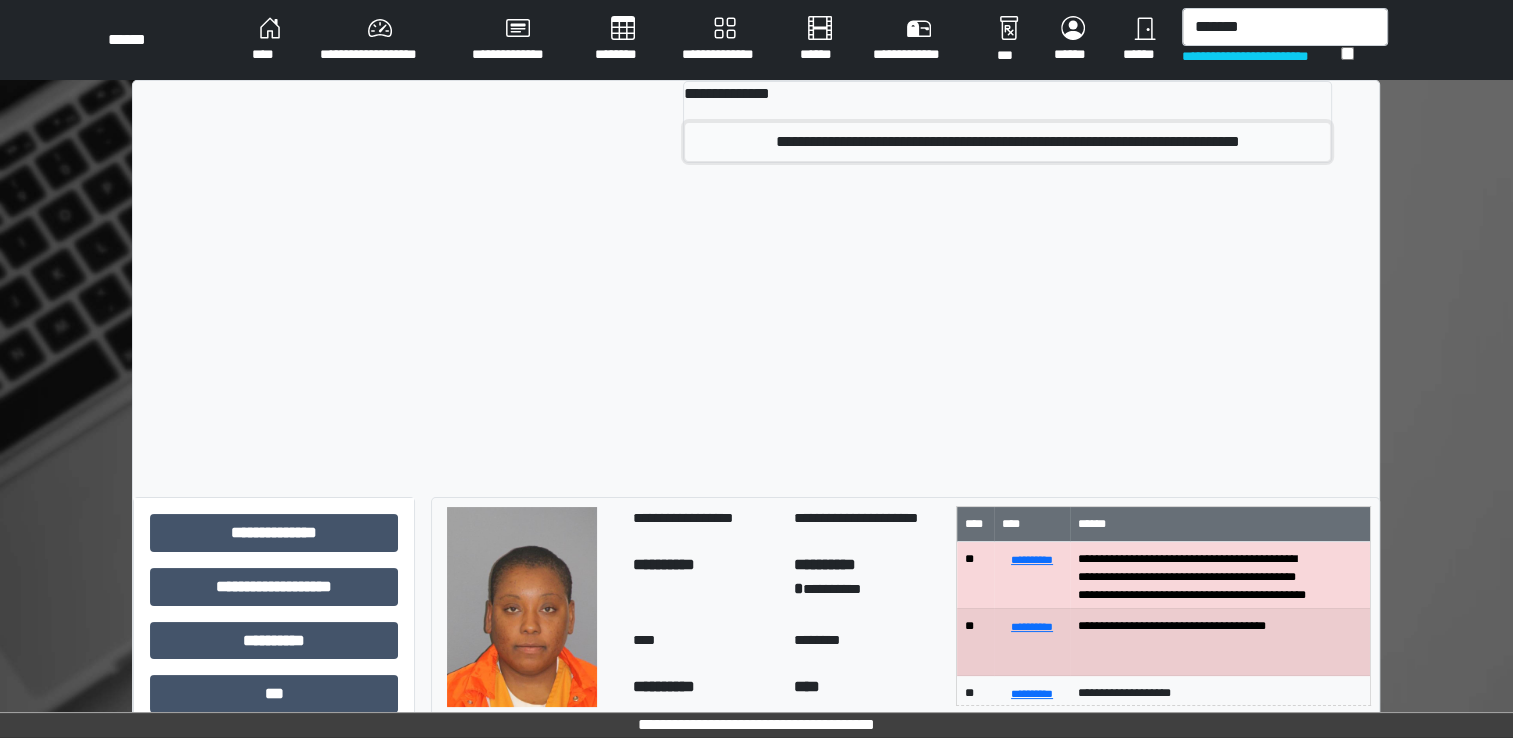 click on "**********" at bounding box center (1007, 142) 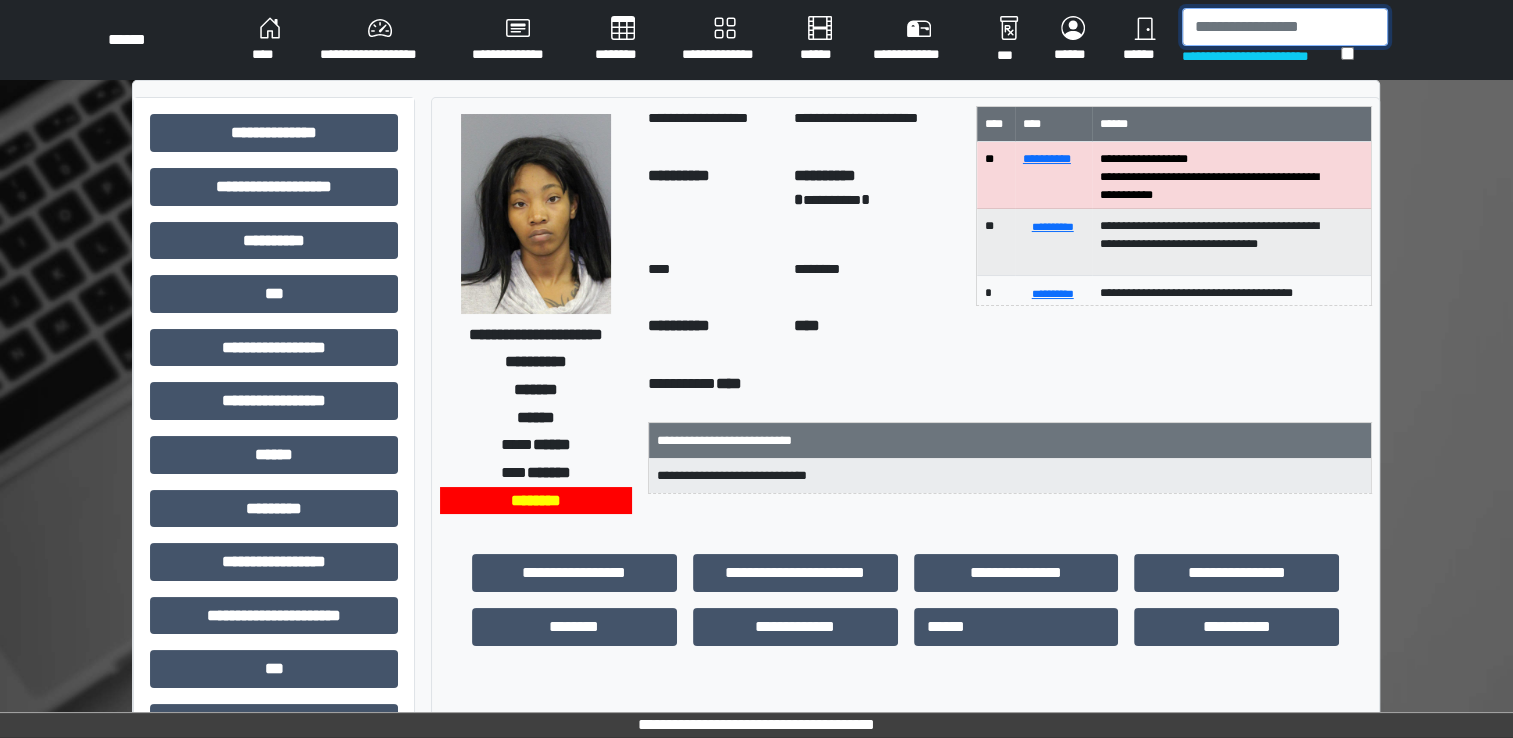 click at bounding box center (1285, 27) 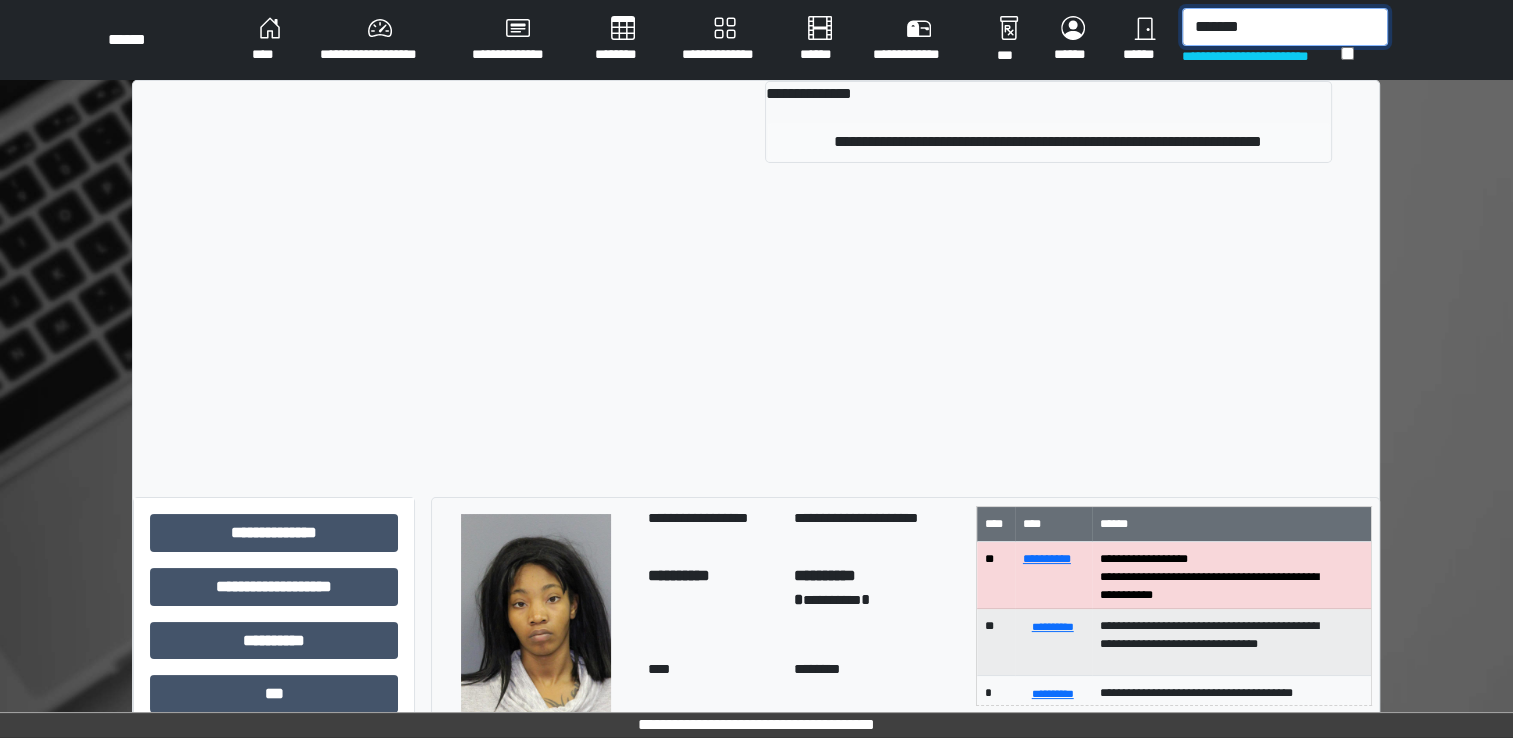 type on "*******" 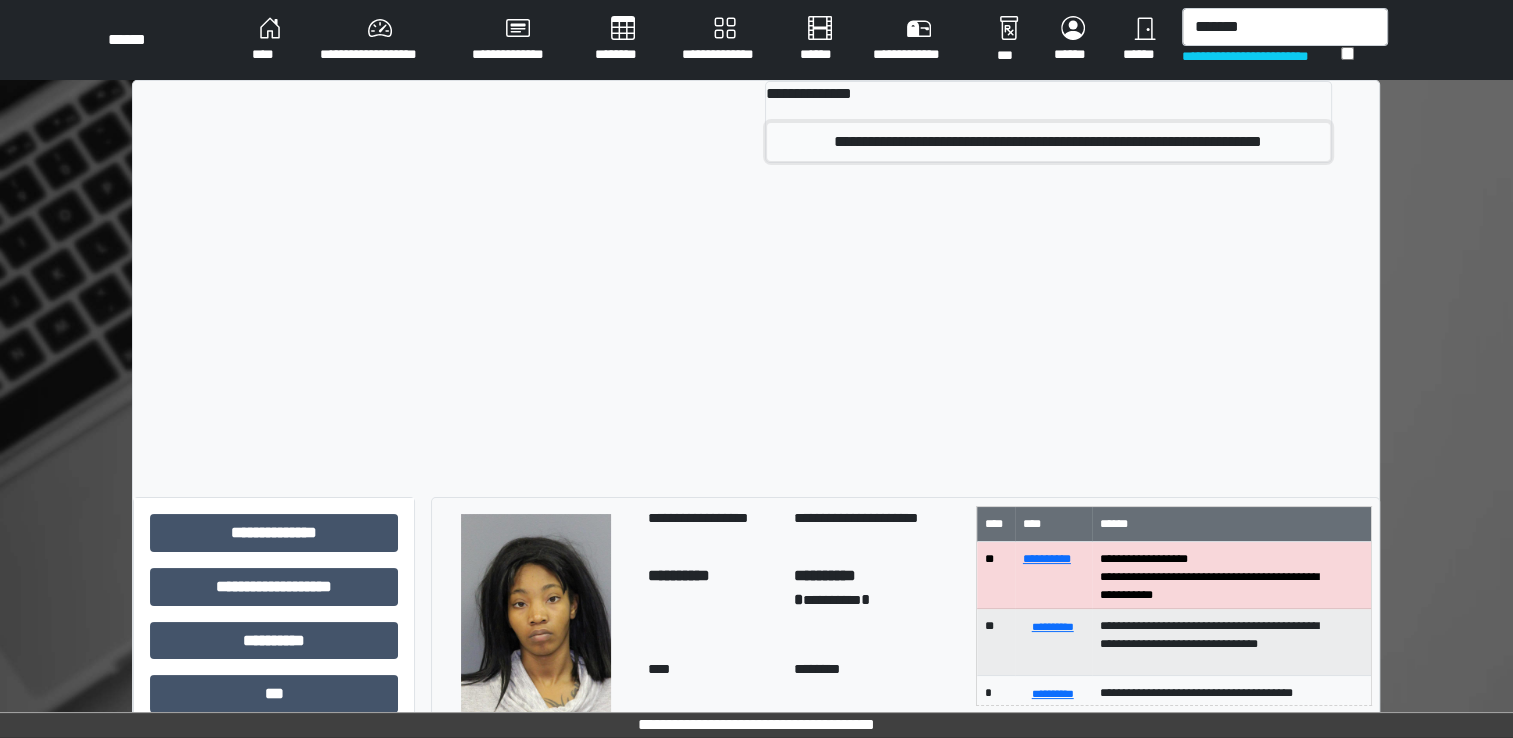click on "**********" at bounding box center (1048, 142) 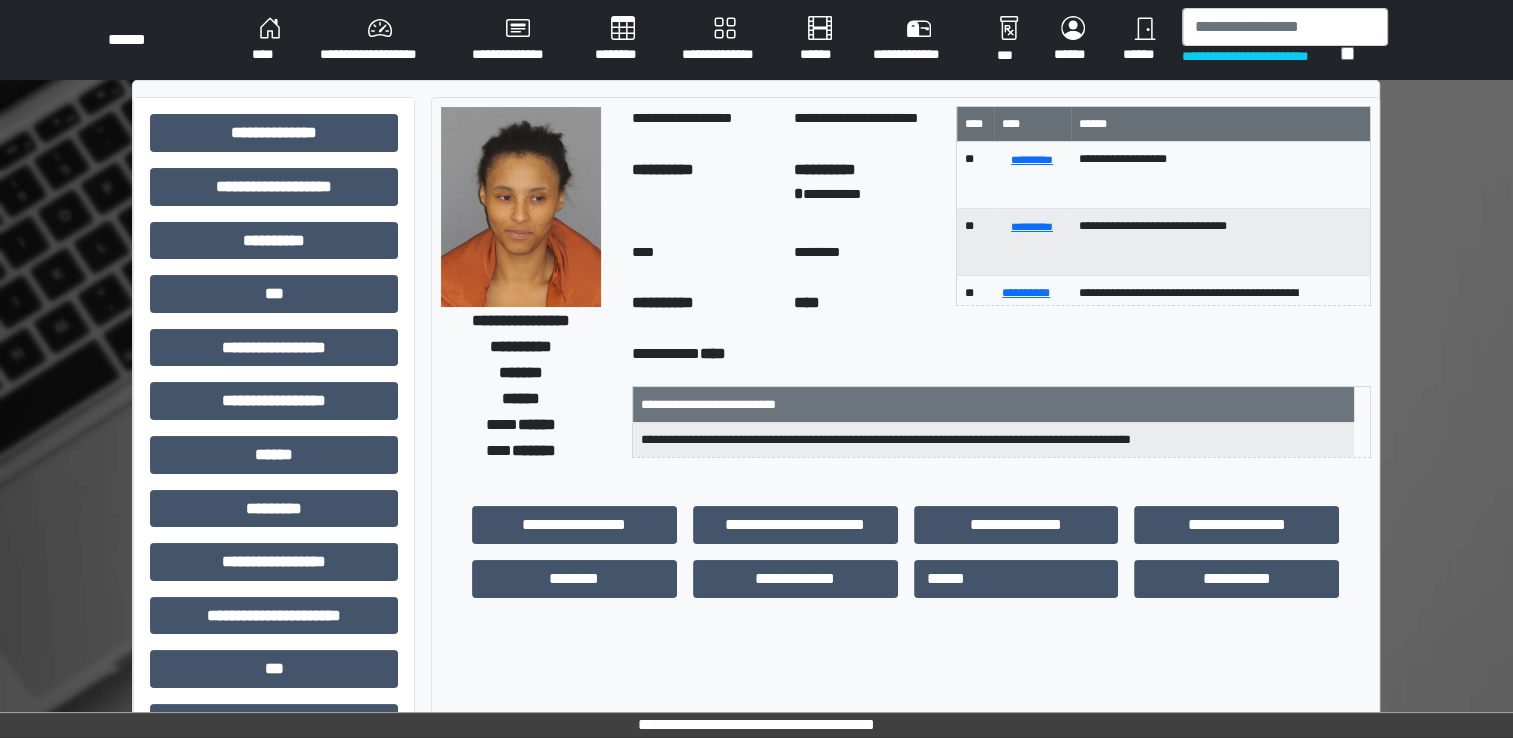 click at bounding box center (521, 207) 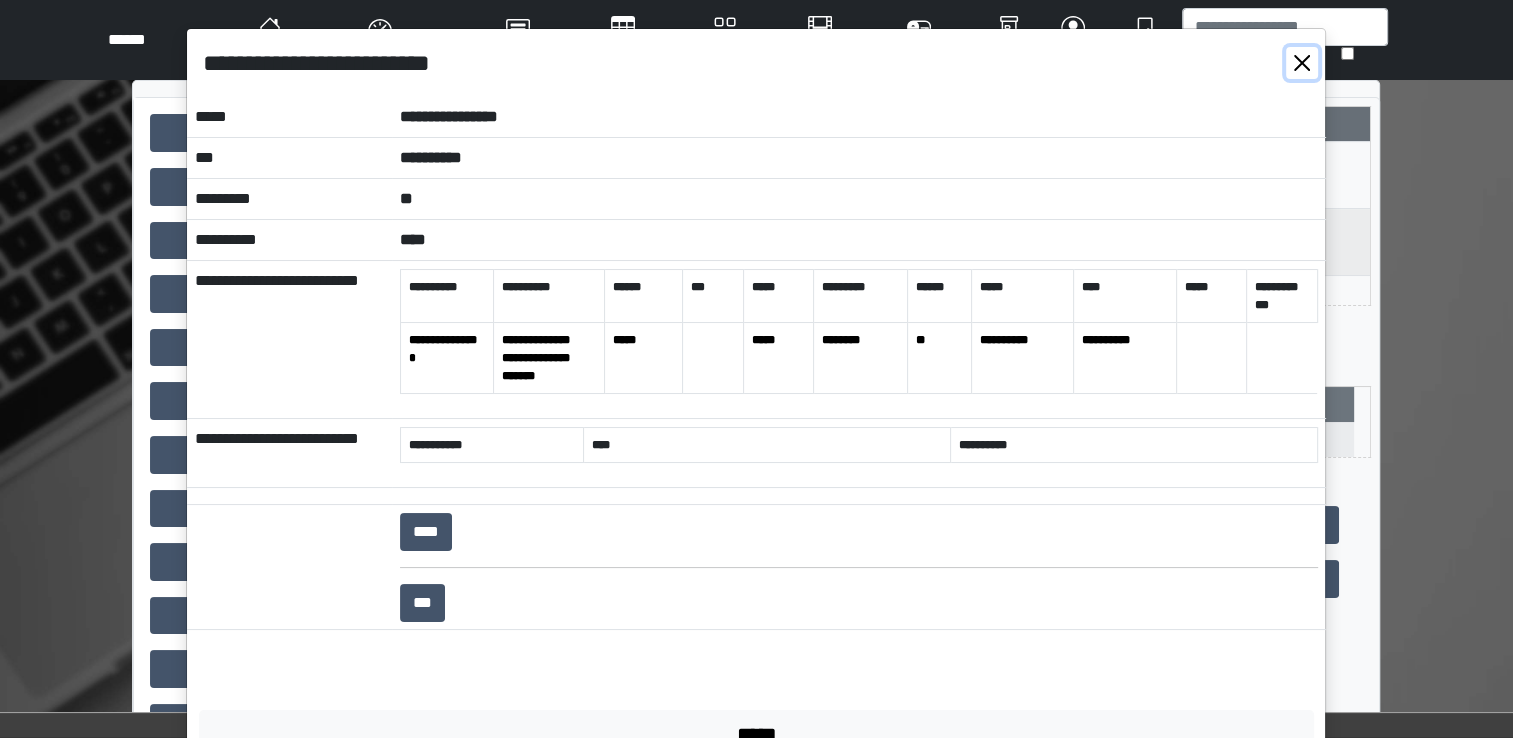 click at bounding box center (1302, 63) 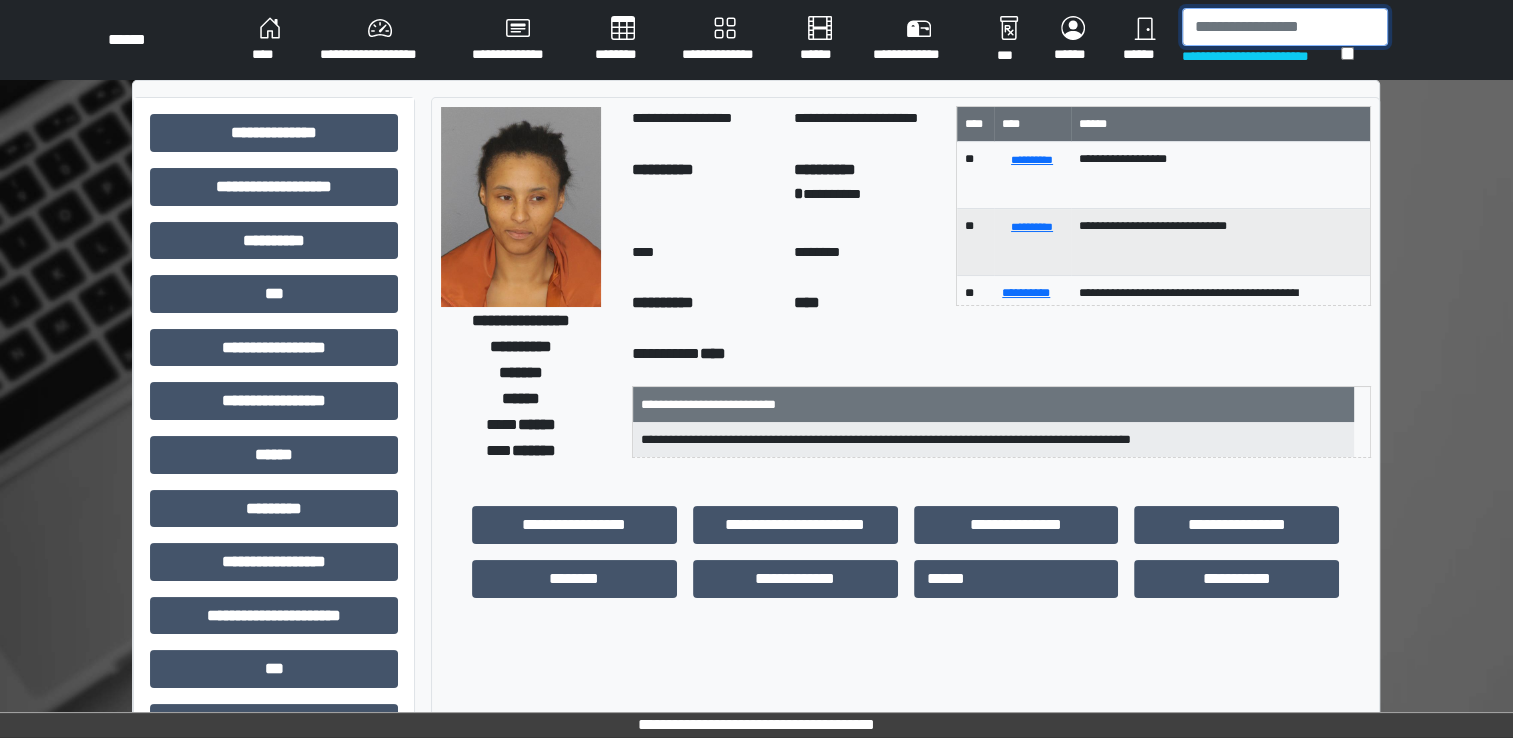 click at bounding box center (1285, 27) 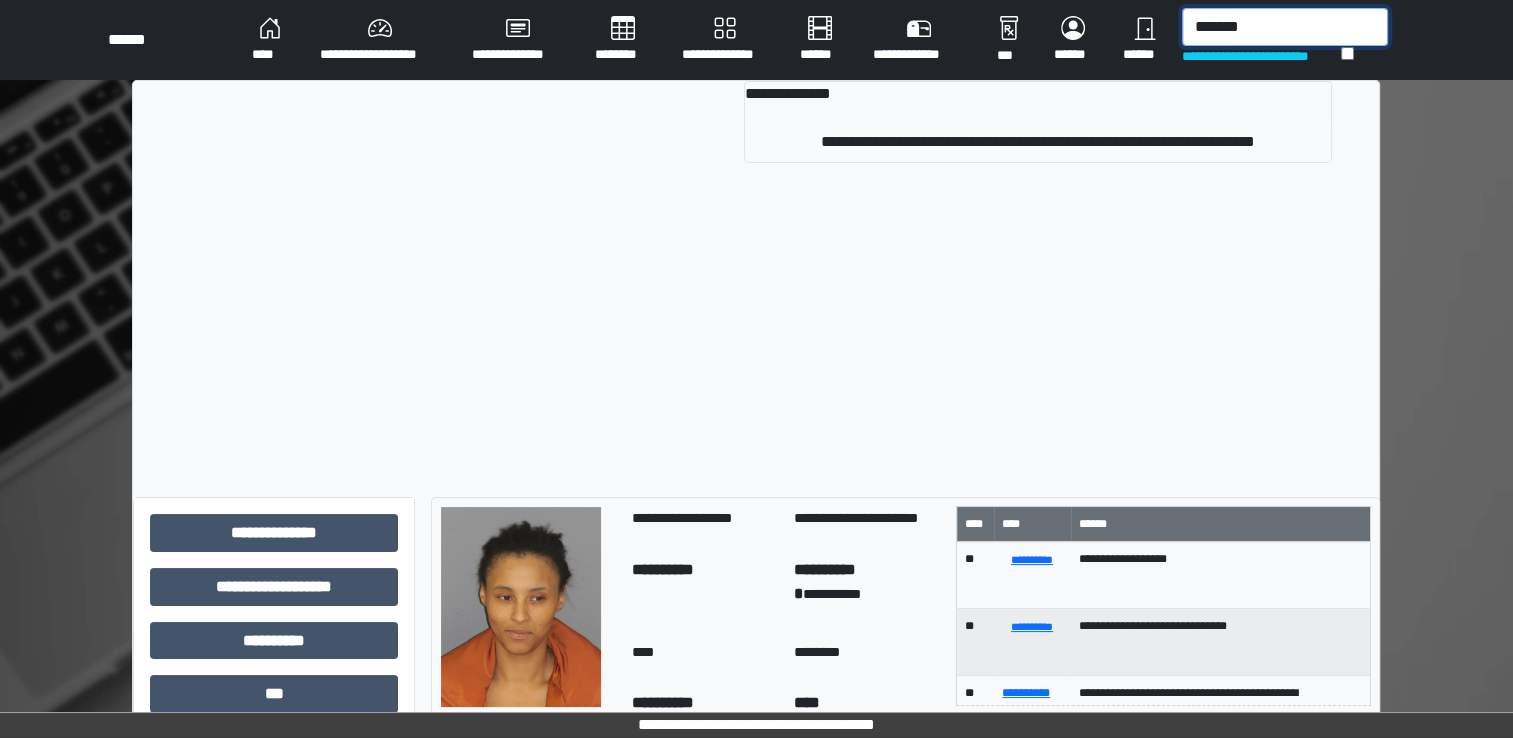 type on "*******" 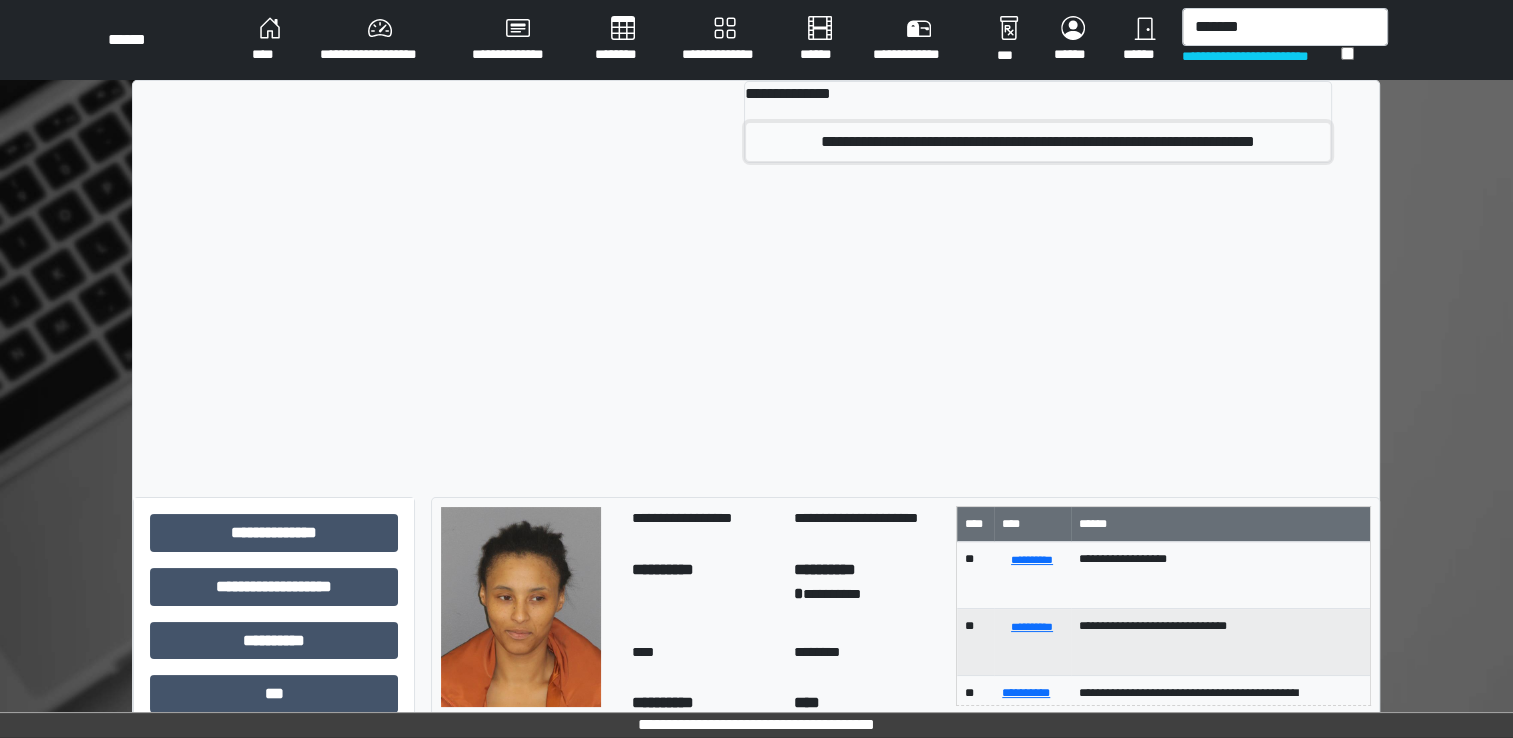 click on "**********" at bounding box center (1037, 142) 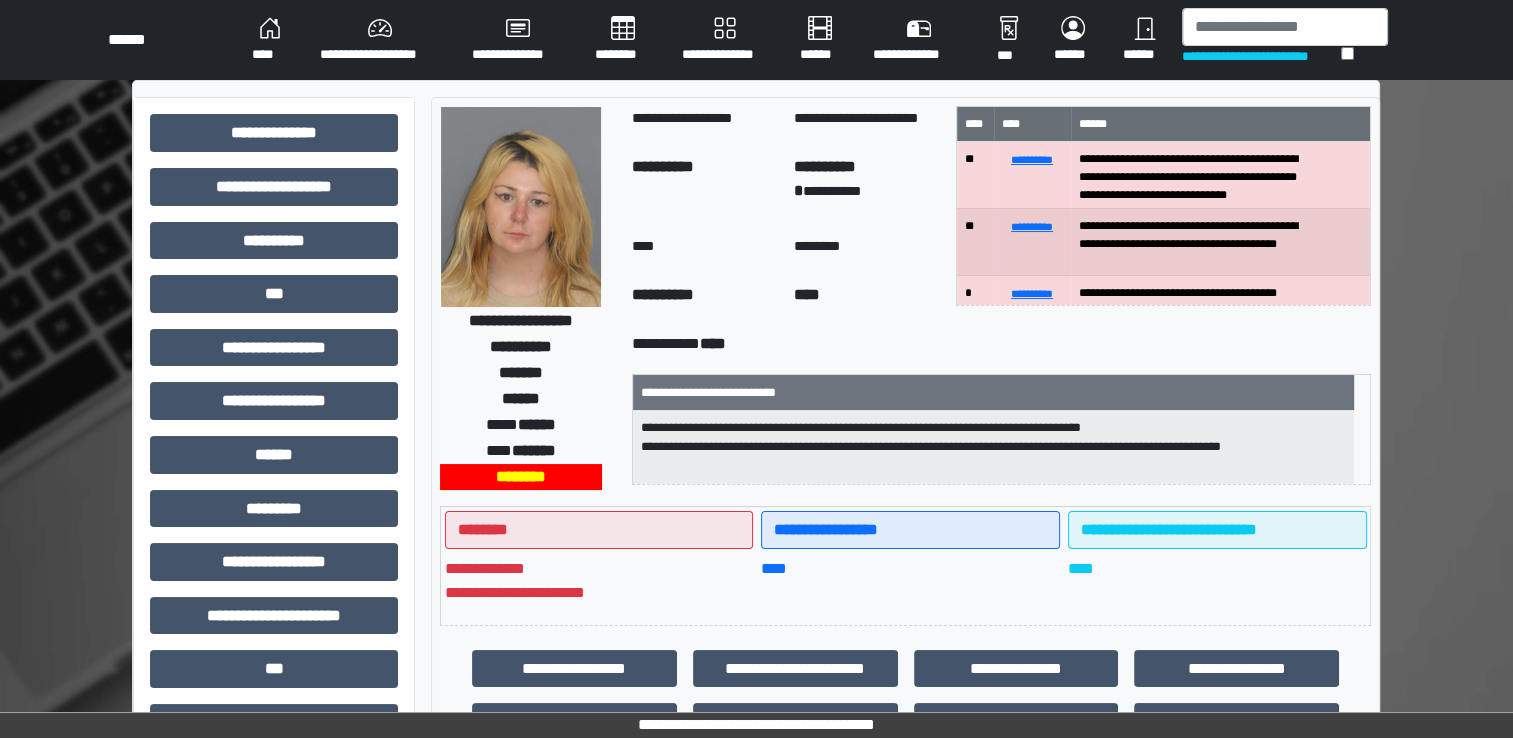 click at bounding box center (521, 207) 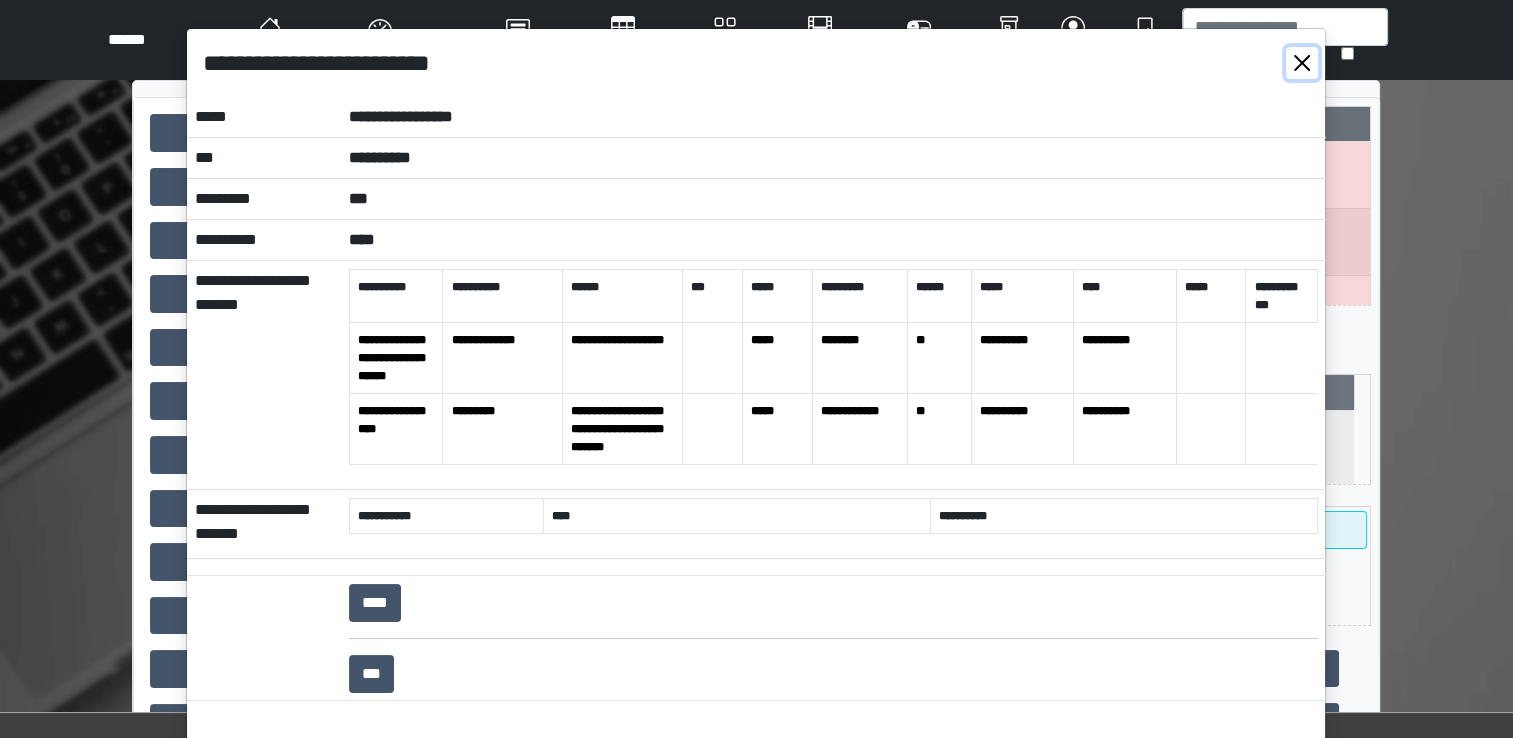 drag, startPoint x: 1305, startPoint y: 58, endPoint x: 1277, endPoint y: 37, distance: 35 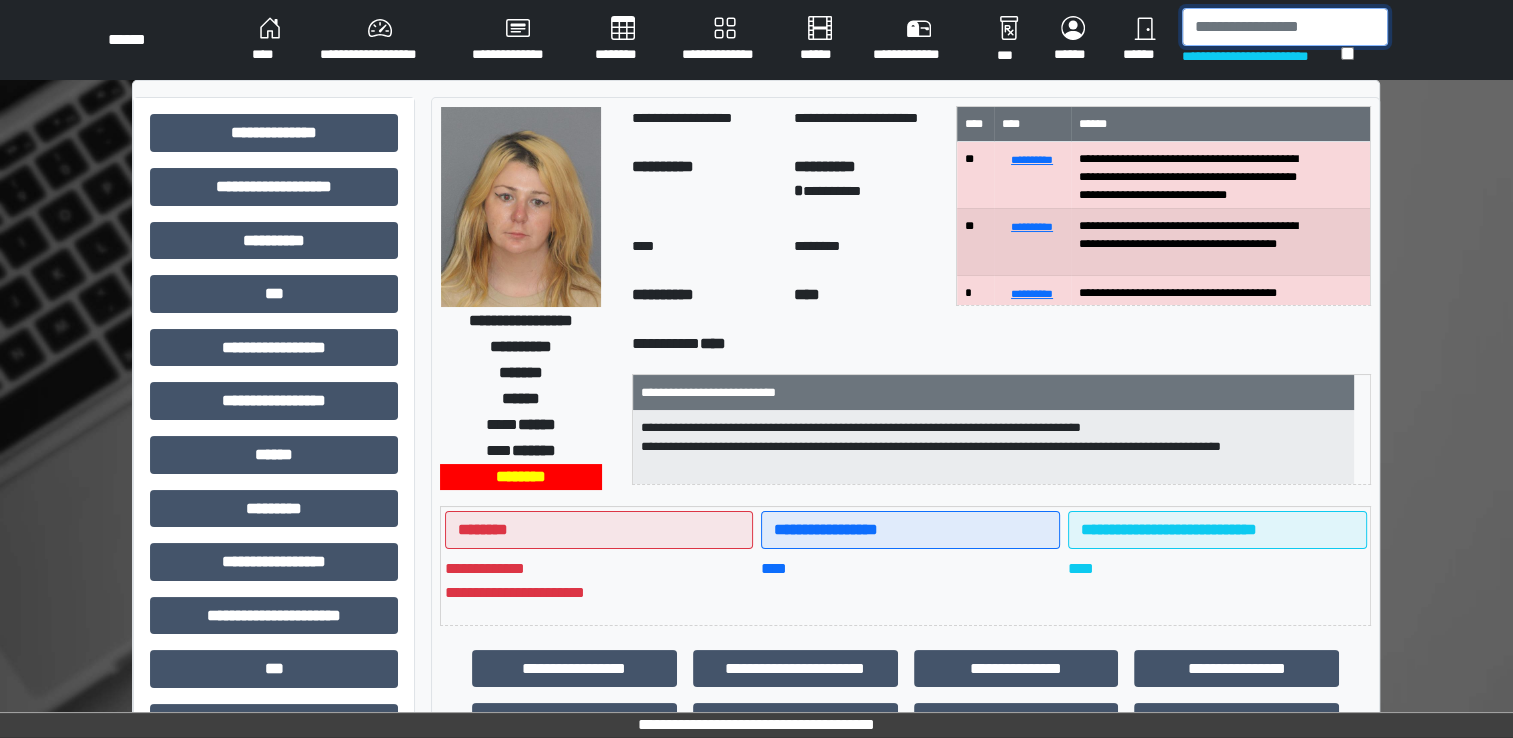 click at bounding box center [1285, 27] 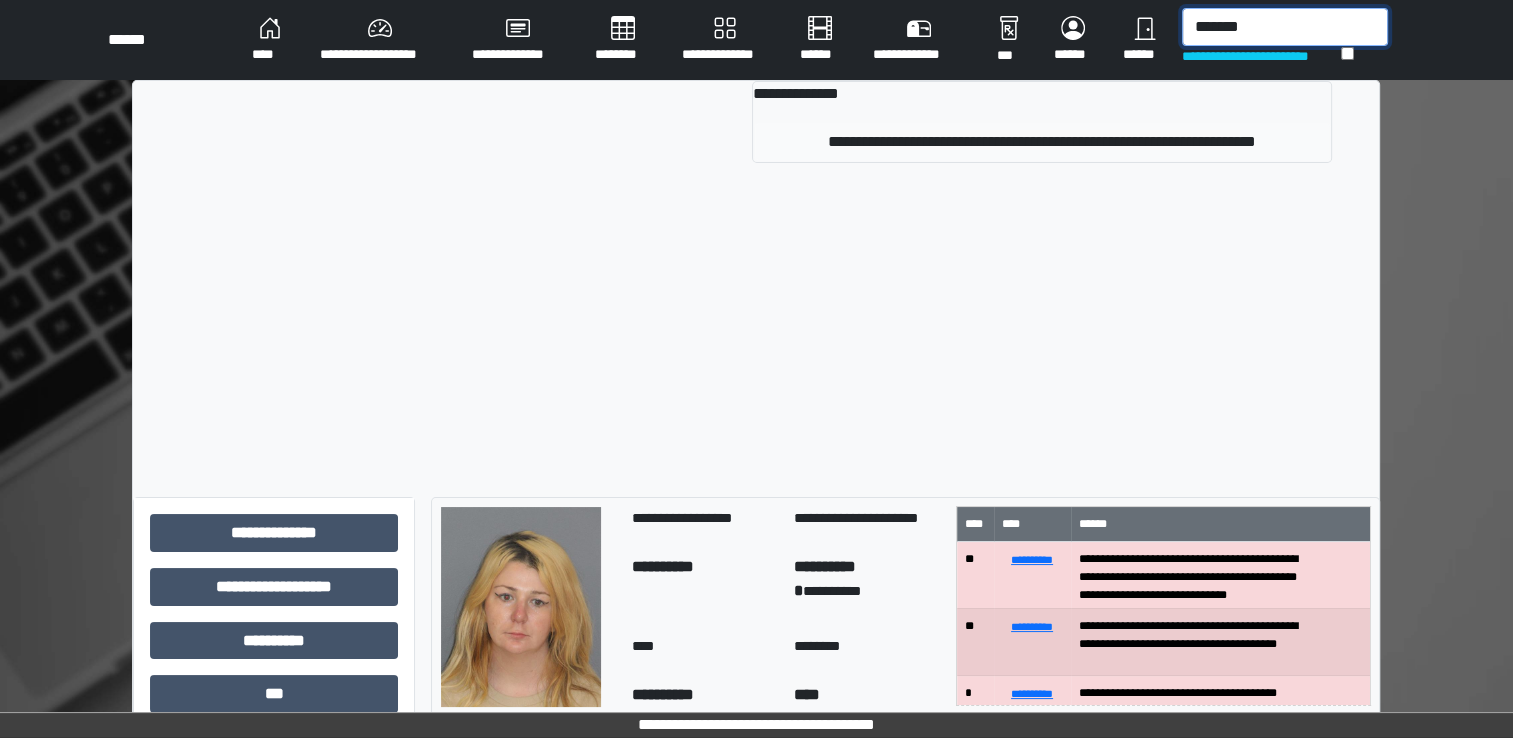type on "*******" 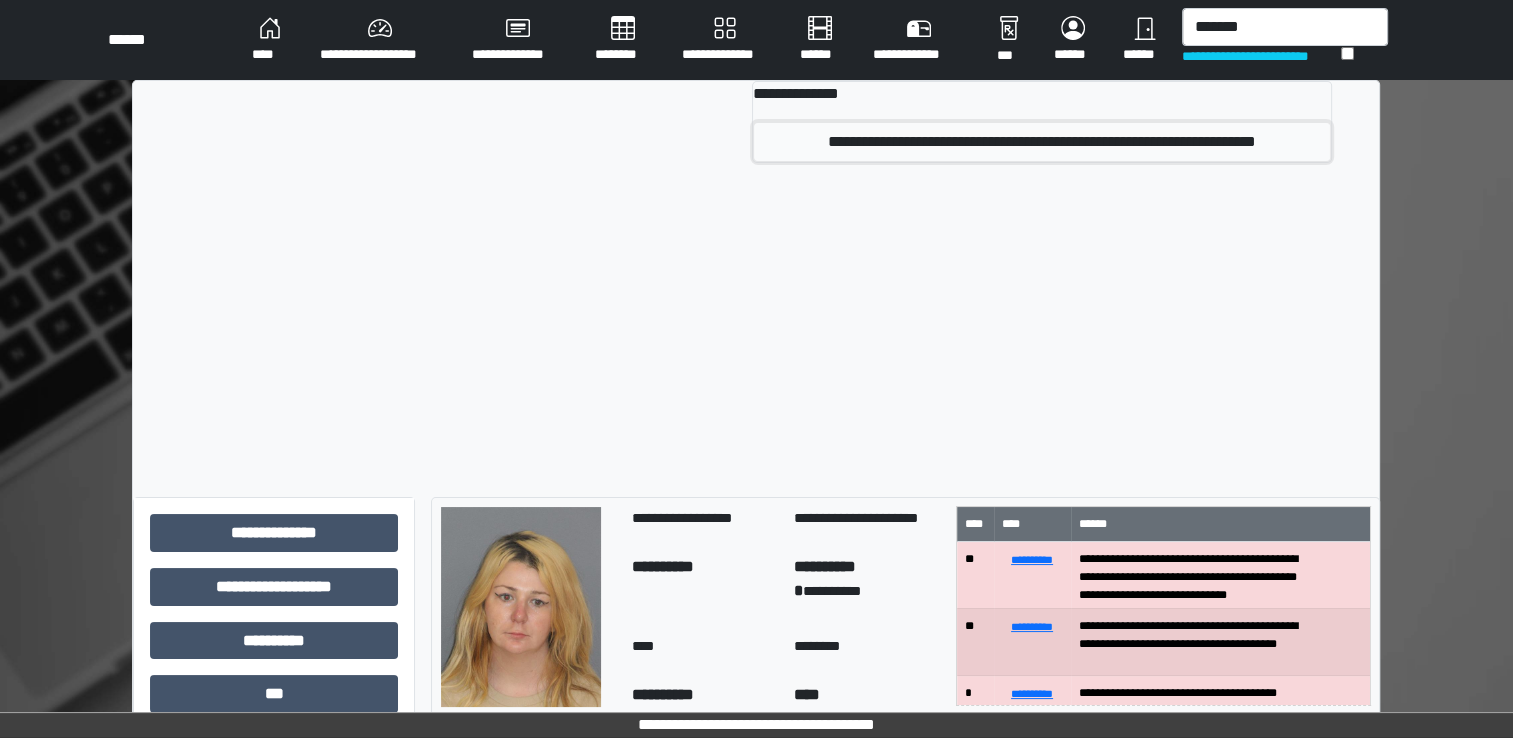 click on "**********" at bounding box center (1042, 142) 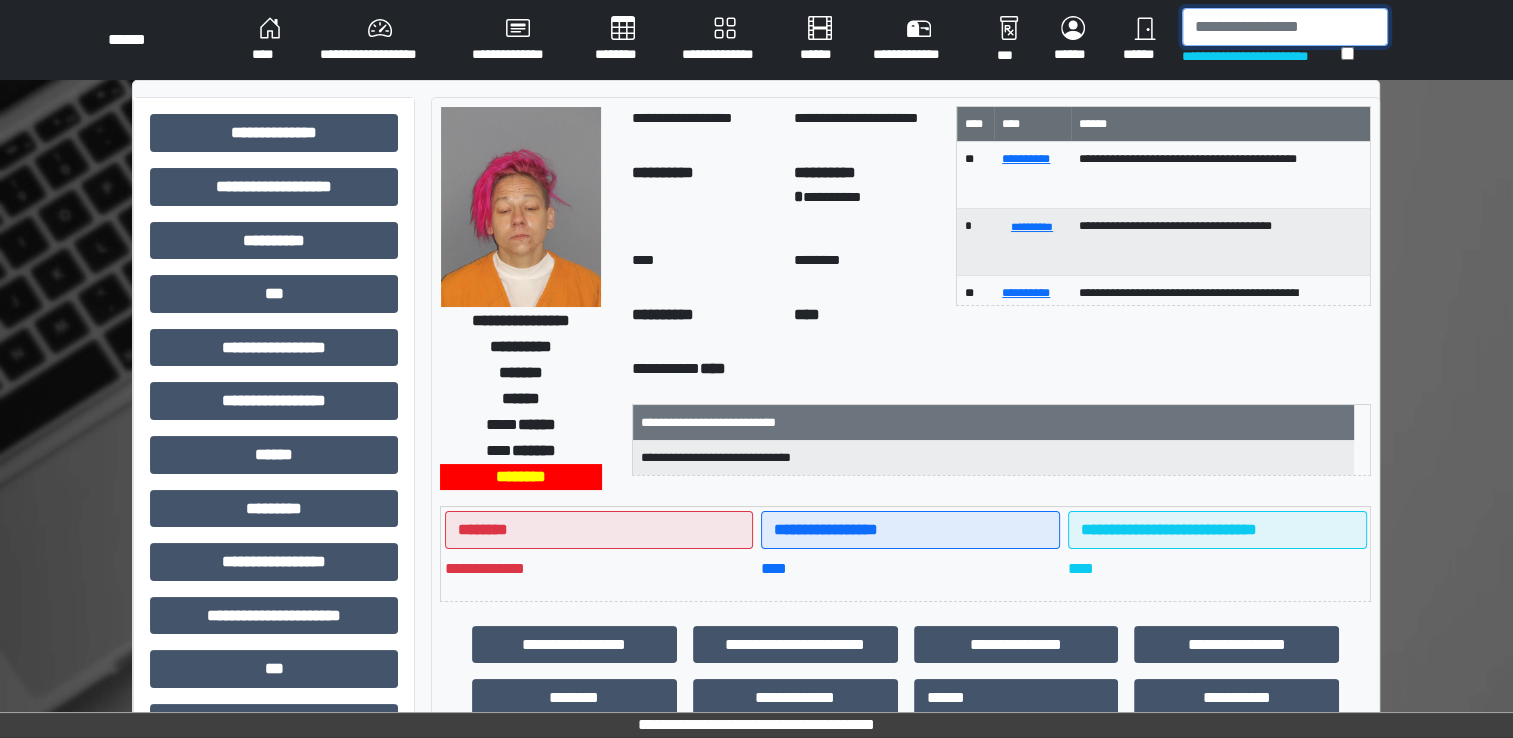 drag, startPoint x: 770, startPoint y: 127, endPoint x: 1193, endPoint y: 31, distance: 433.75684 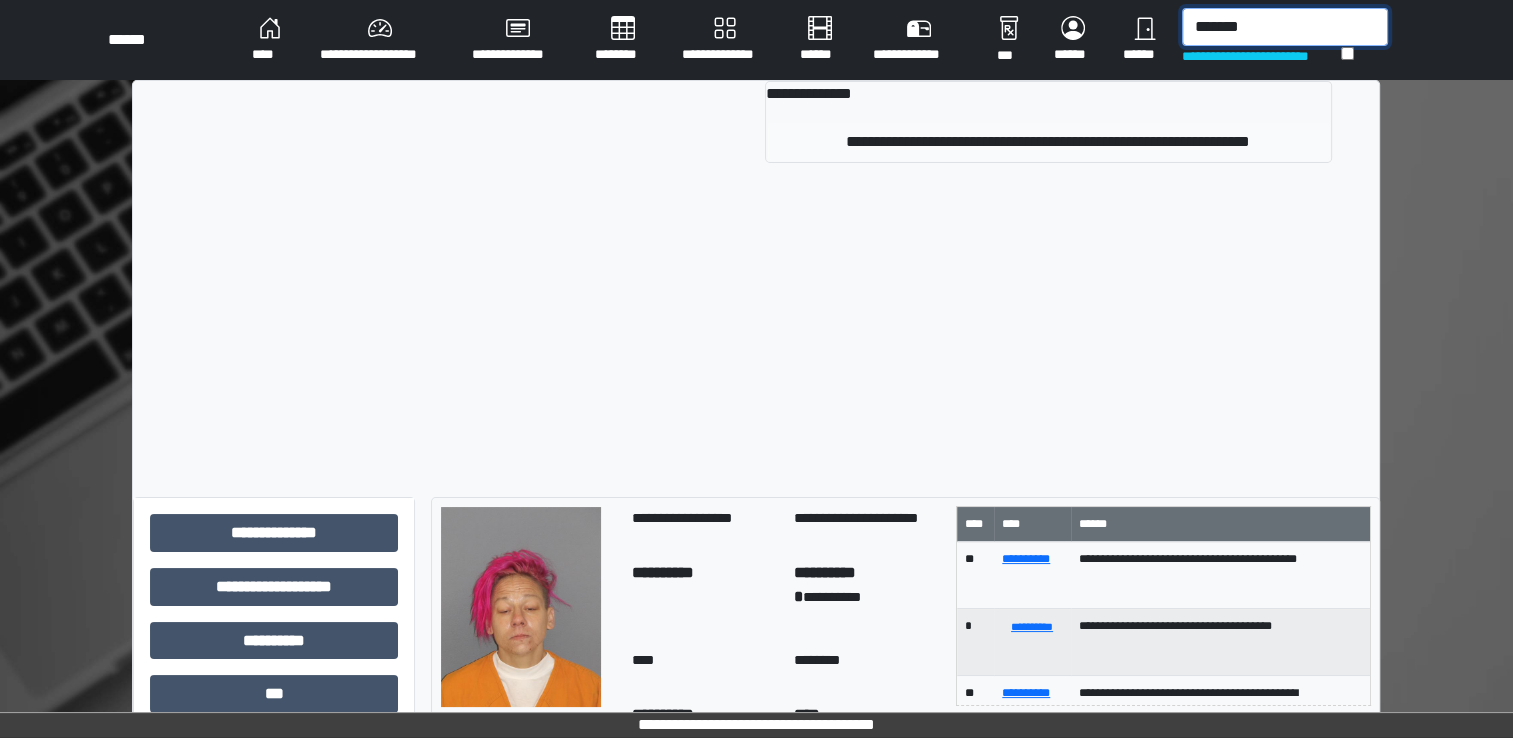 type on "*******" 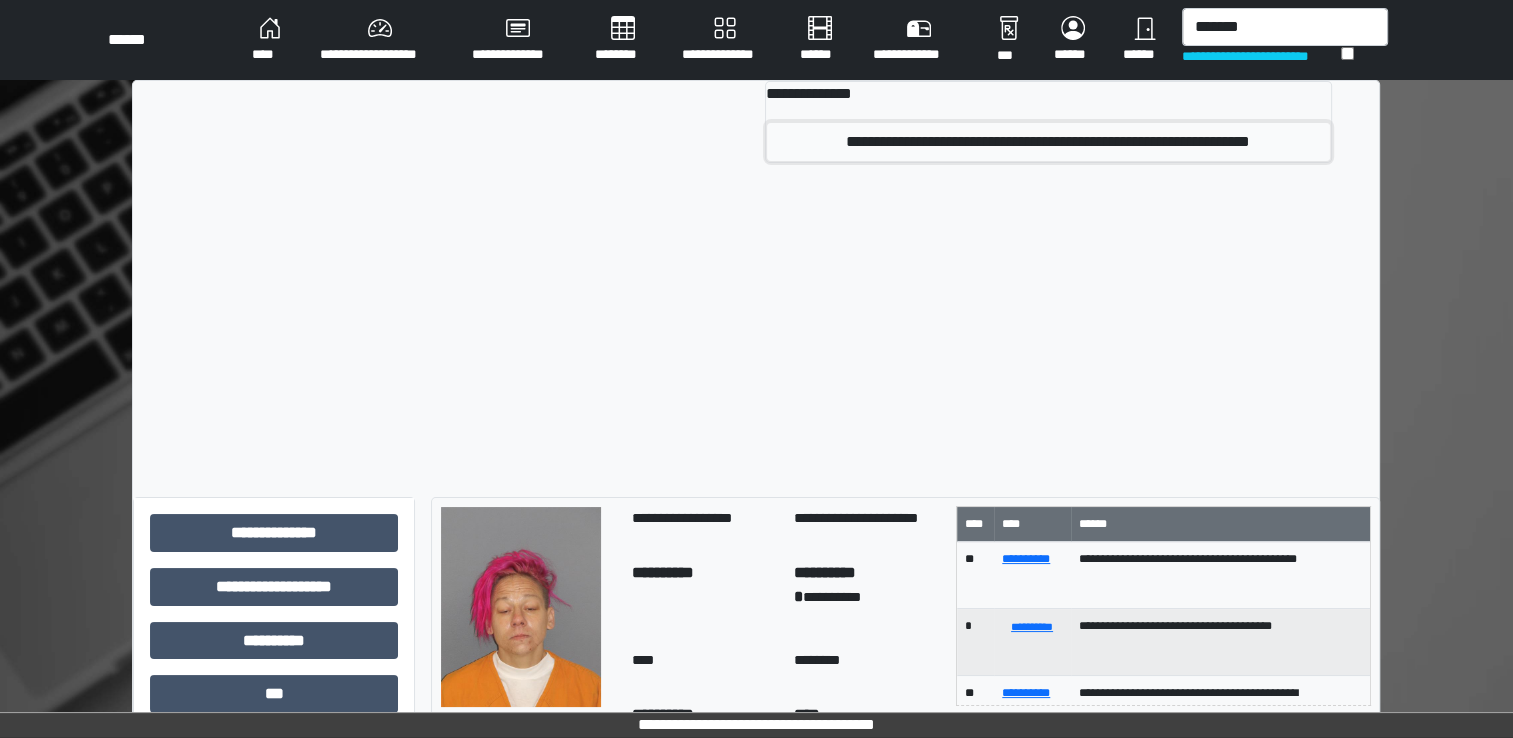 click on "**********" at bounding box center [1048, 142] 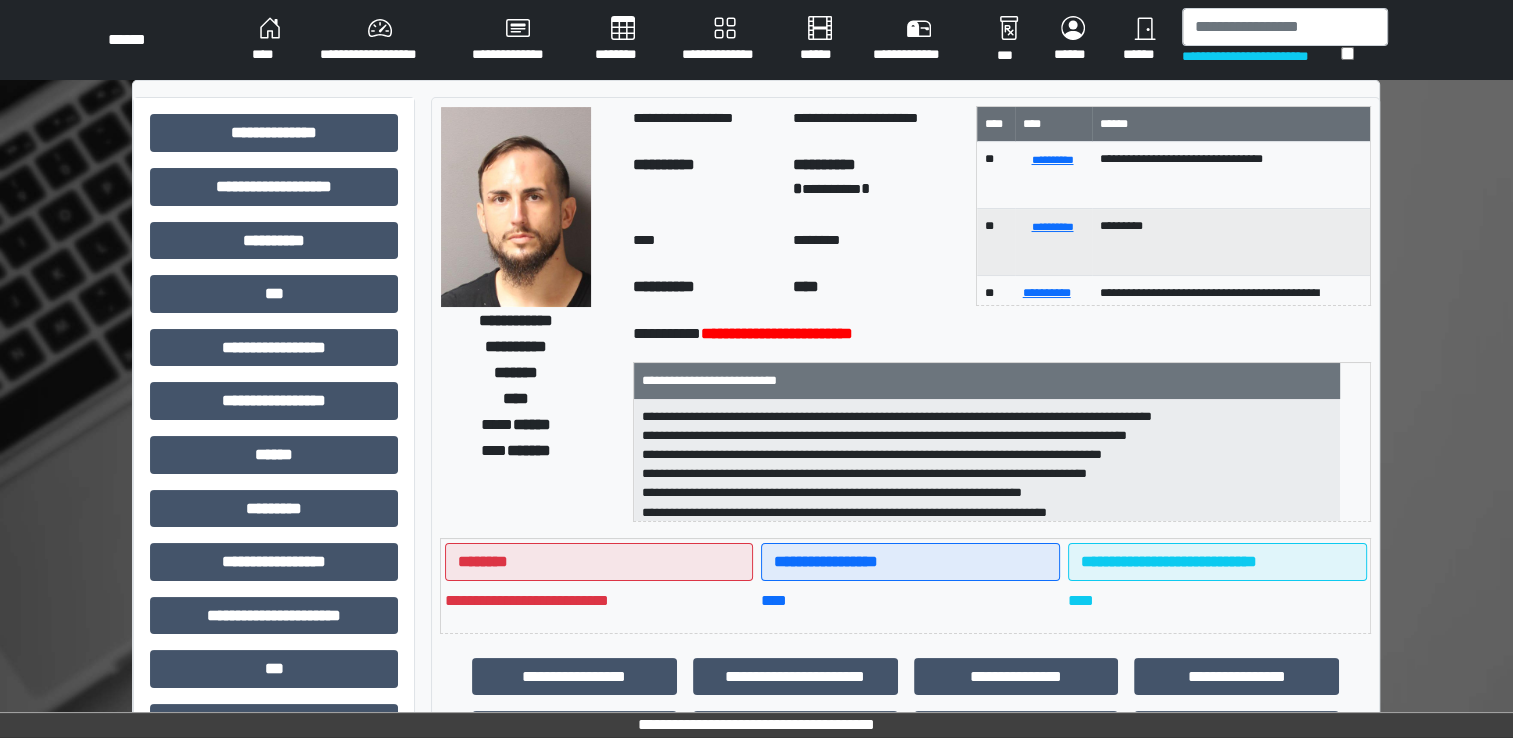 click at bounding box center [516, 207] 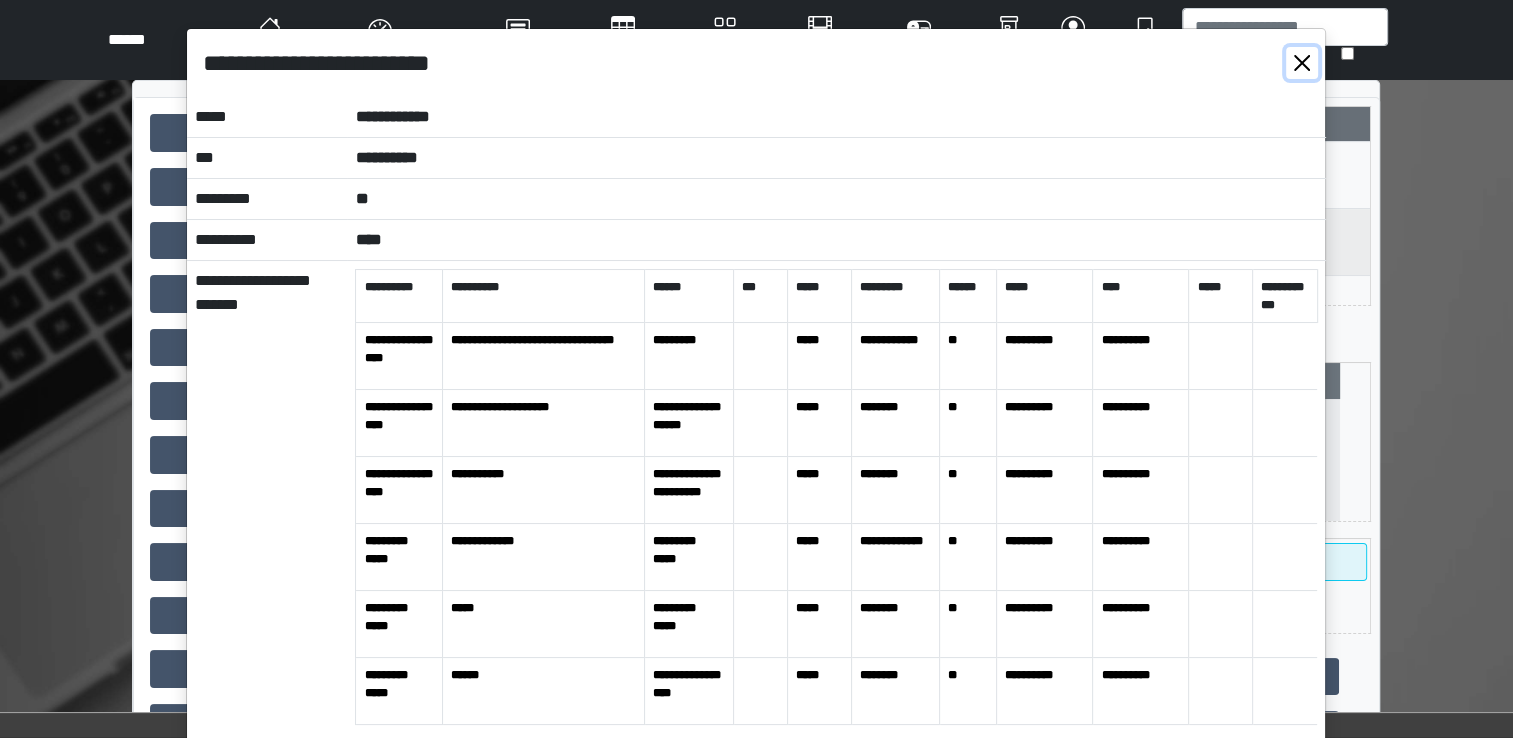 click at bounding box center [1302, 63] 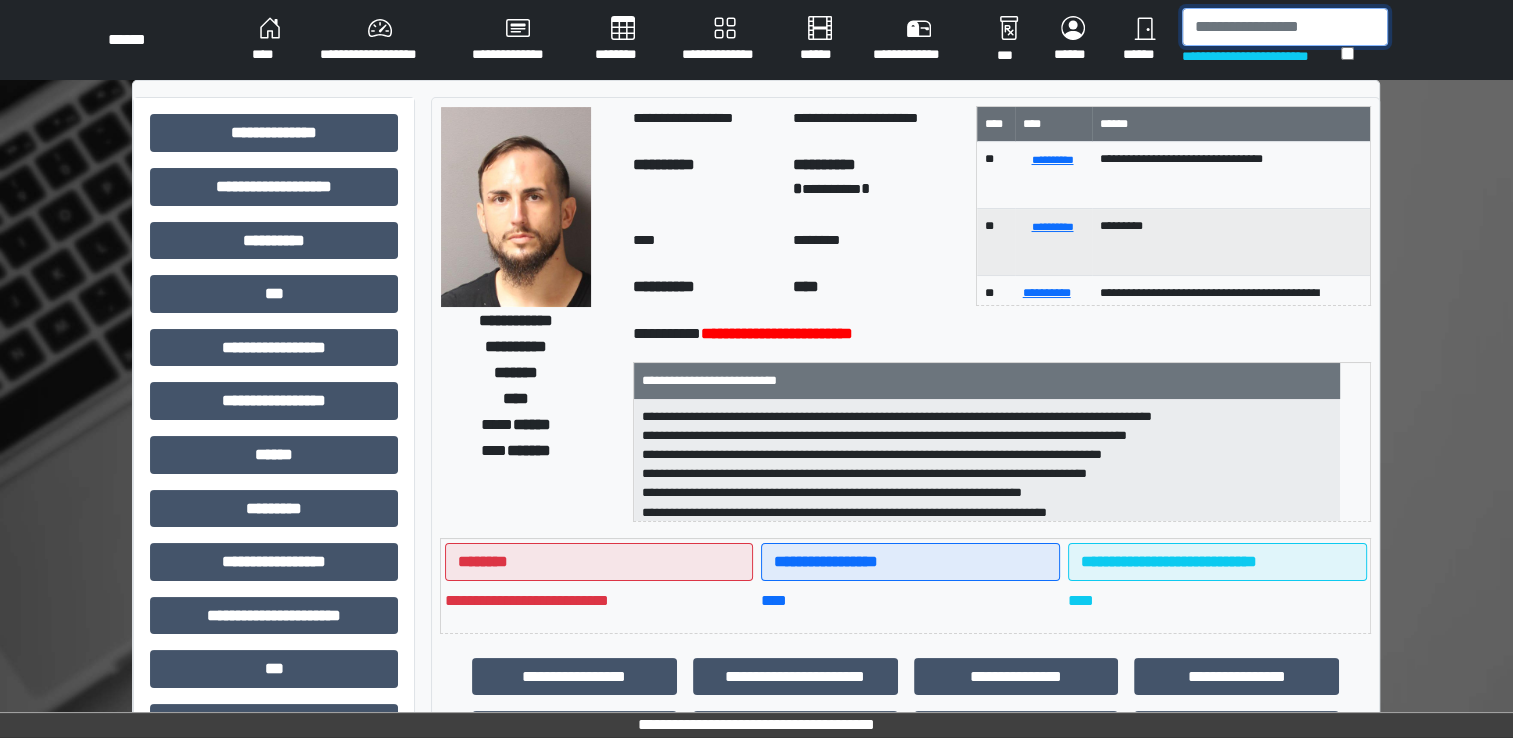 click at bounding box center (1285, 27) 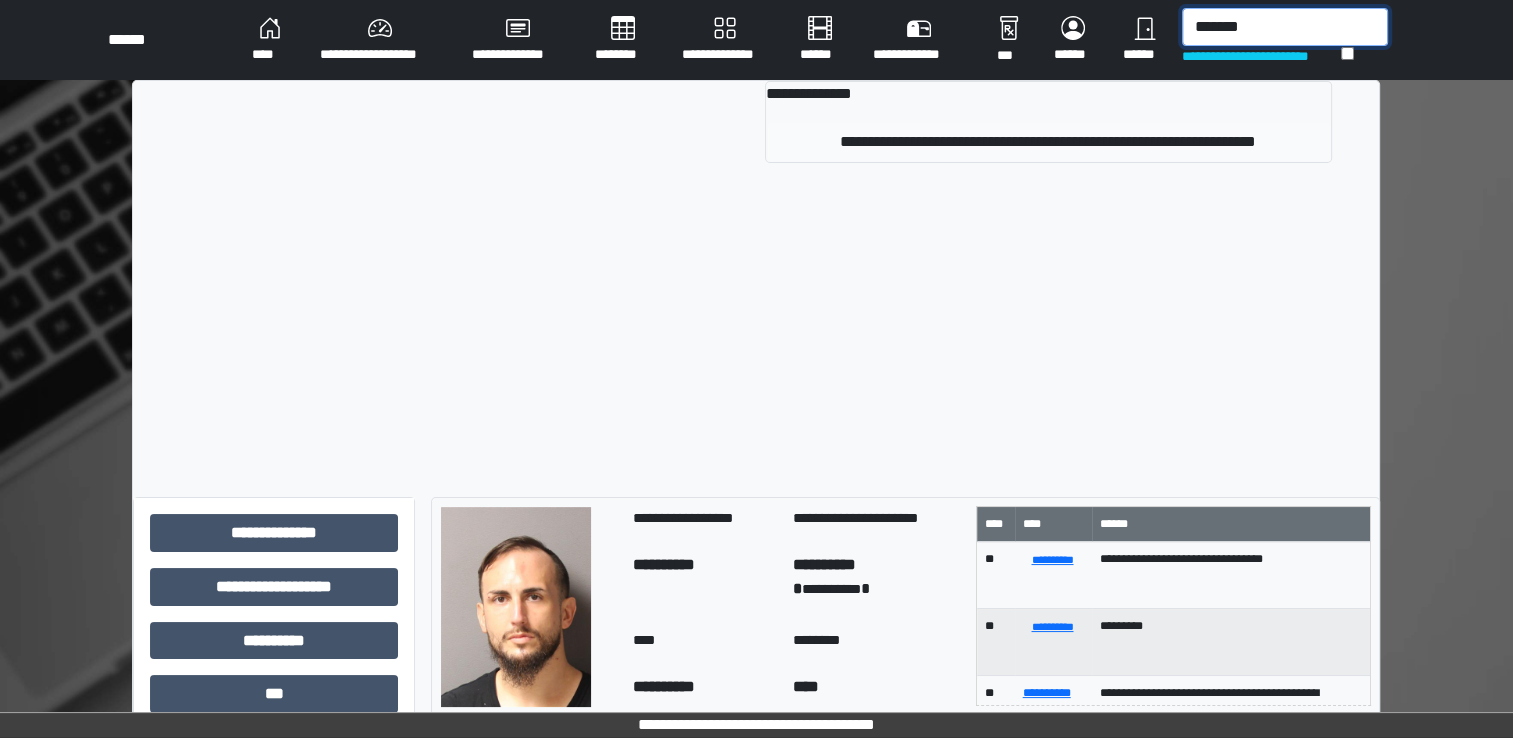 type on "*******" 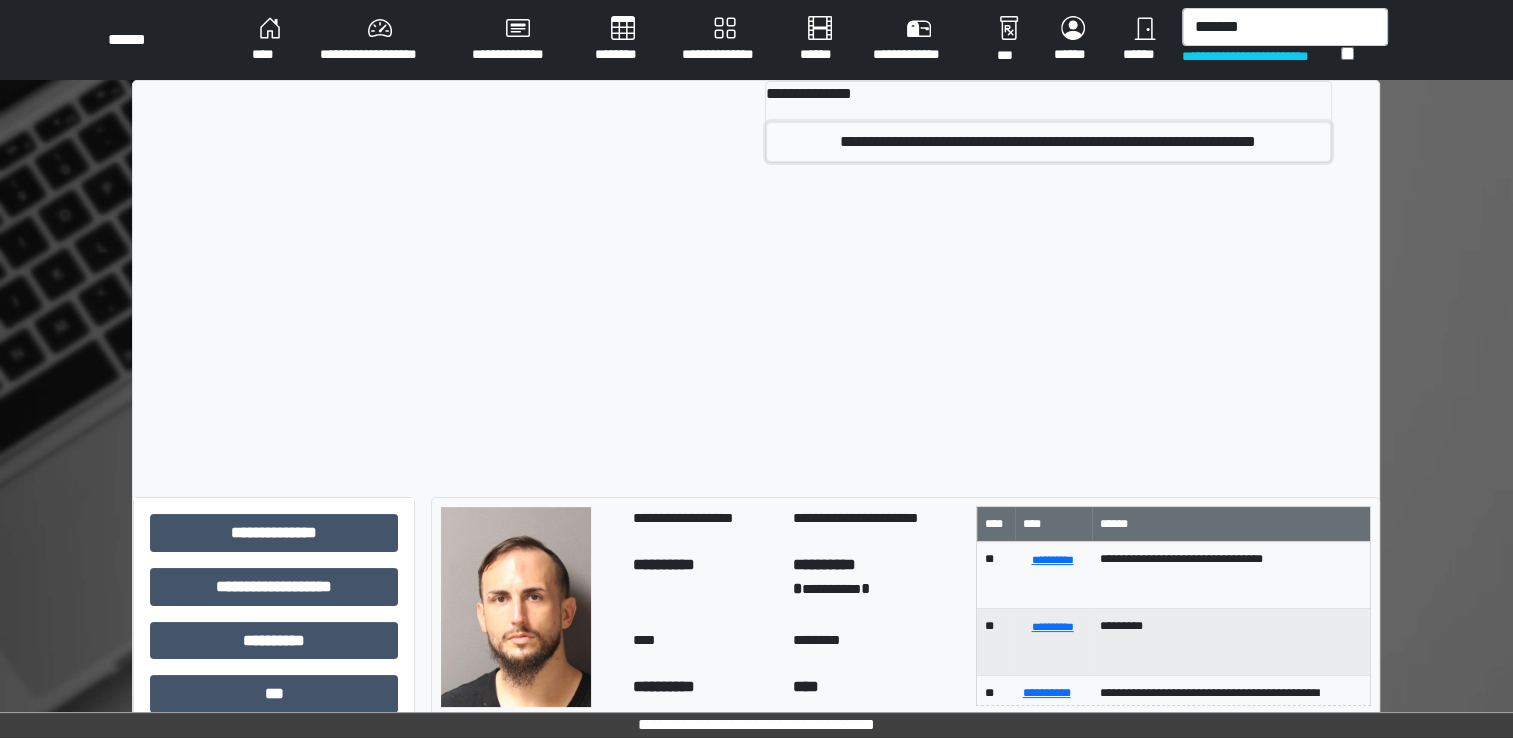 click on "**********" at bounding box center (1048, 142) 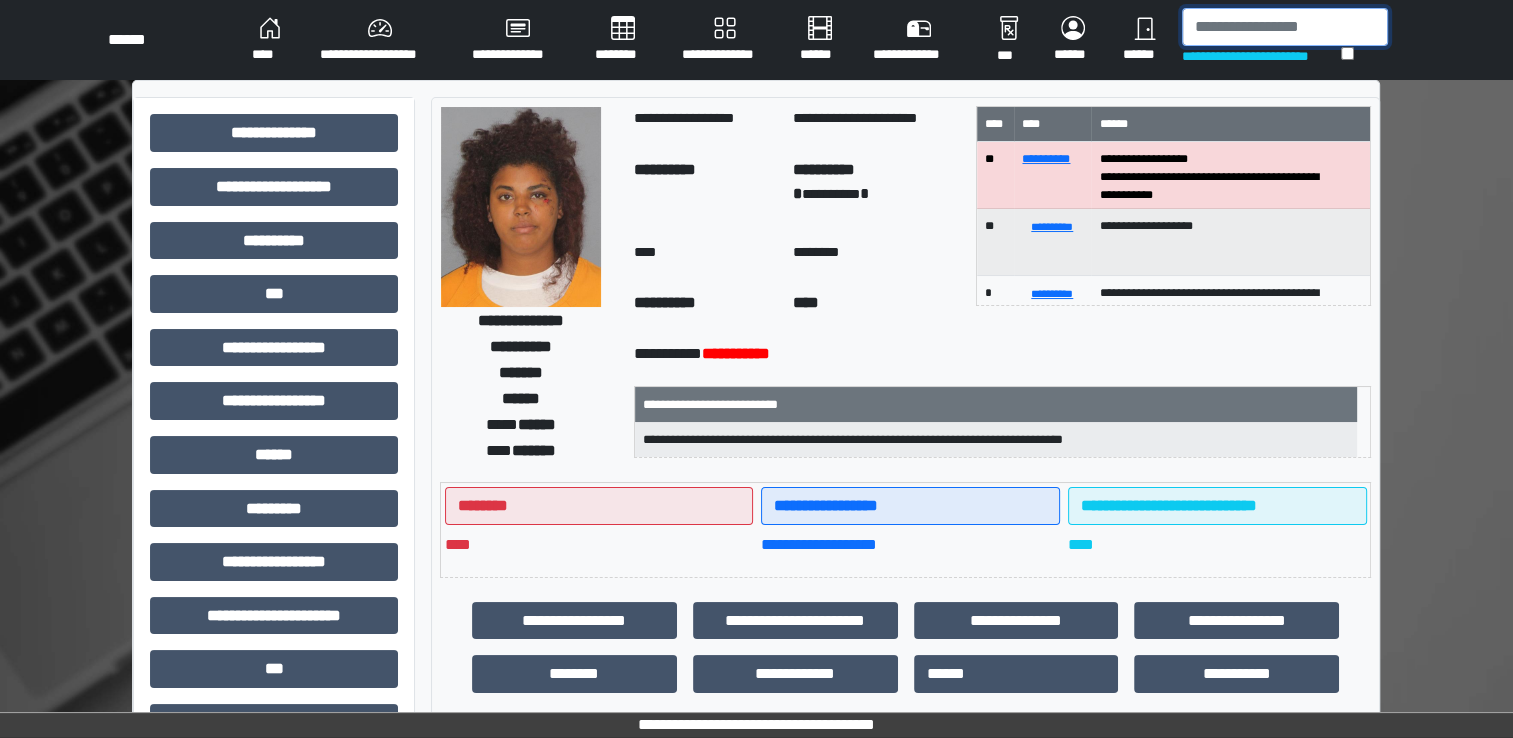 click at bounding box center [1285, 27] 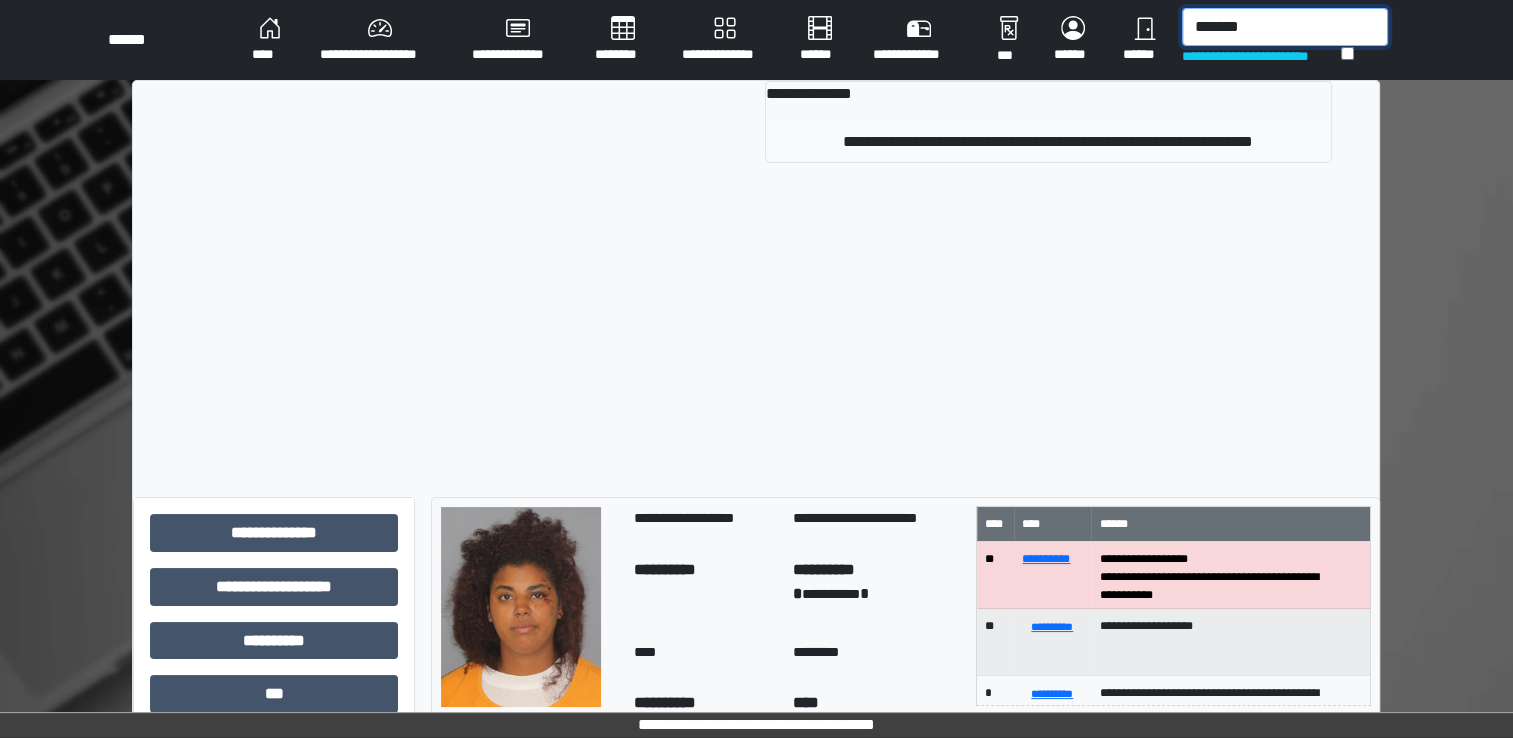 type on "*******" 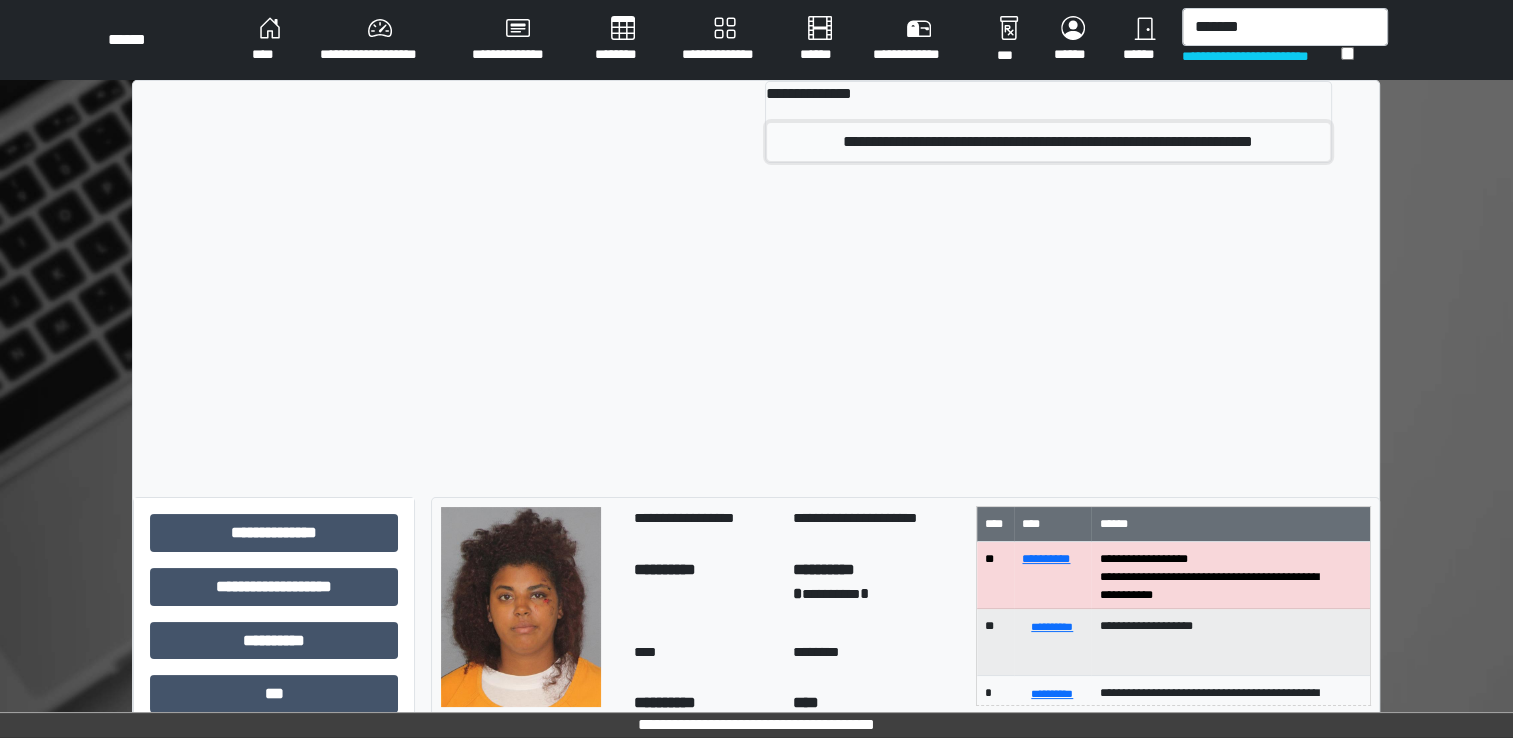 click on "**********" at bounding box center (1048, 142) 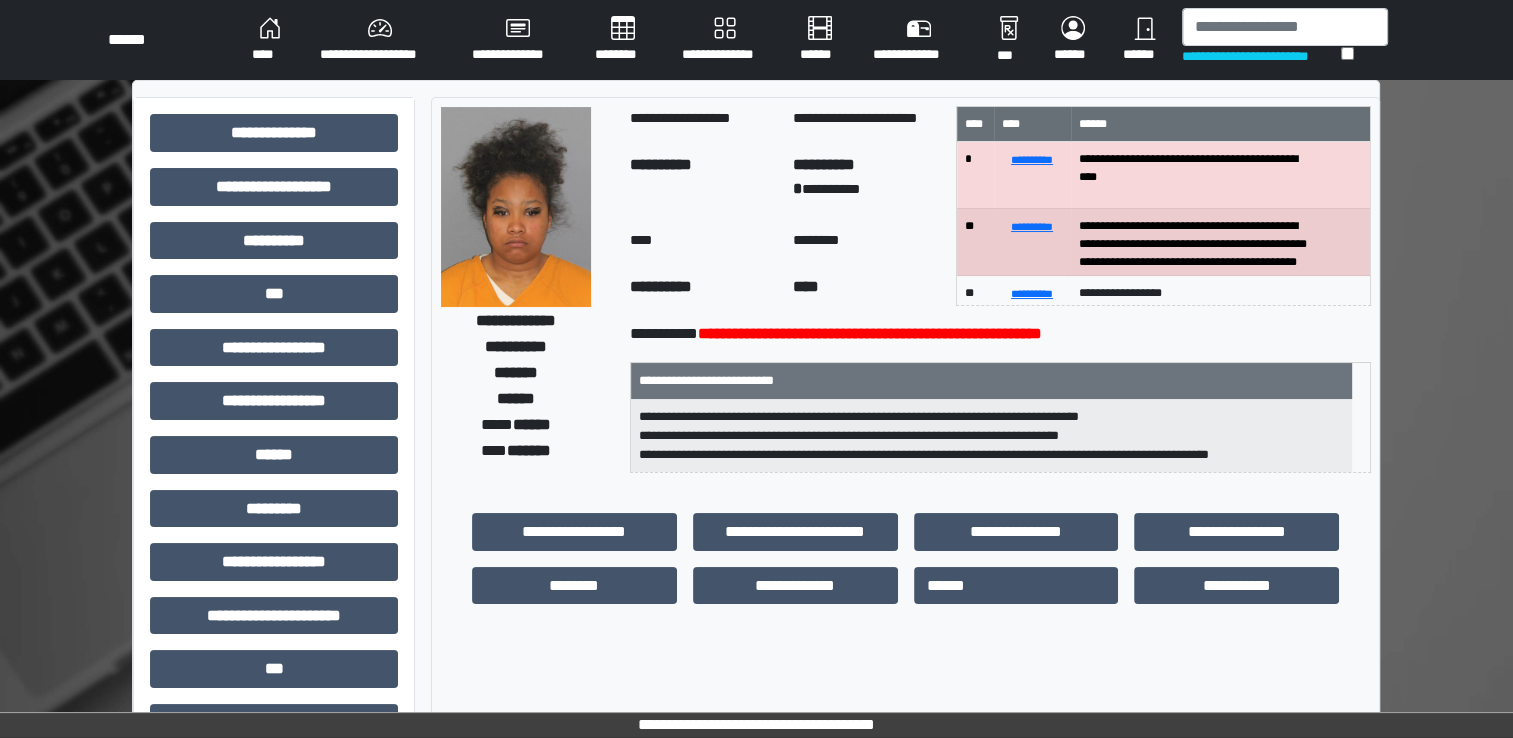 click at bounding box center [516, 207] 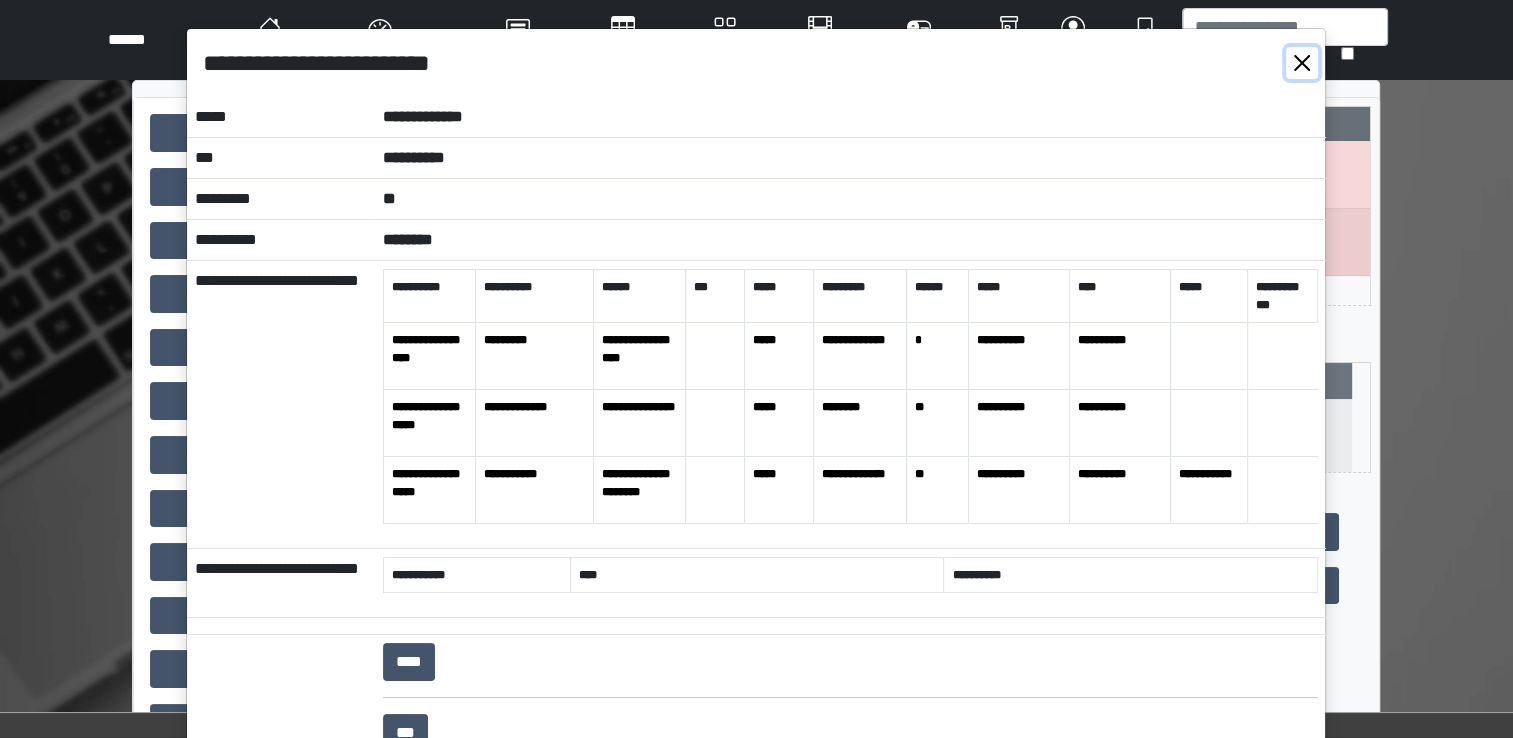 click at bounding box center [1302, 63] 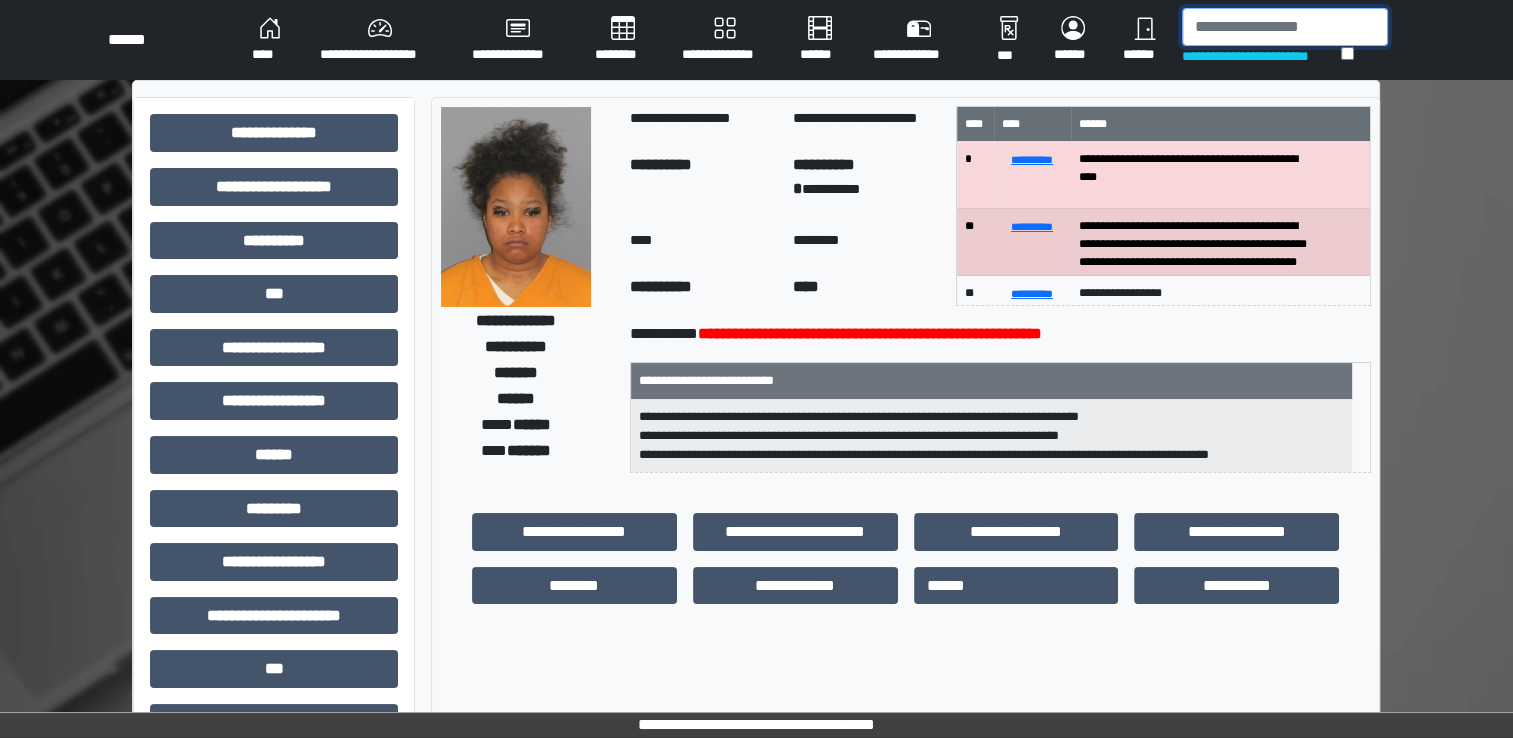 click at bounding box center [1285, 27] 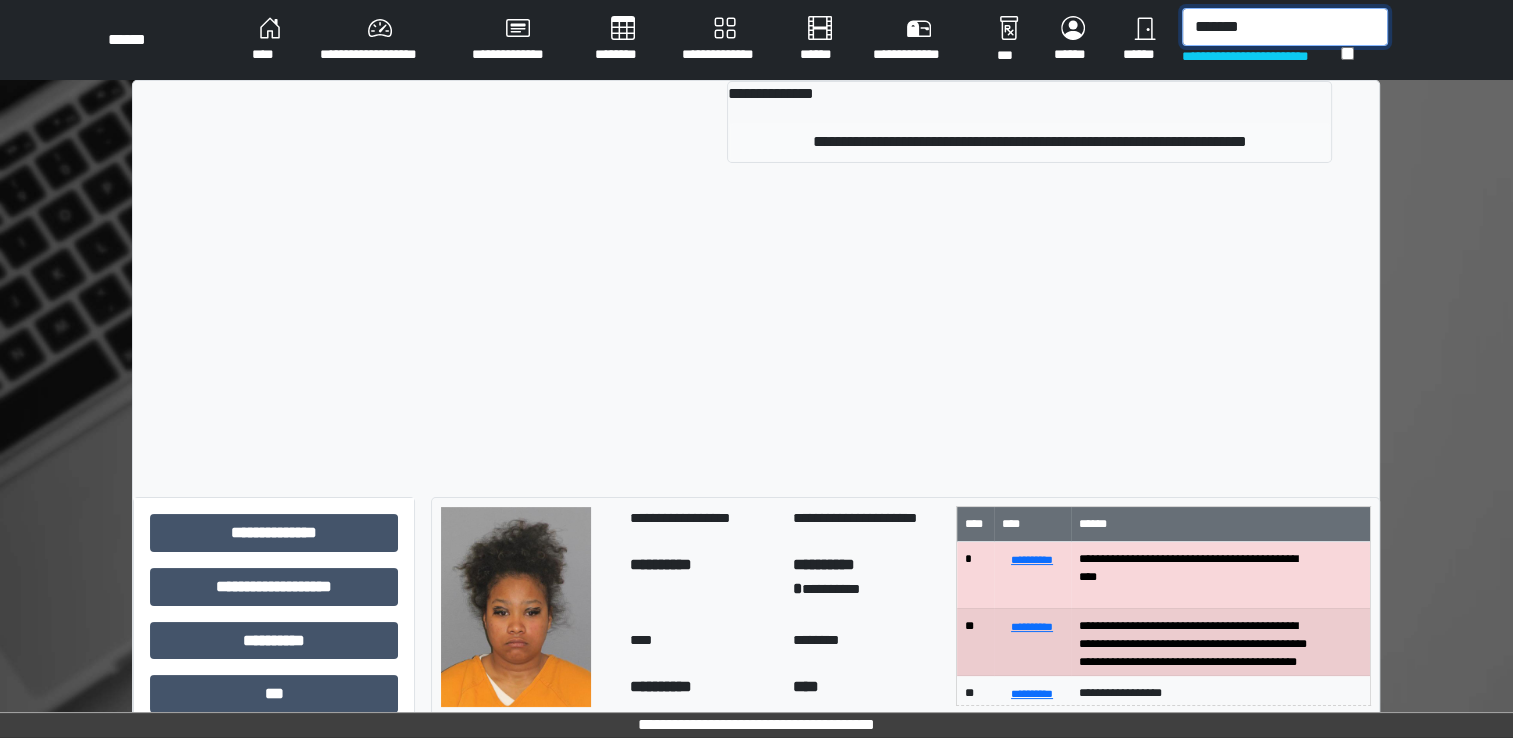 type on "*******" 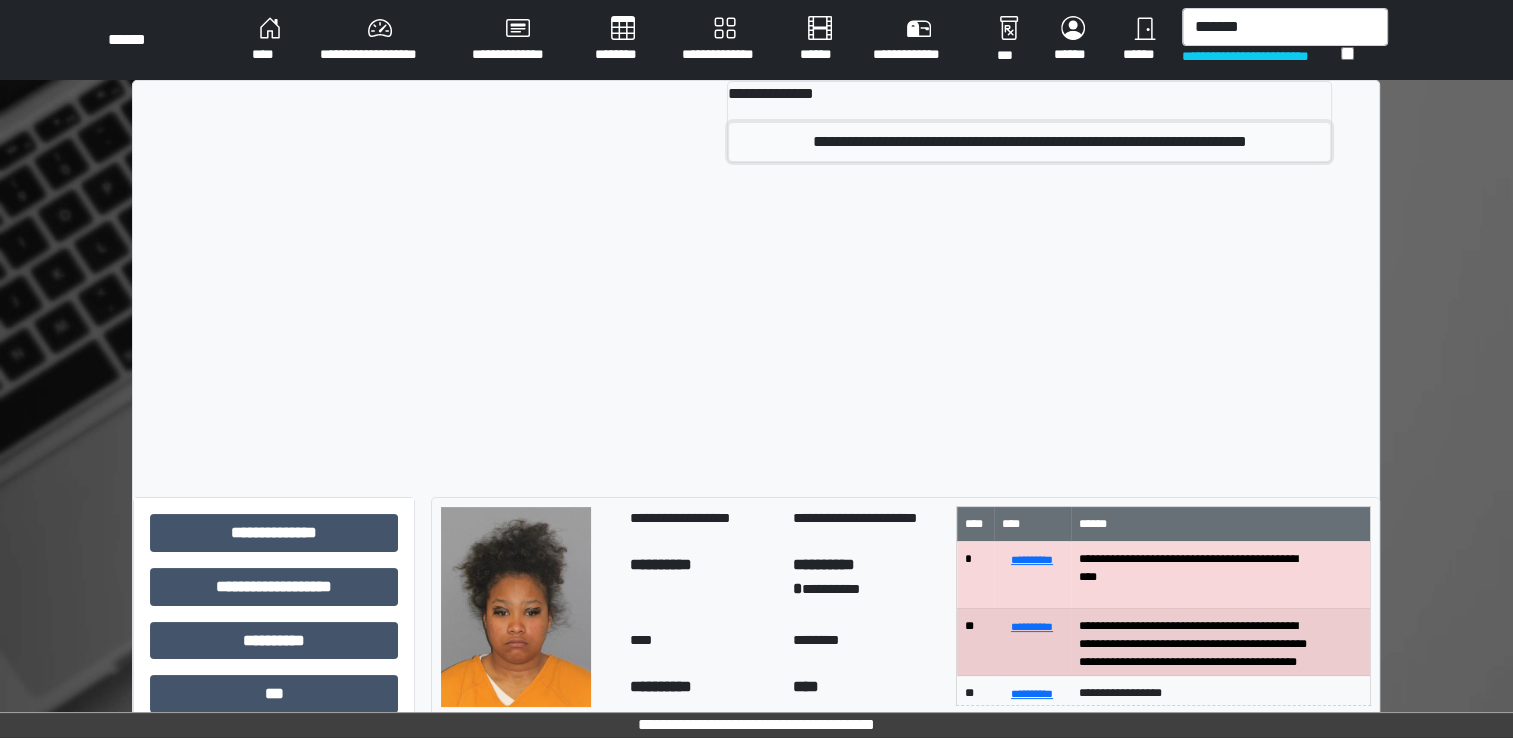 click on "**********" at bounding box center [1029, 142] 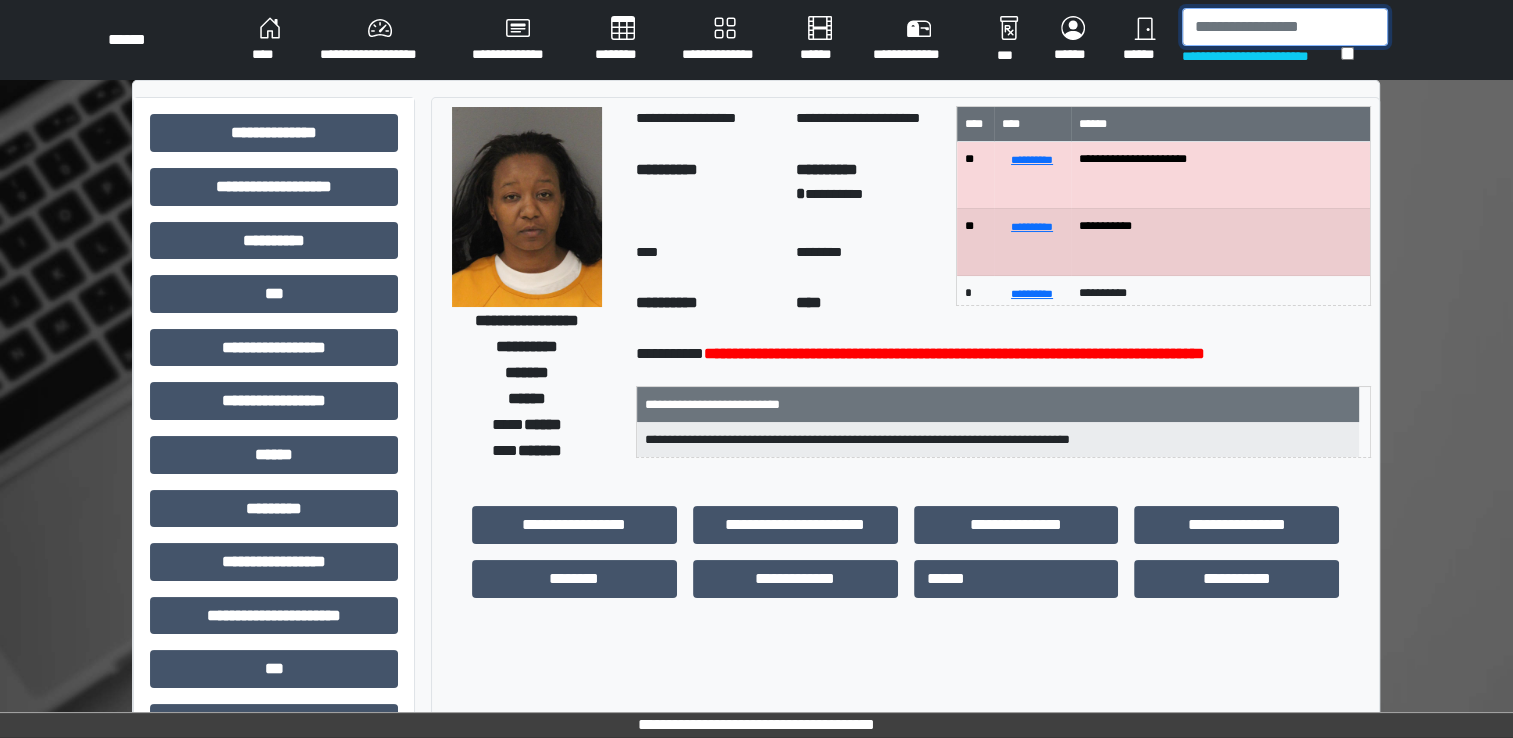 click at bounding box center [1285, 27] 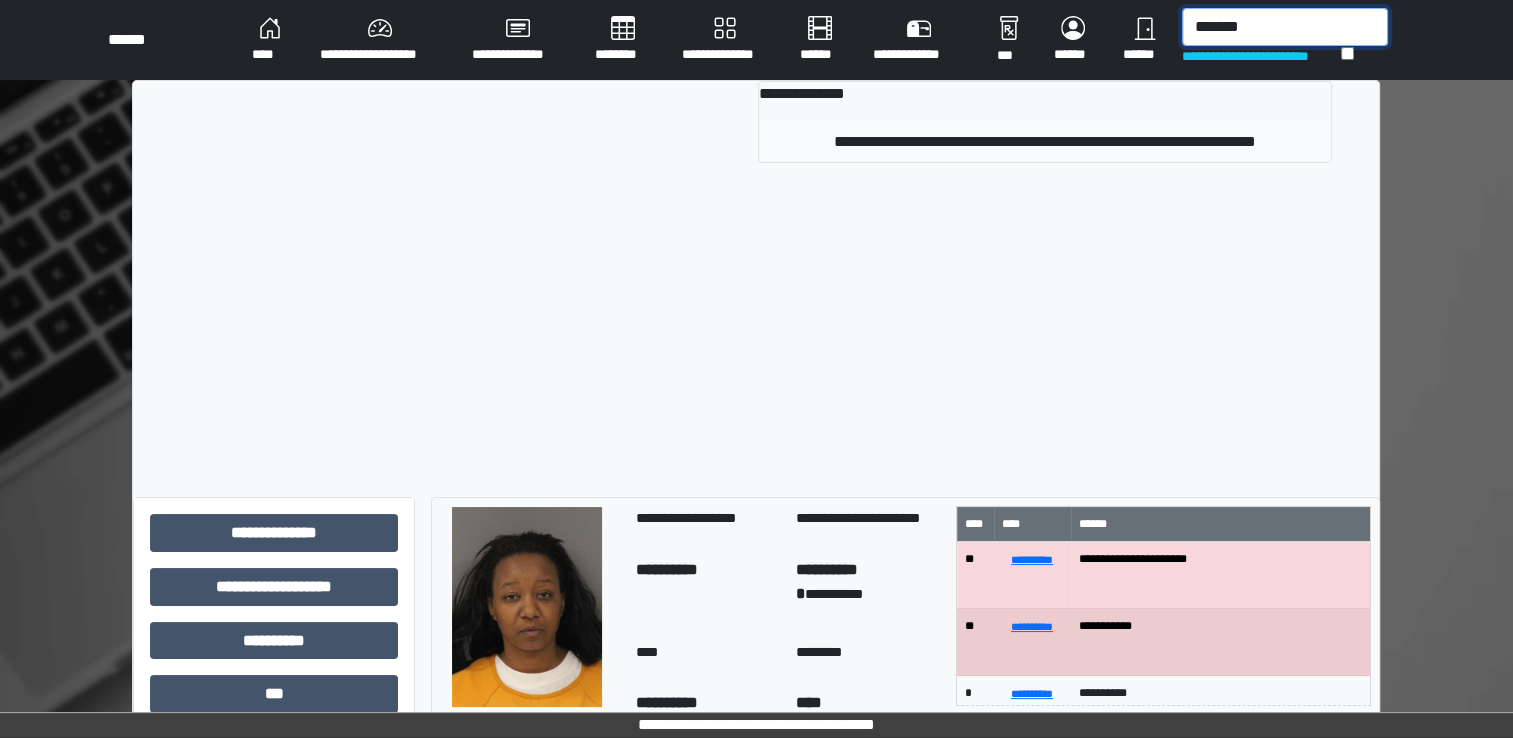 type on "*******" 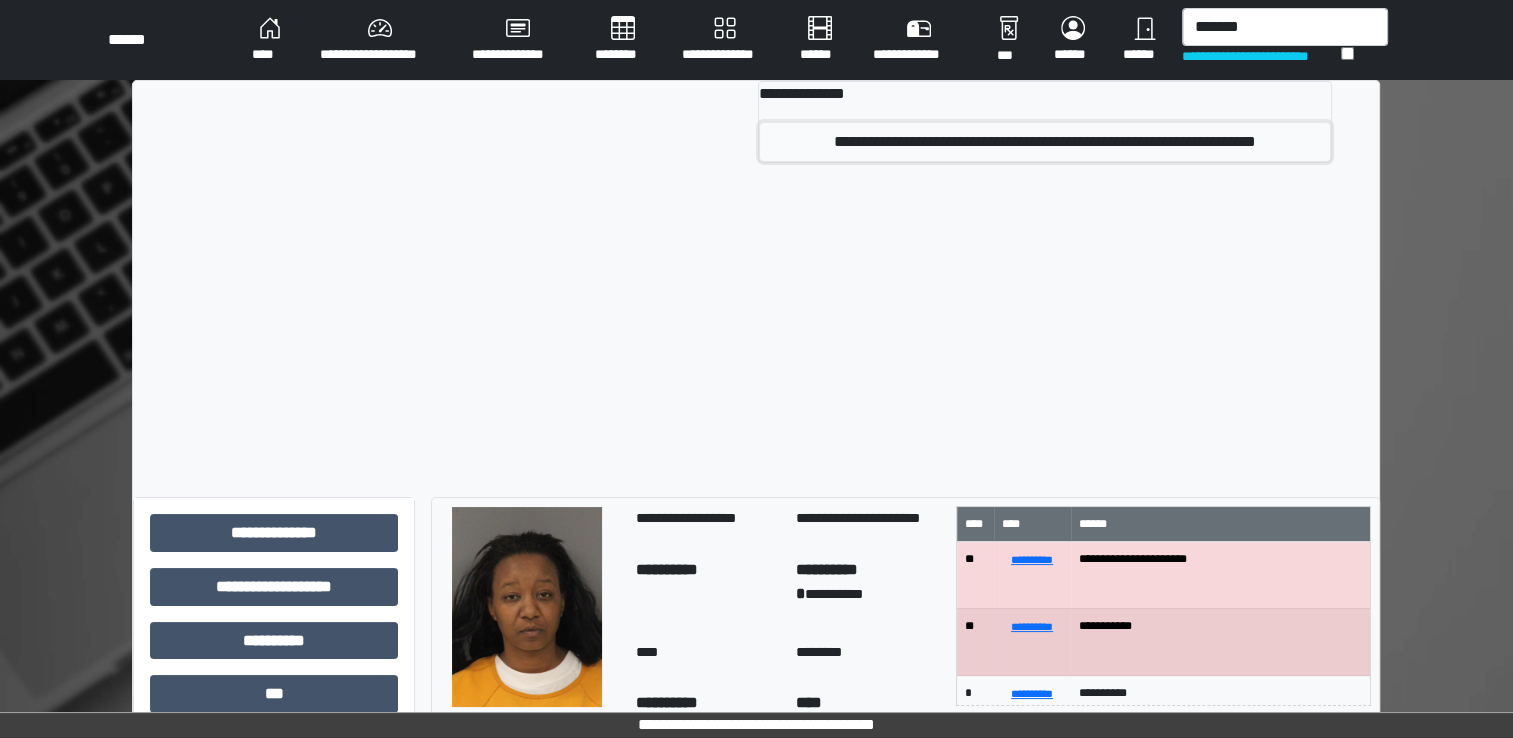 click on "**********" at bounding box center [1045, 142] 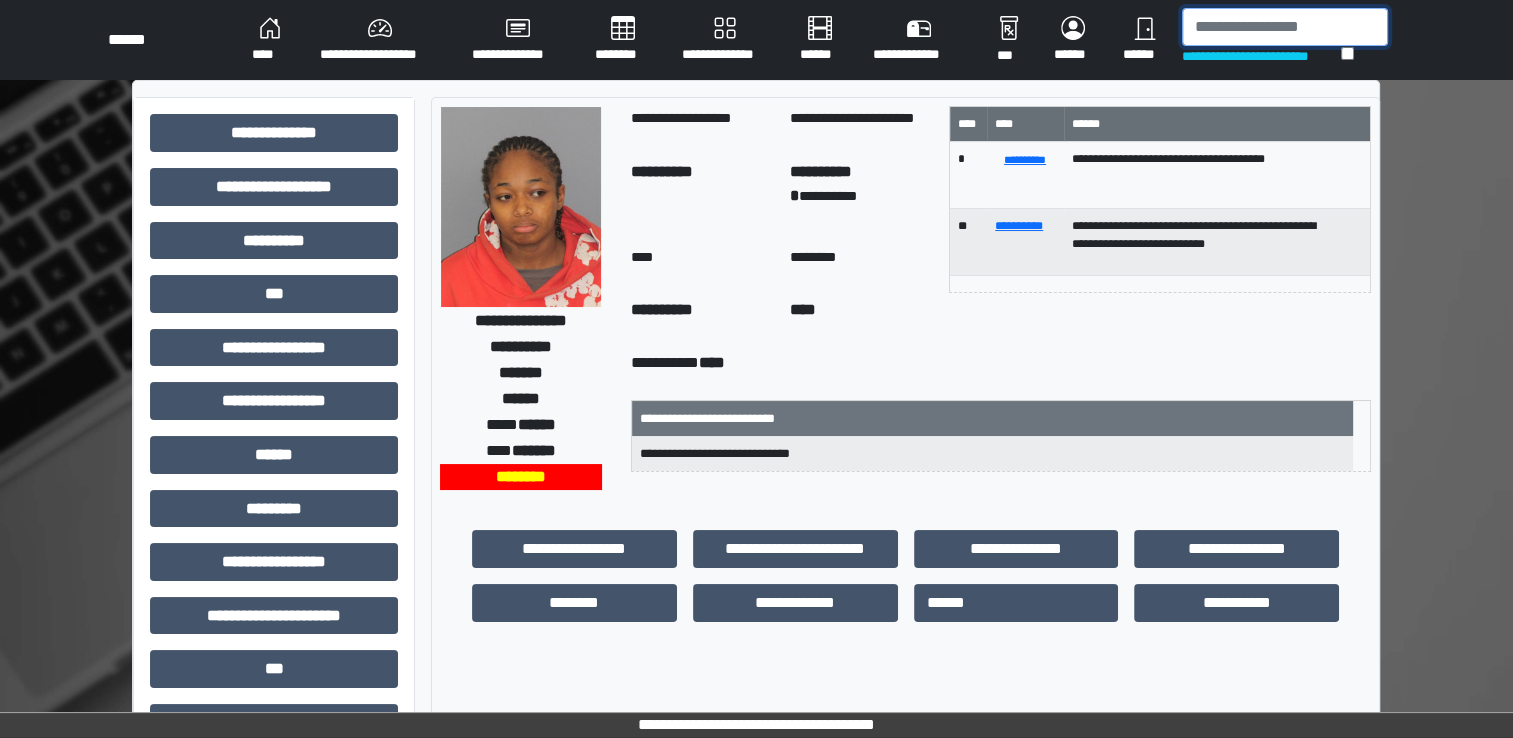 click at bounding box center [1285, 27] 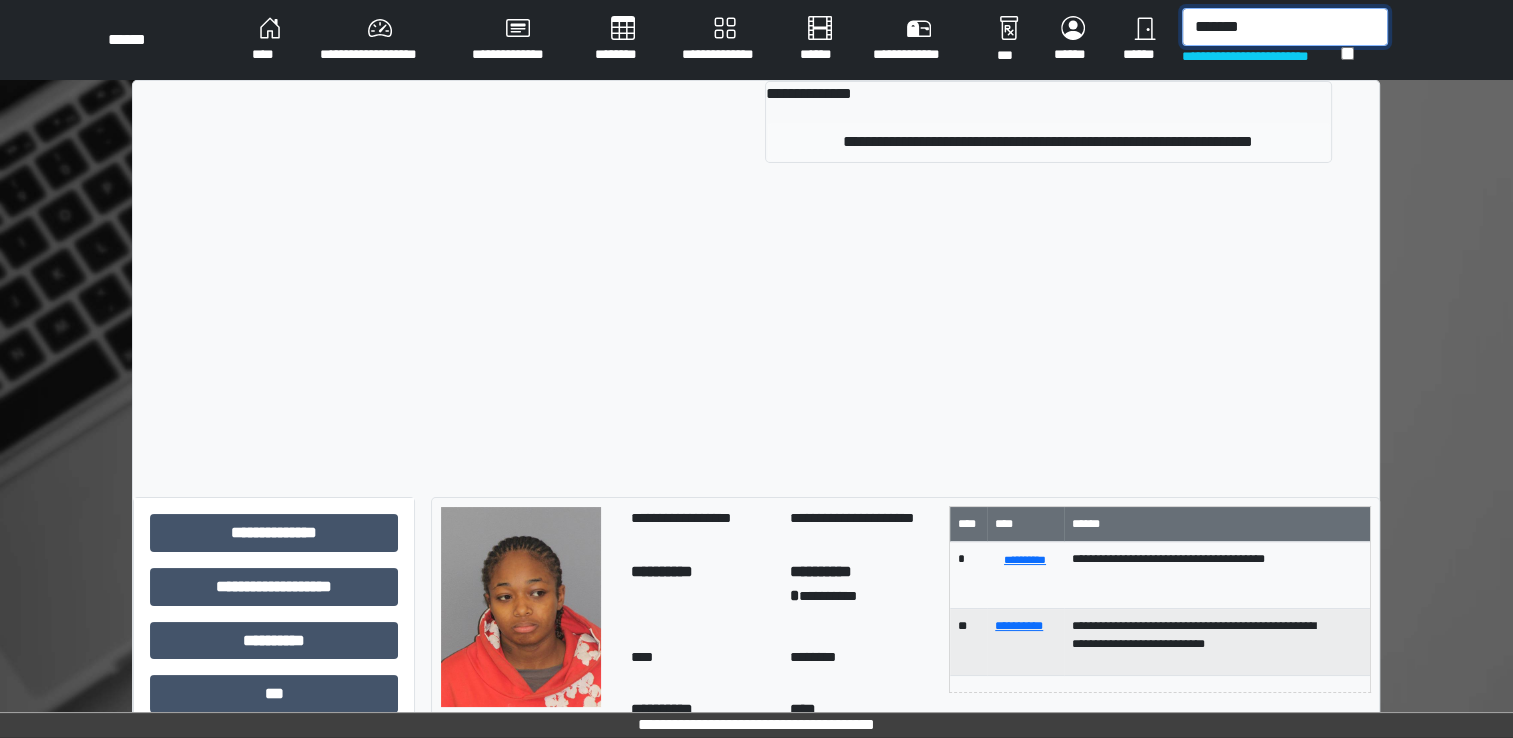 type on "*******" 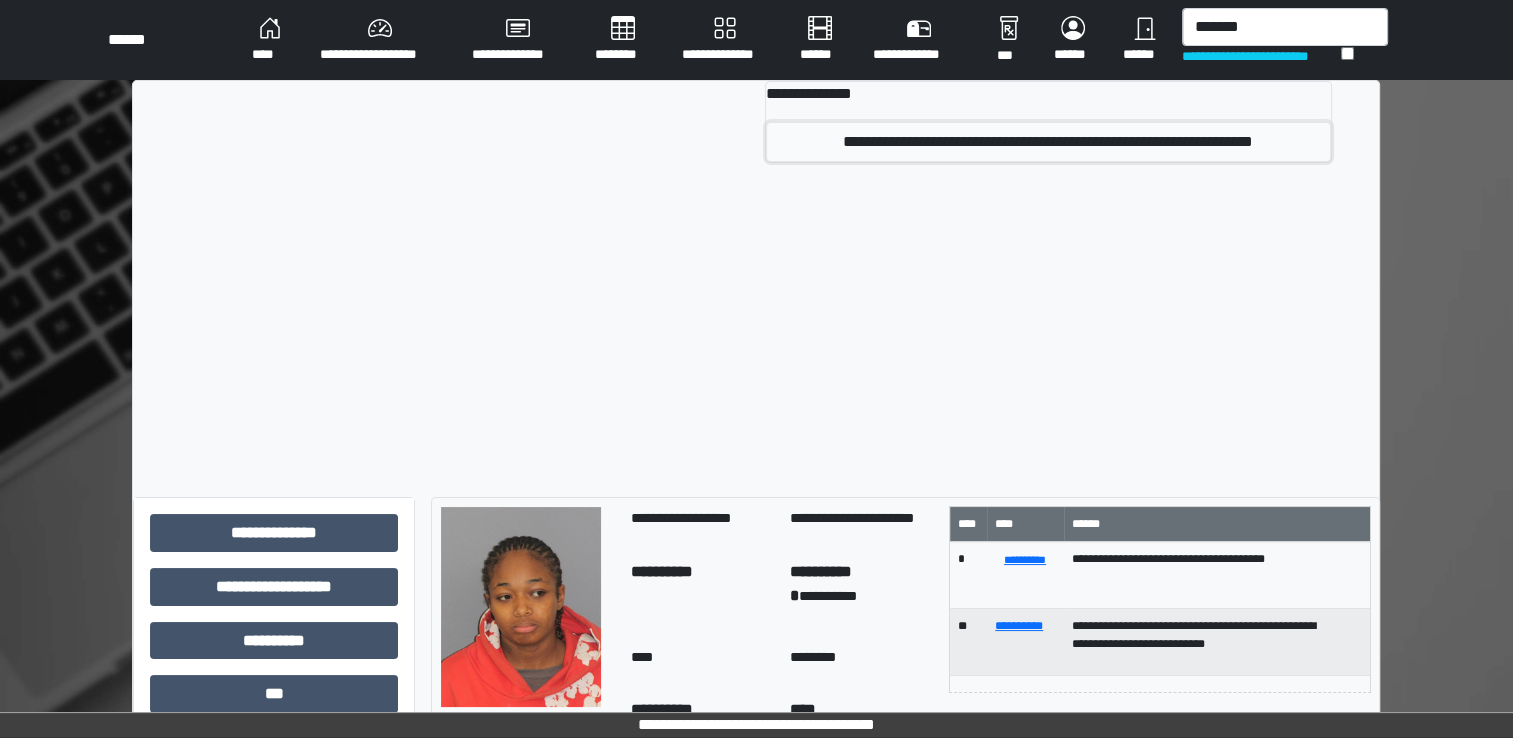 click on "**********" at bounding box center (1048, 142) 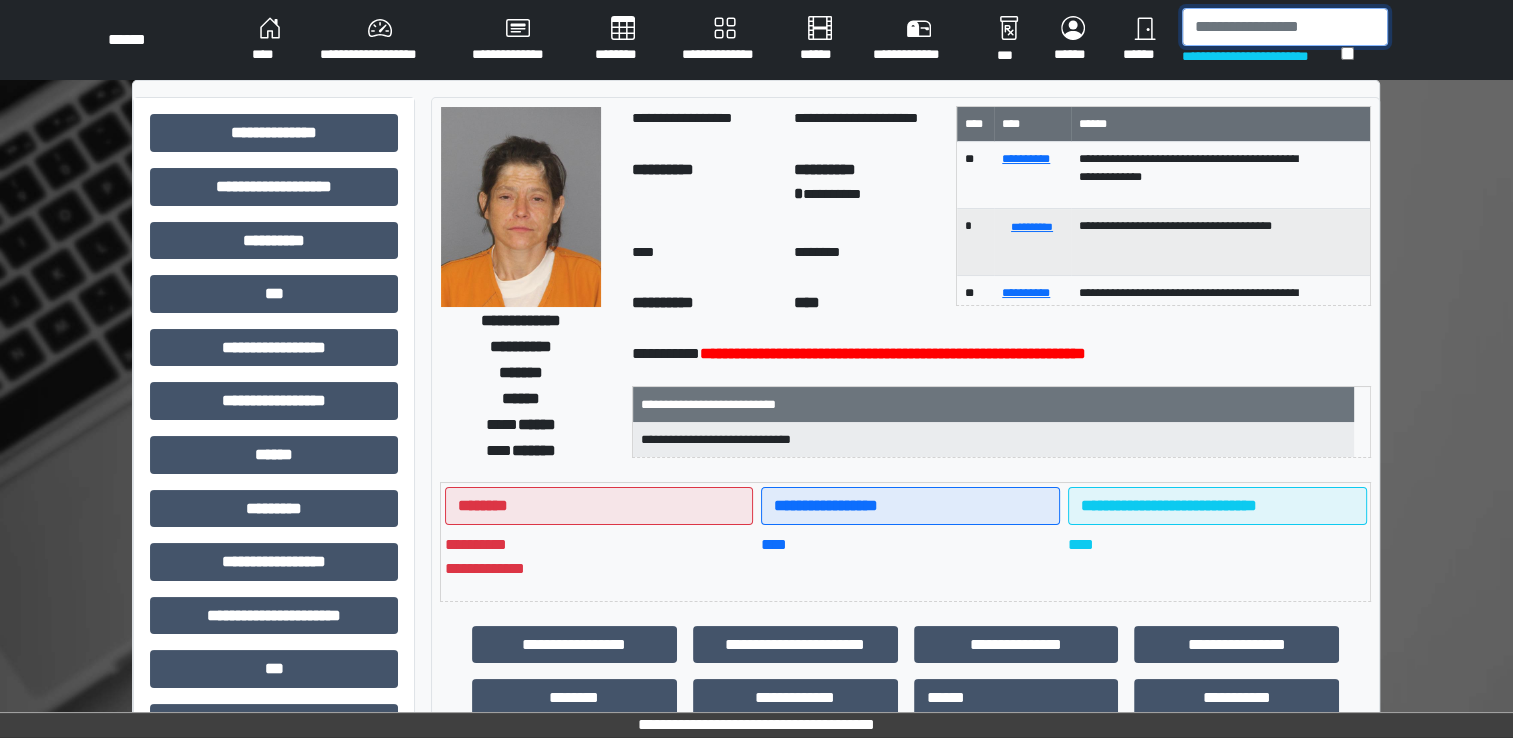 click at bounding box center (1285, 27) 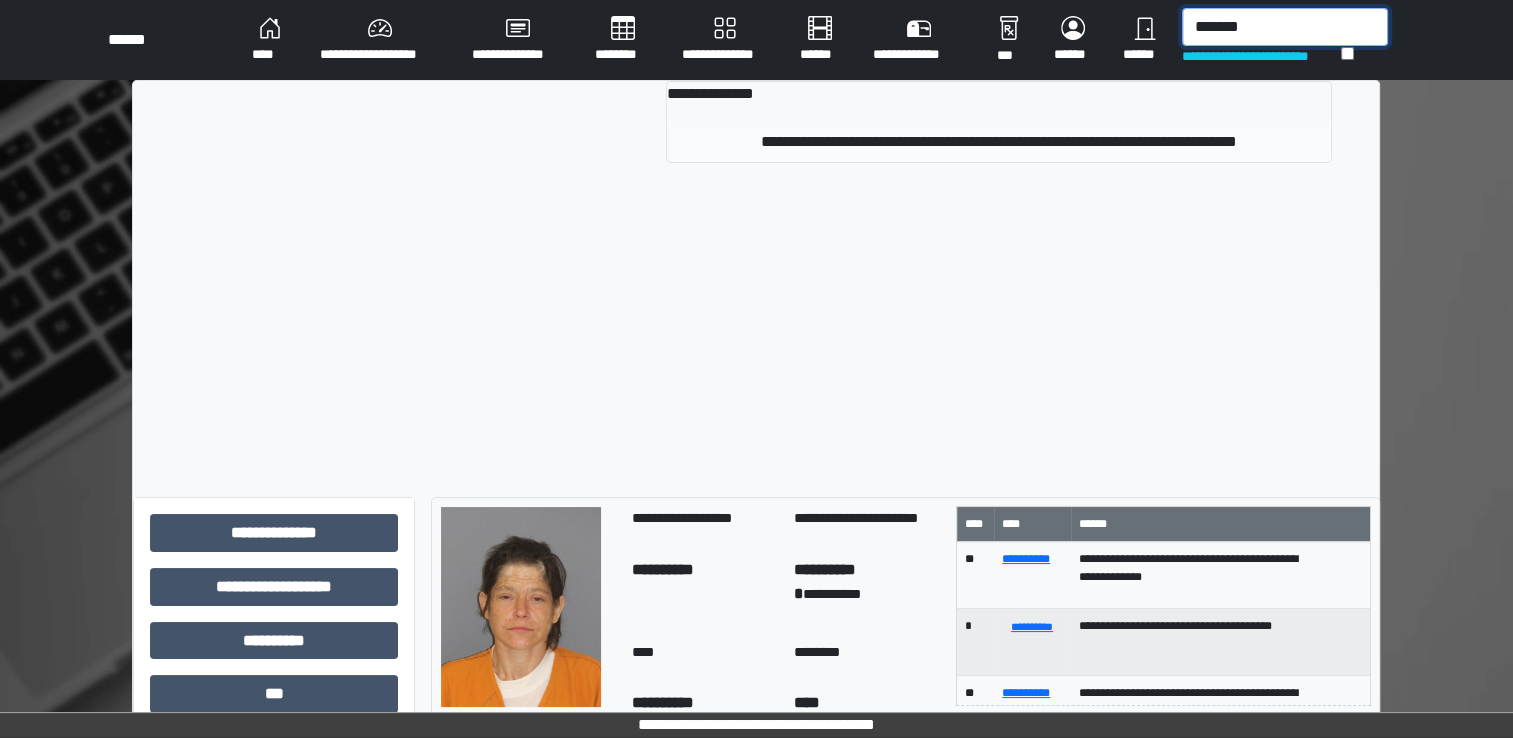 type on "*******" 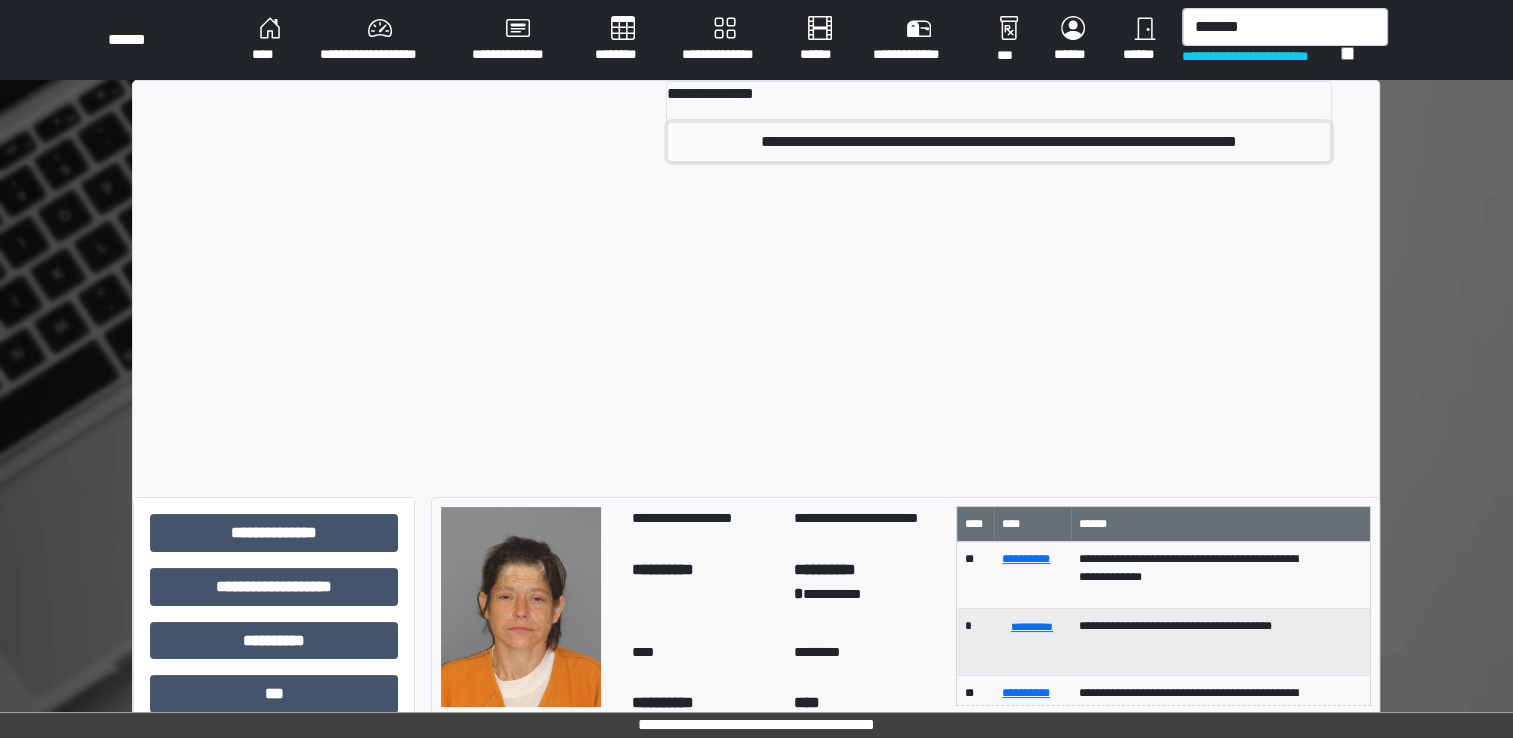 click on "**********" at bounding box center (998, 142) 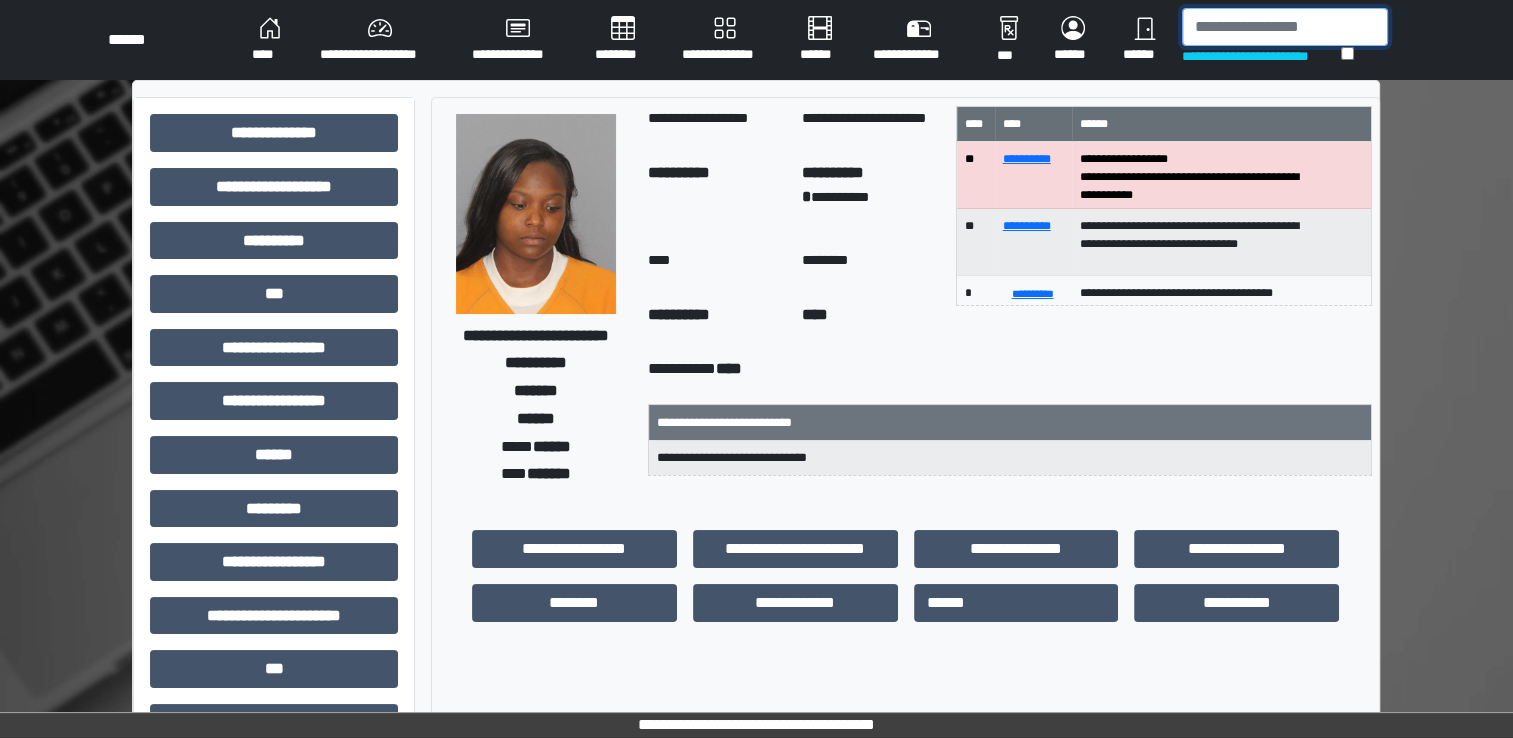 click at bounding box center [1285, 27] 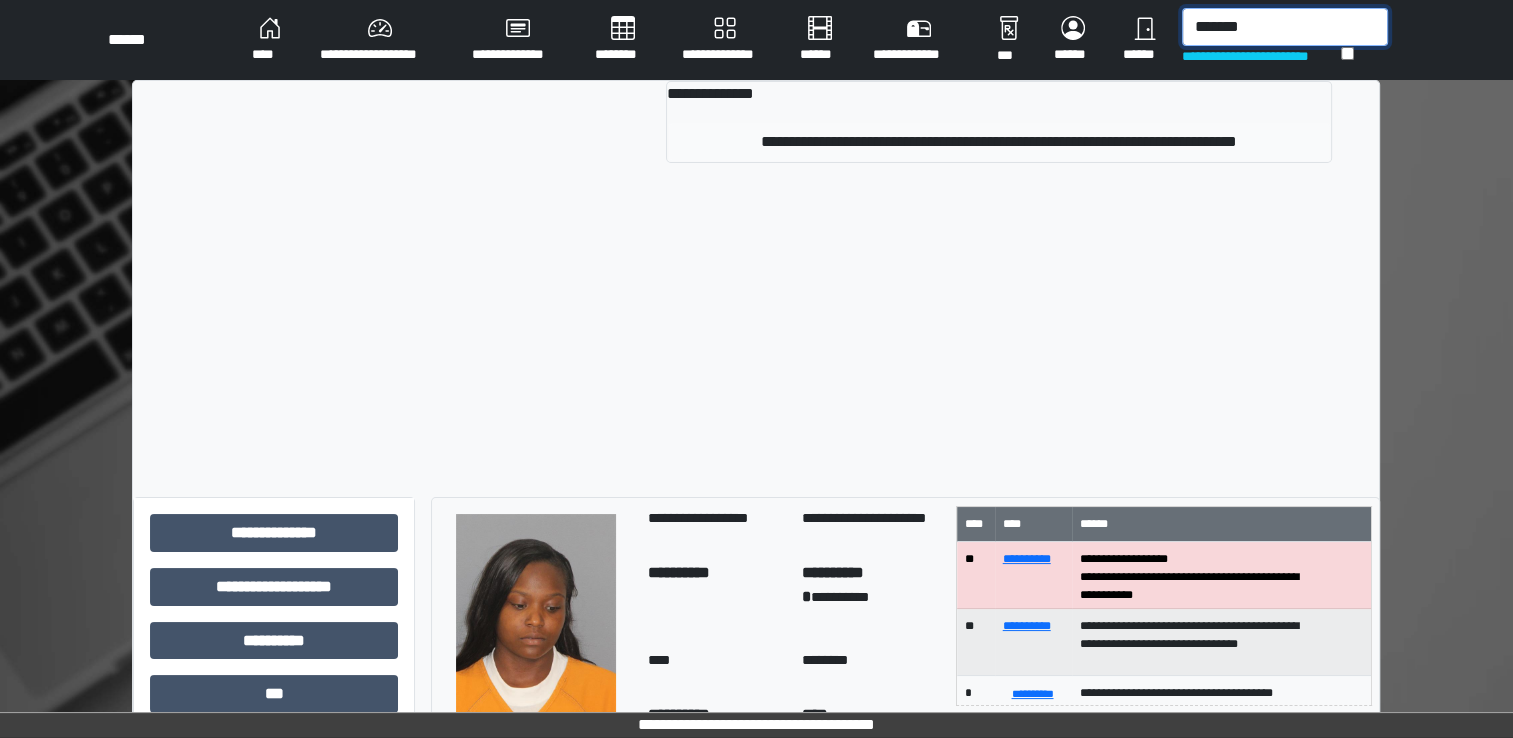 type on "*******" 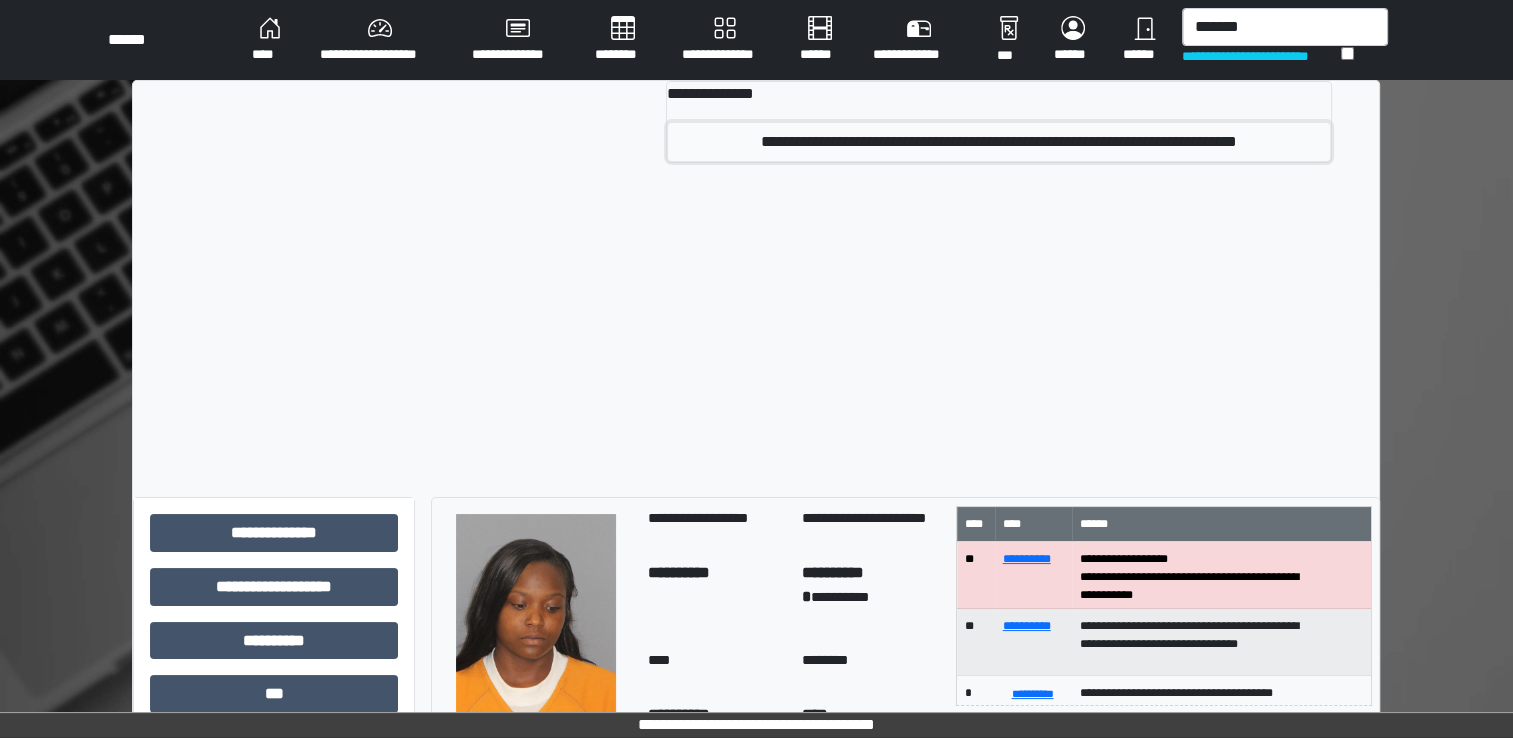 click on "**********" at bounding box center (998, 142) 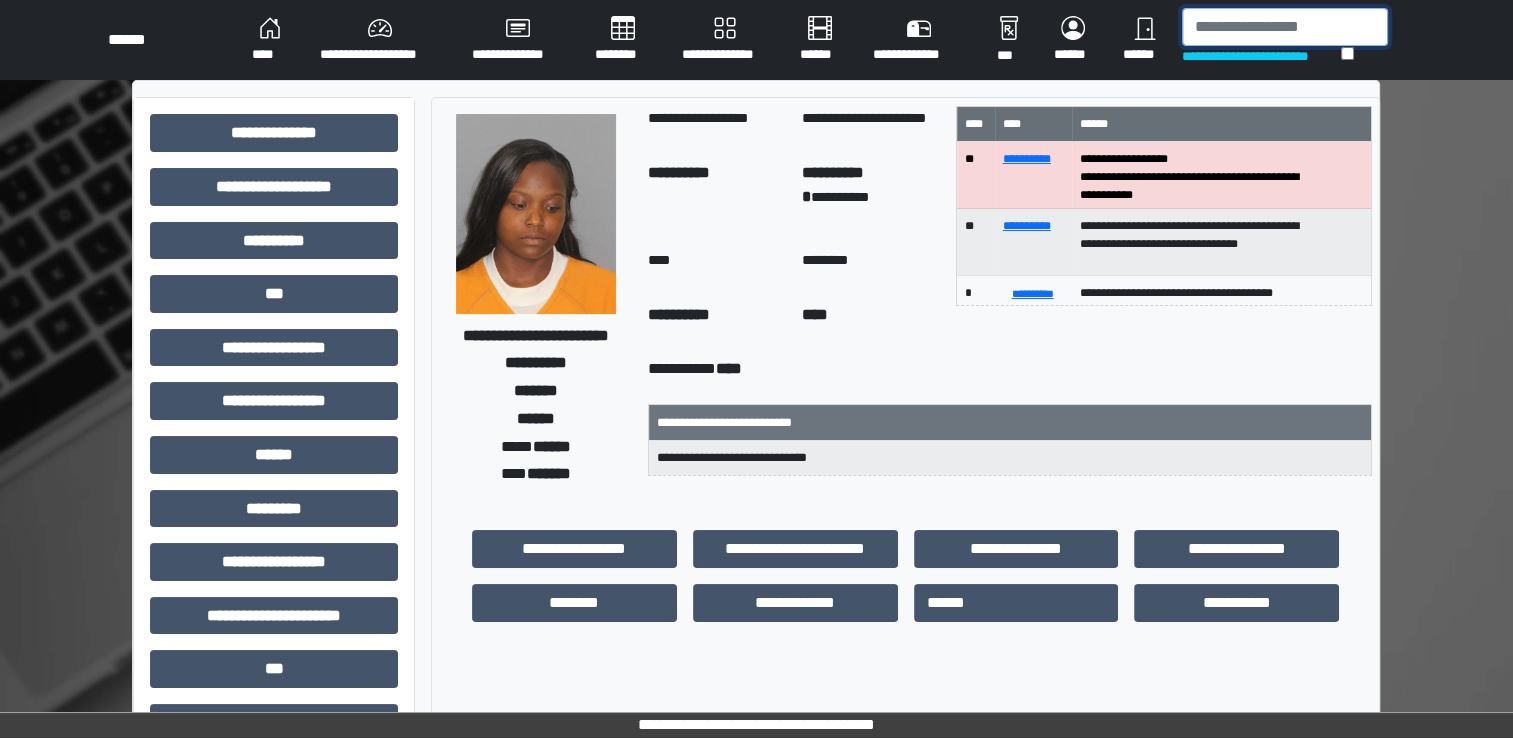 click at bounding box center (1285, 27) 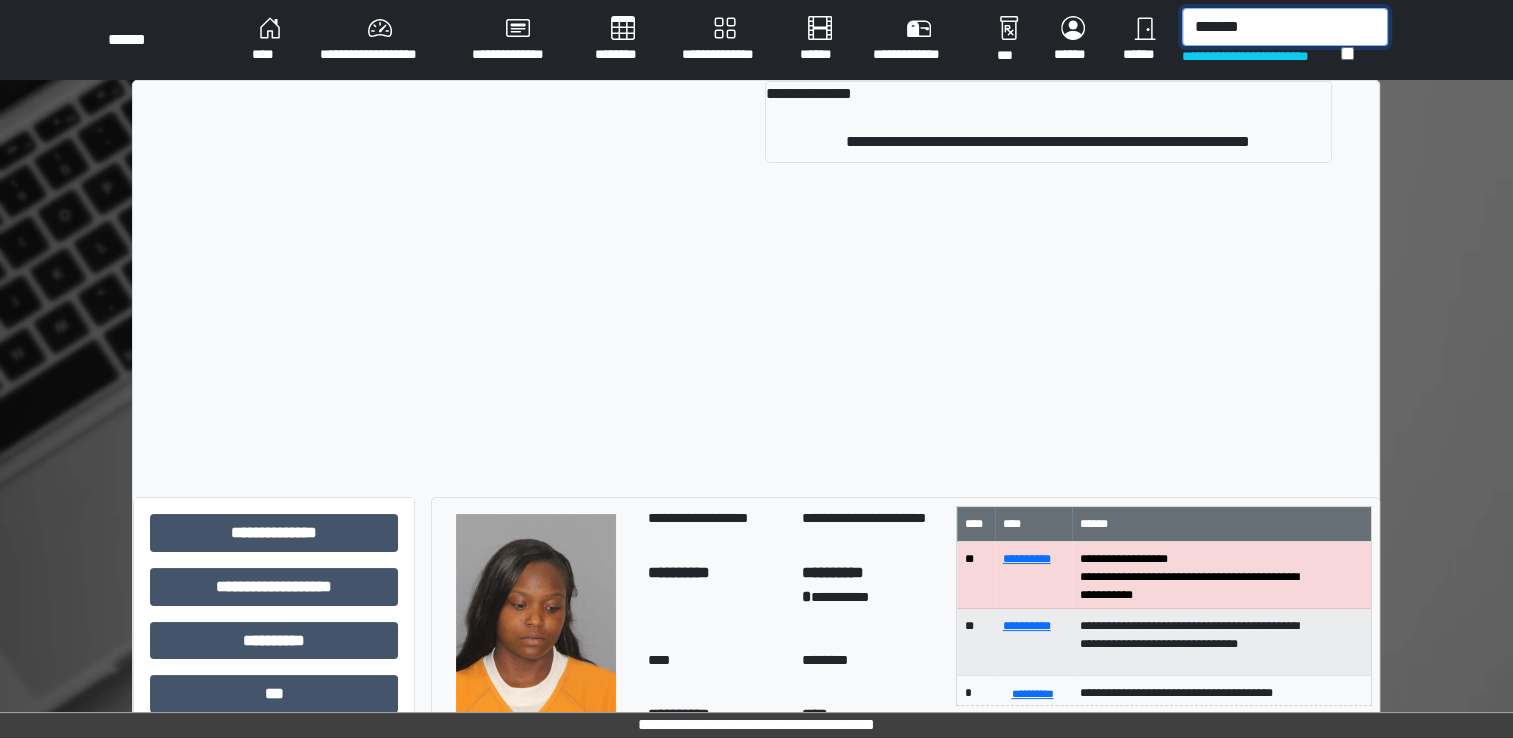 type on "*******" 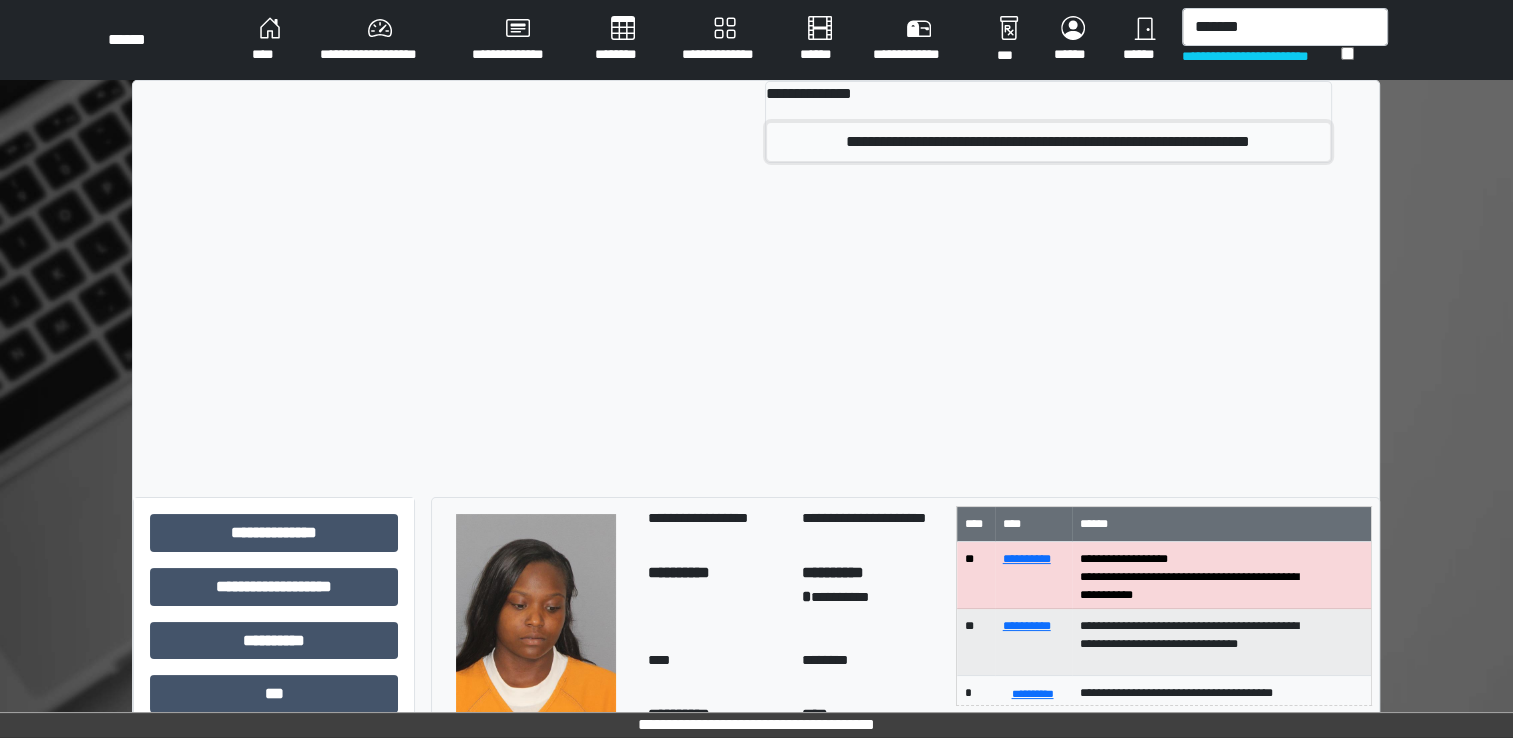 click on "**********" at bounding box center (1048, 142) 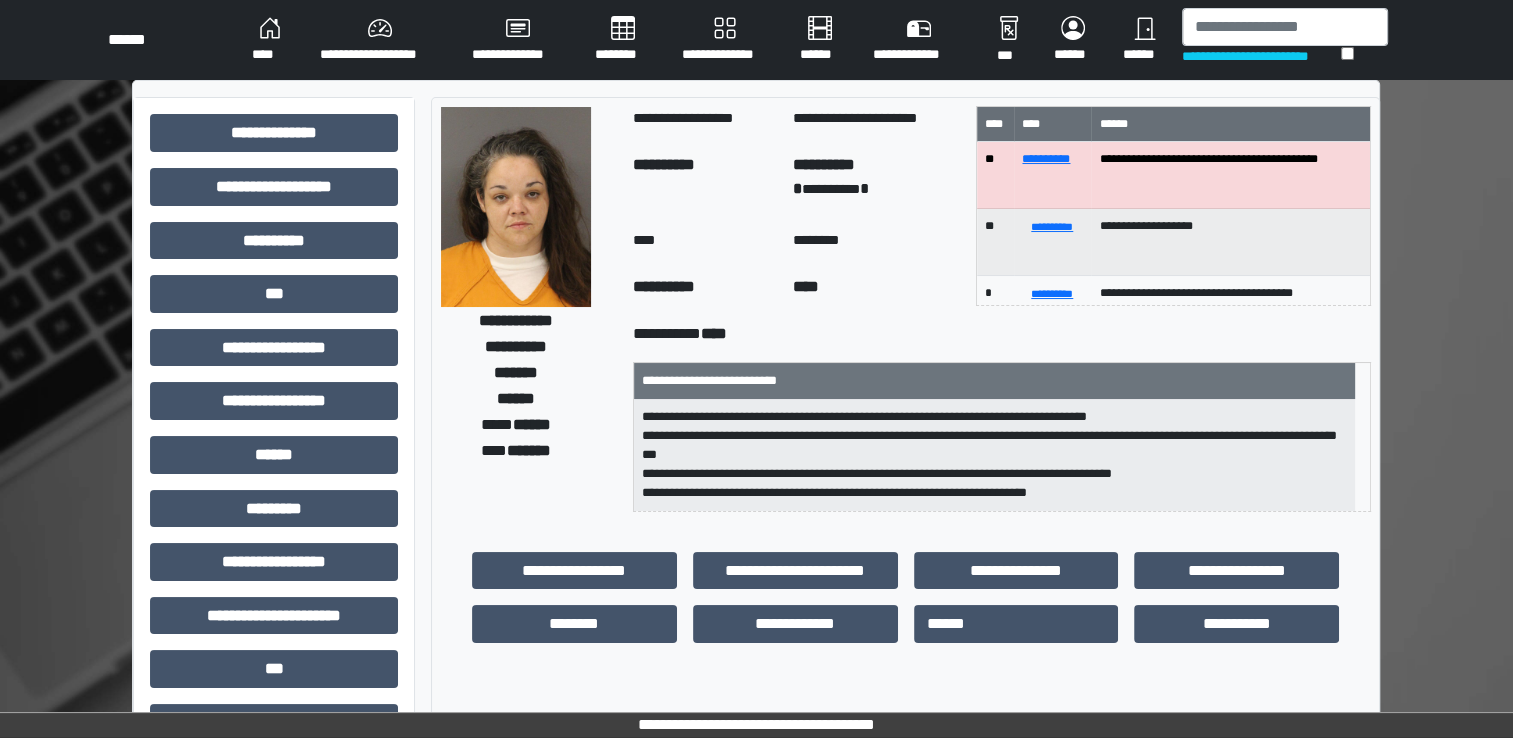click at bounding box center (516, 207) 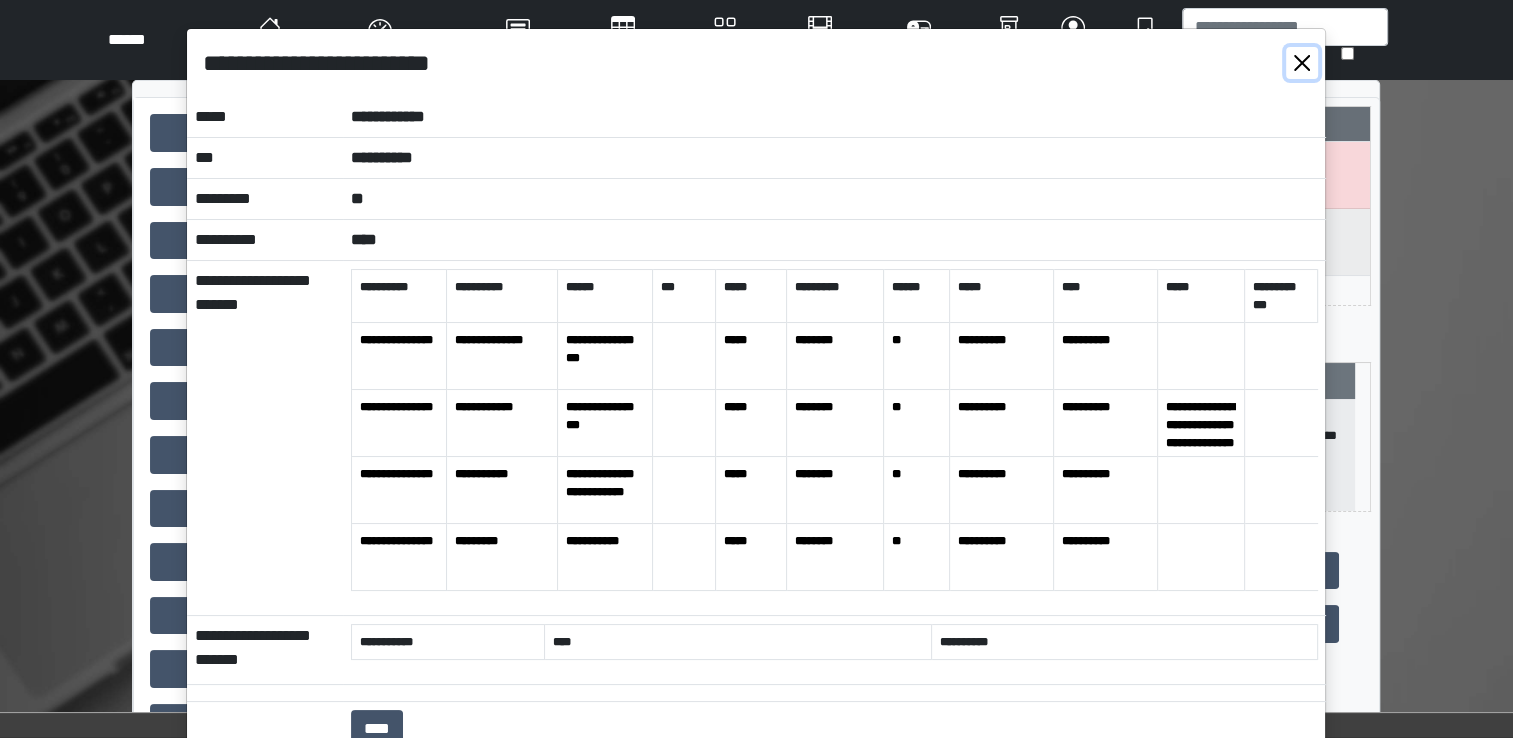 click at bounding box center [1302, 63] 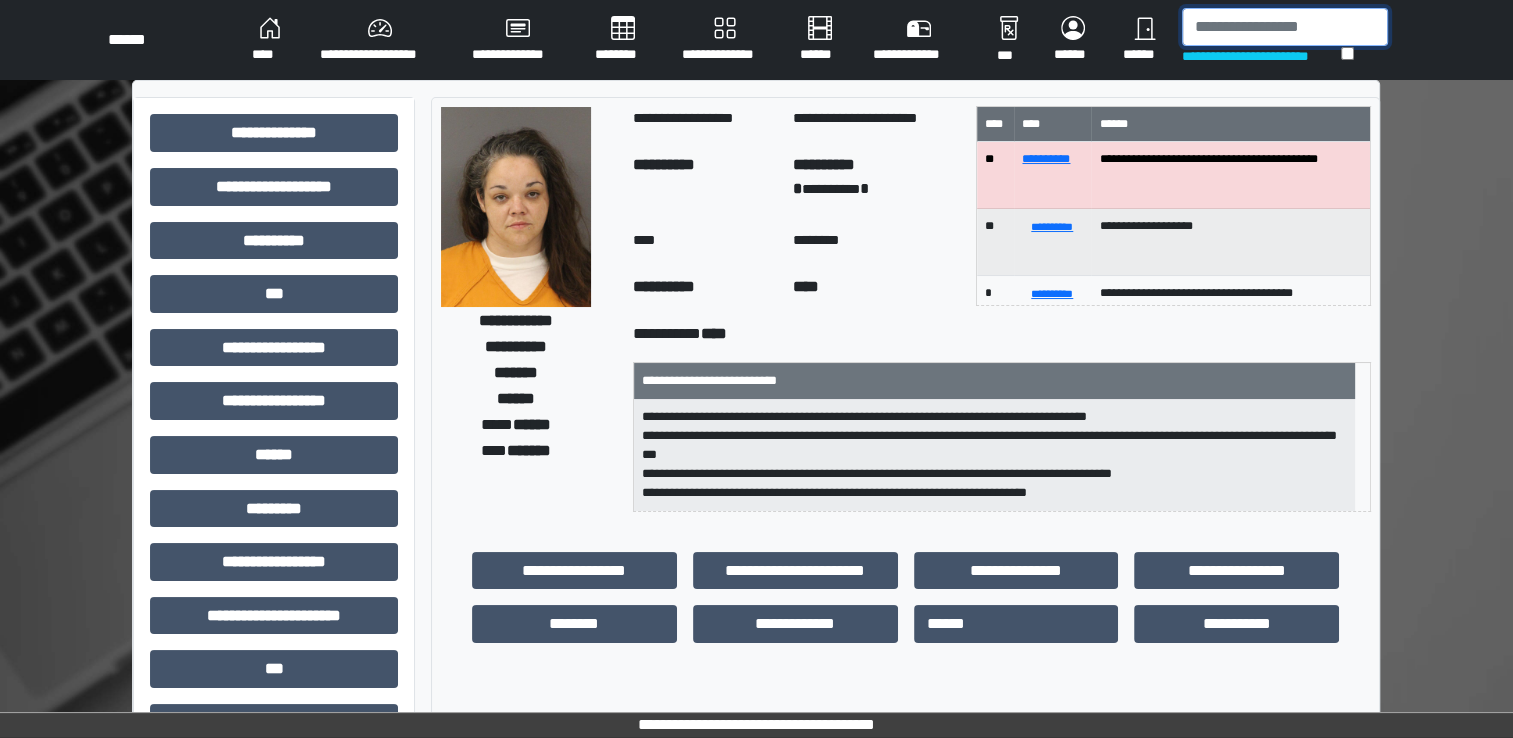 drag, startPoint x: 1196, startPoint y: 19, endPoint x: 1188, endPoint y: 42, distance: 24.351591 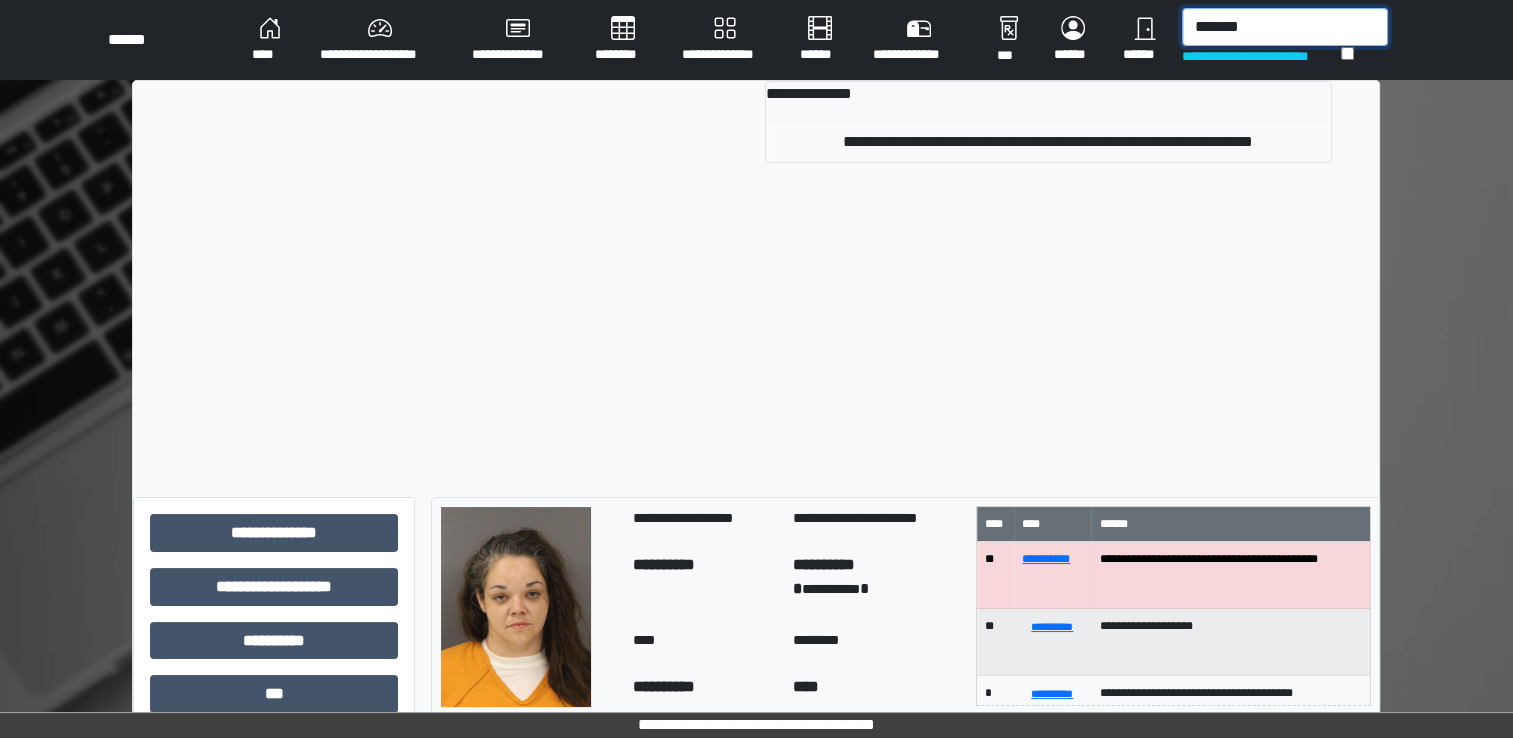 type on "*******" 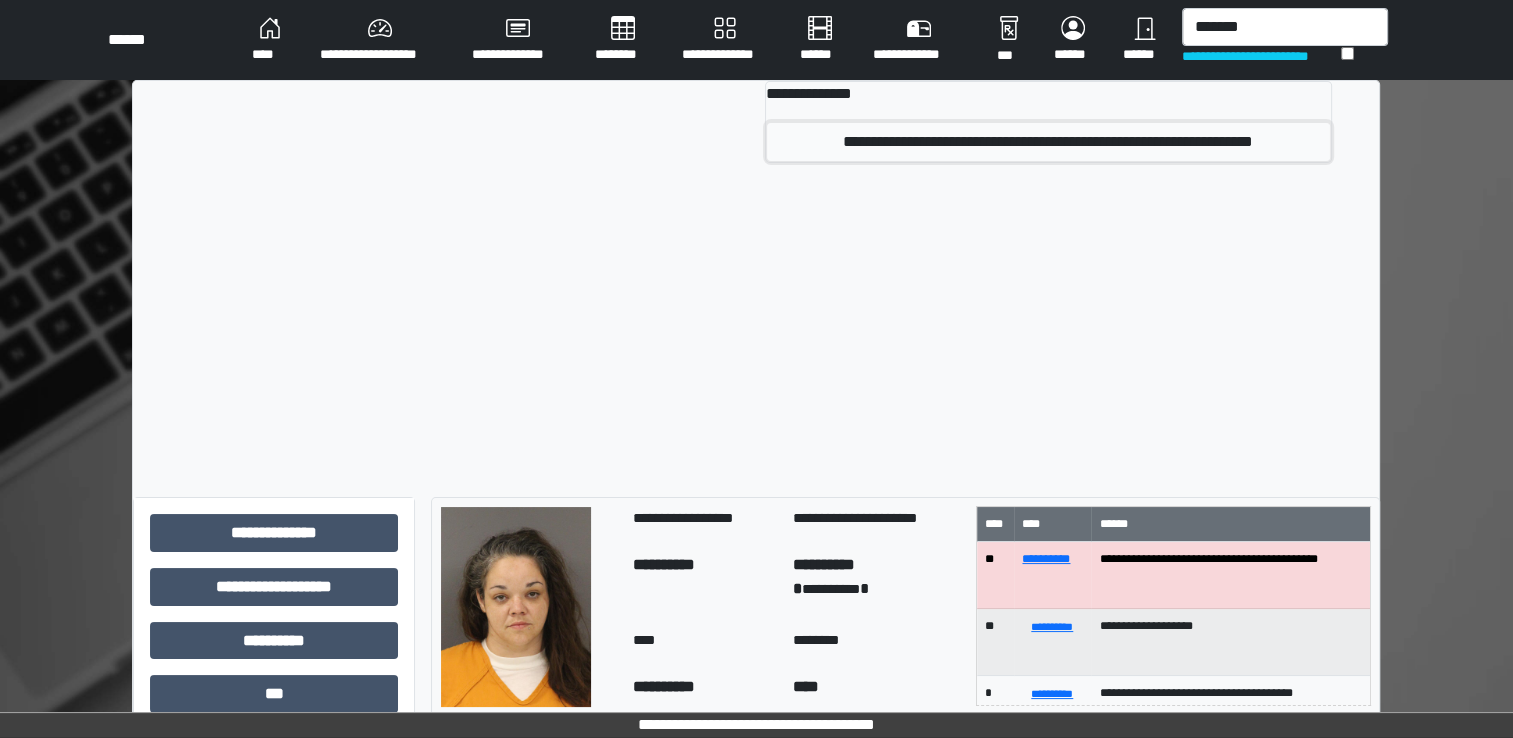 click on "**********" at bounding box center (1048, 142) 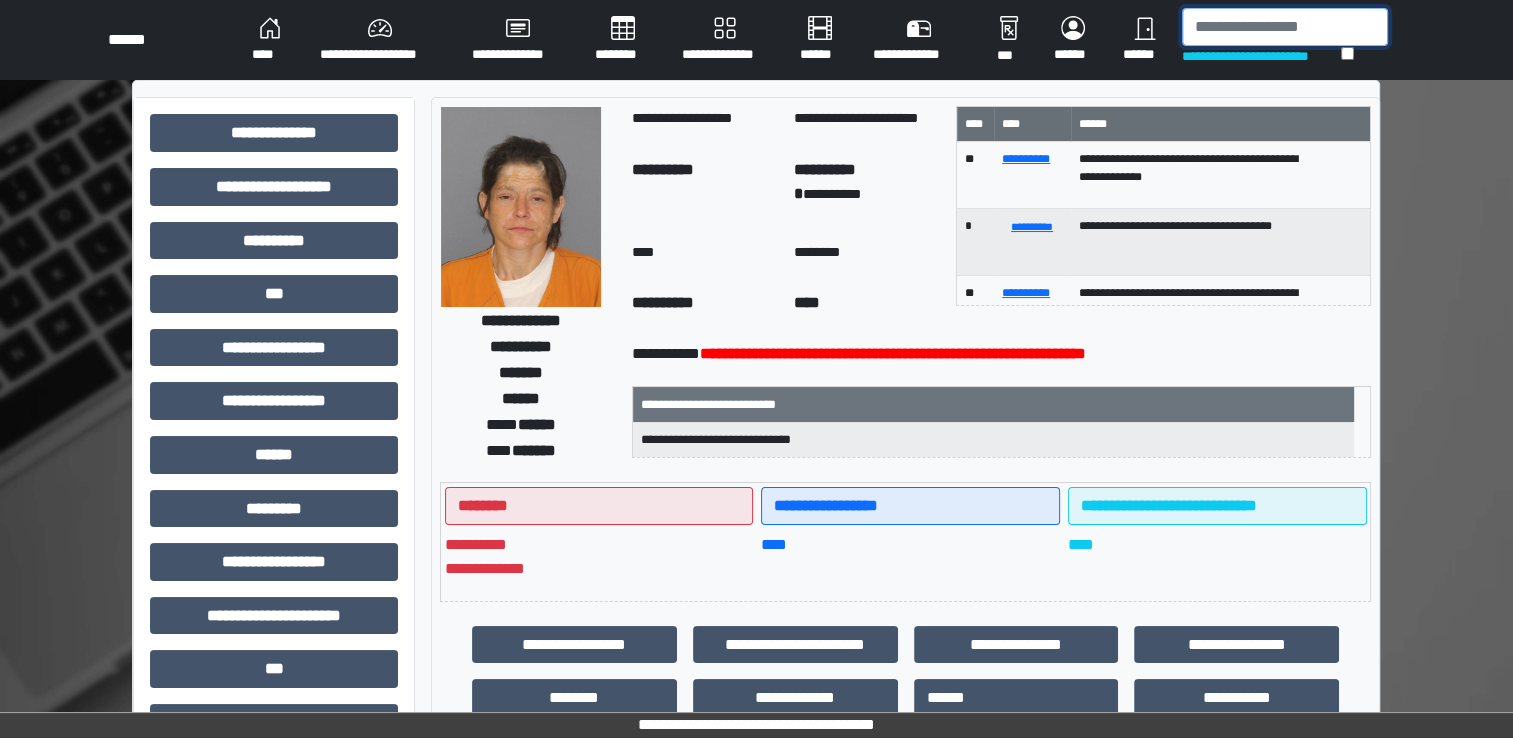 click at bounding box center [1285, 27] 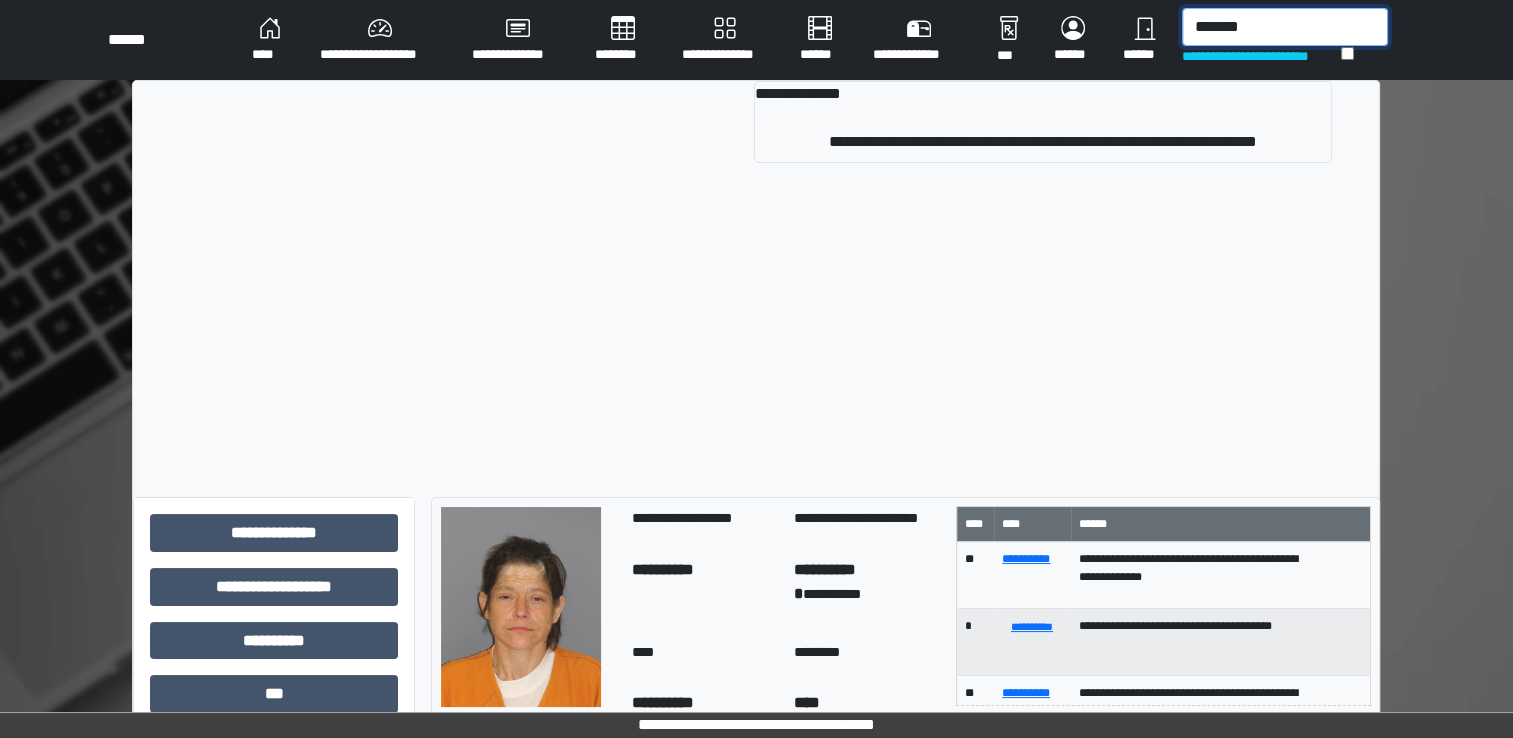 type on "*******" 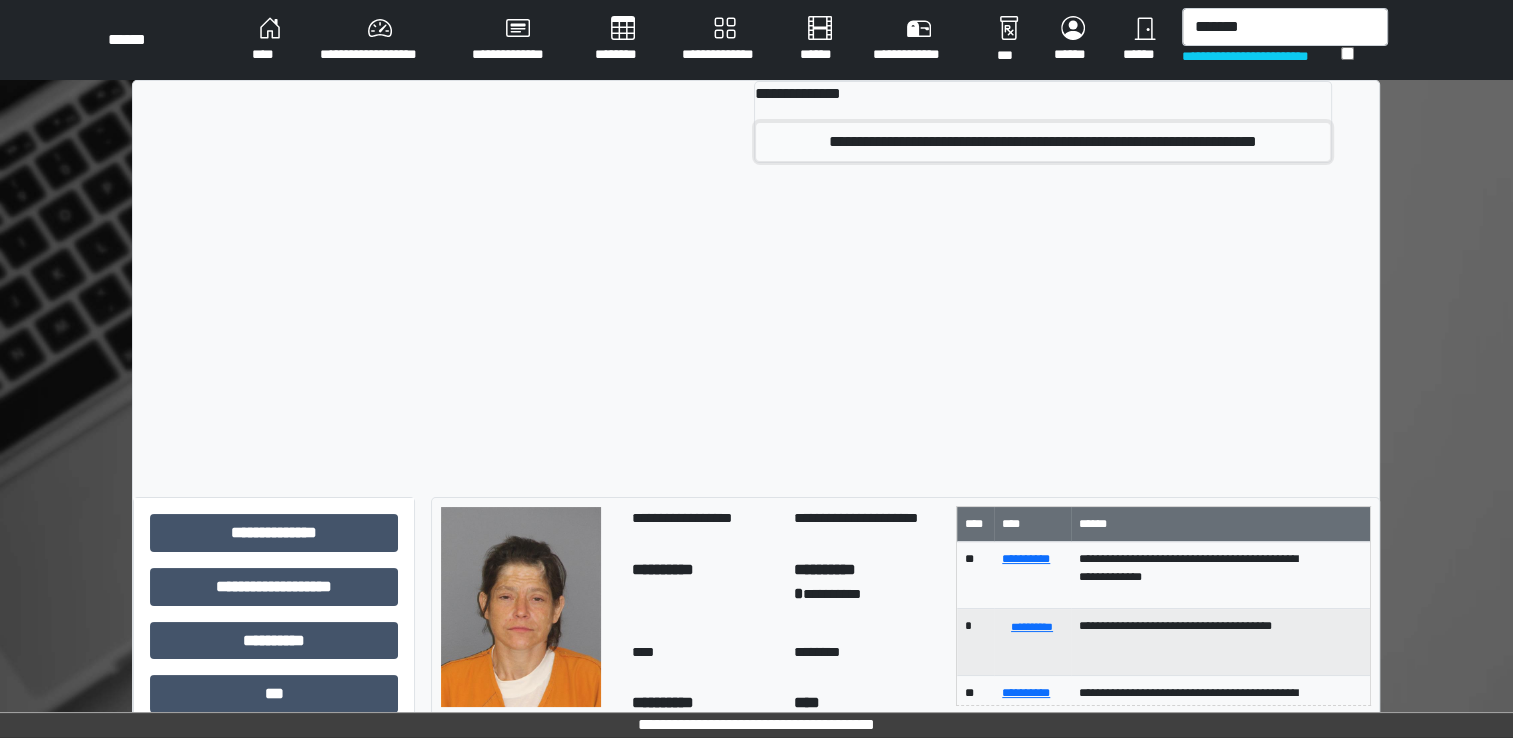 click on "**********" at bounding box center (1043, 142) 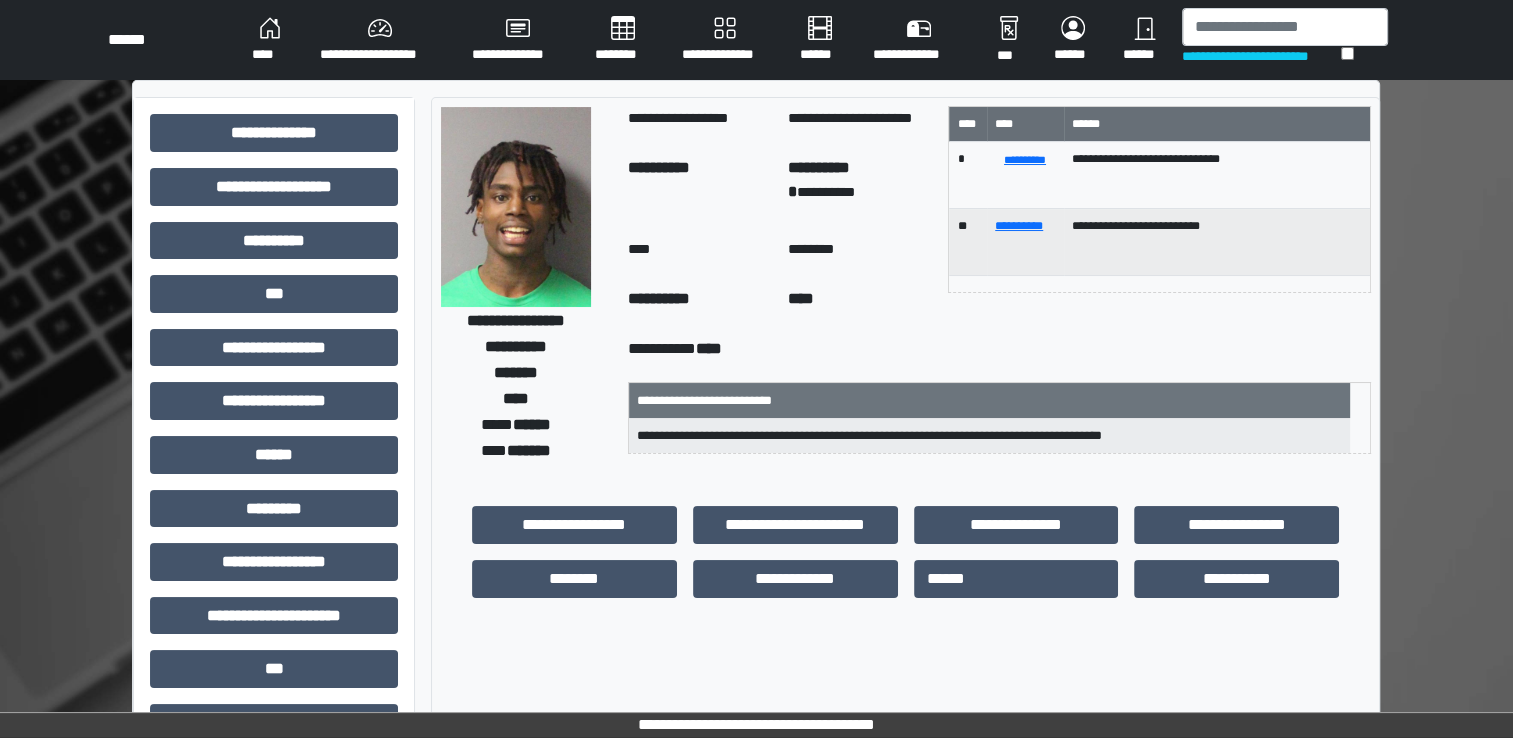 click at bounding box center [516, 207] 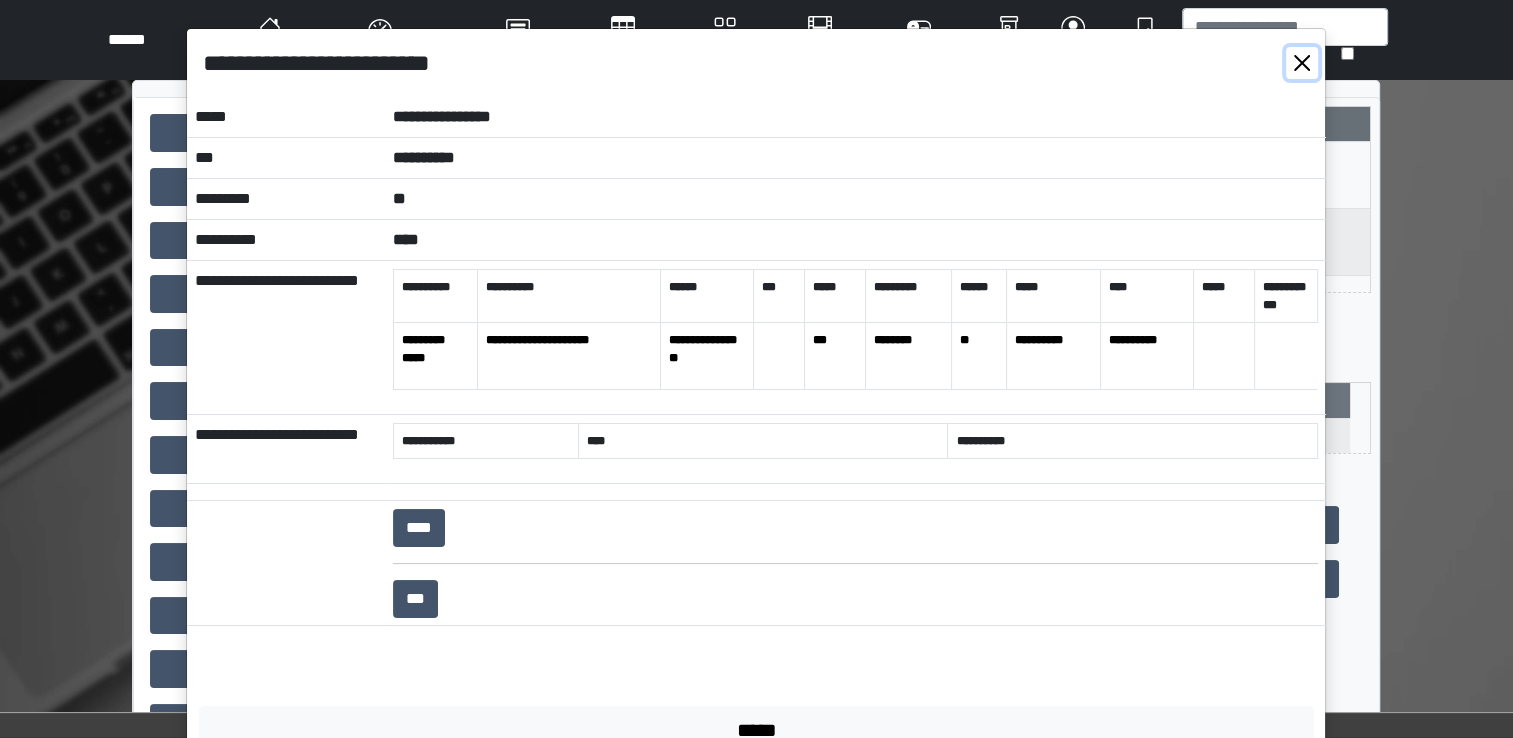 click at bounding box center (1302, 63) 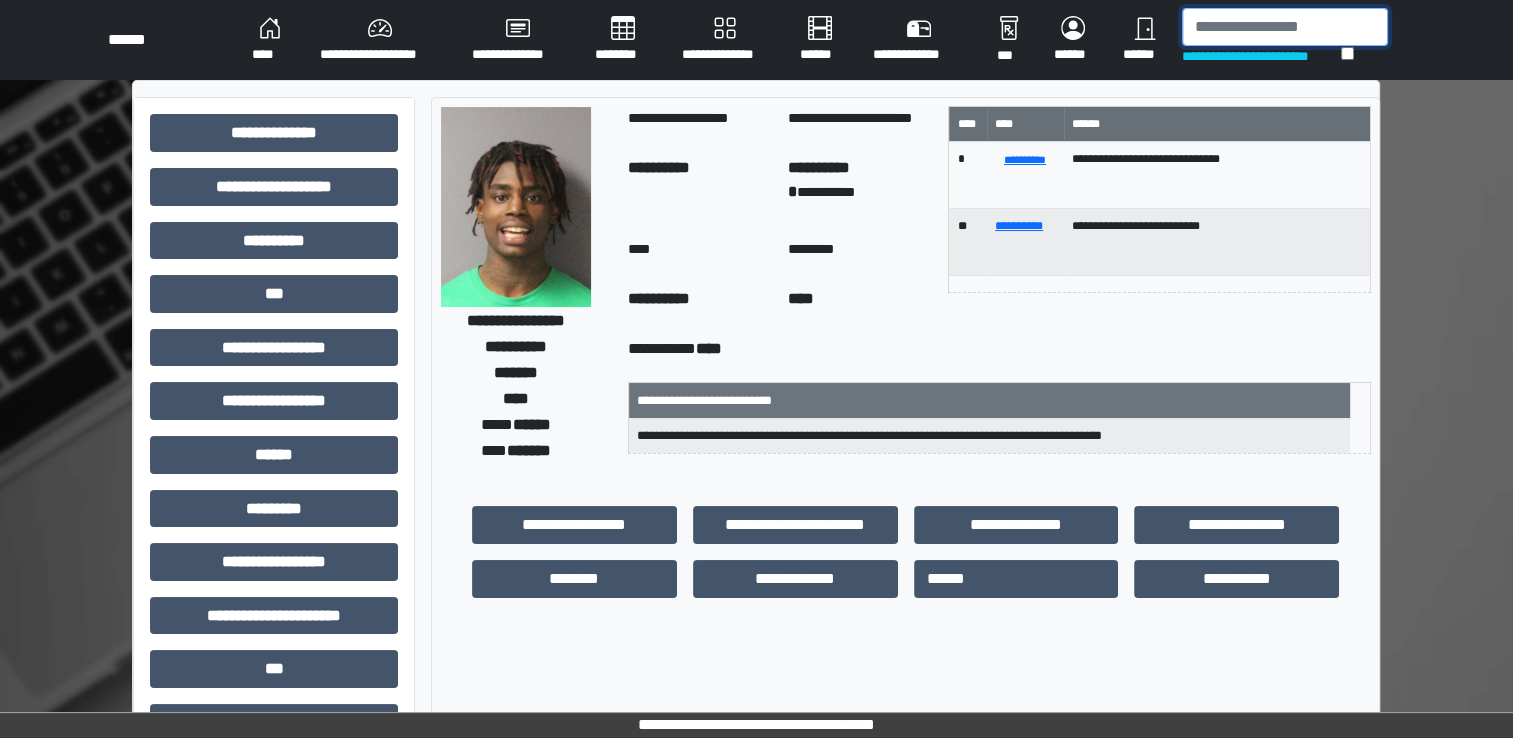 click at bounding box center (1285, 27) 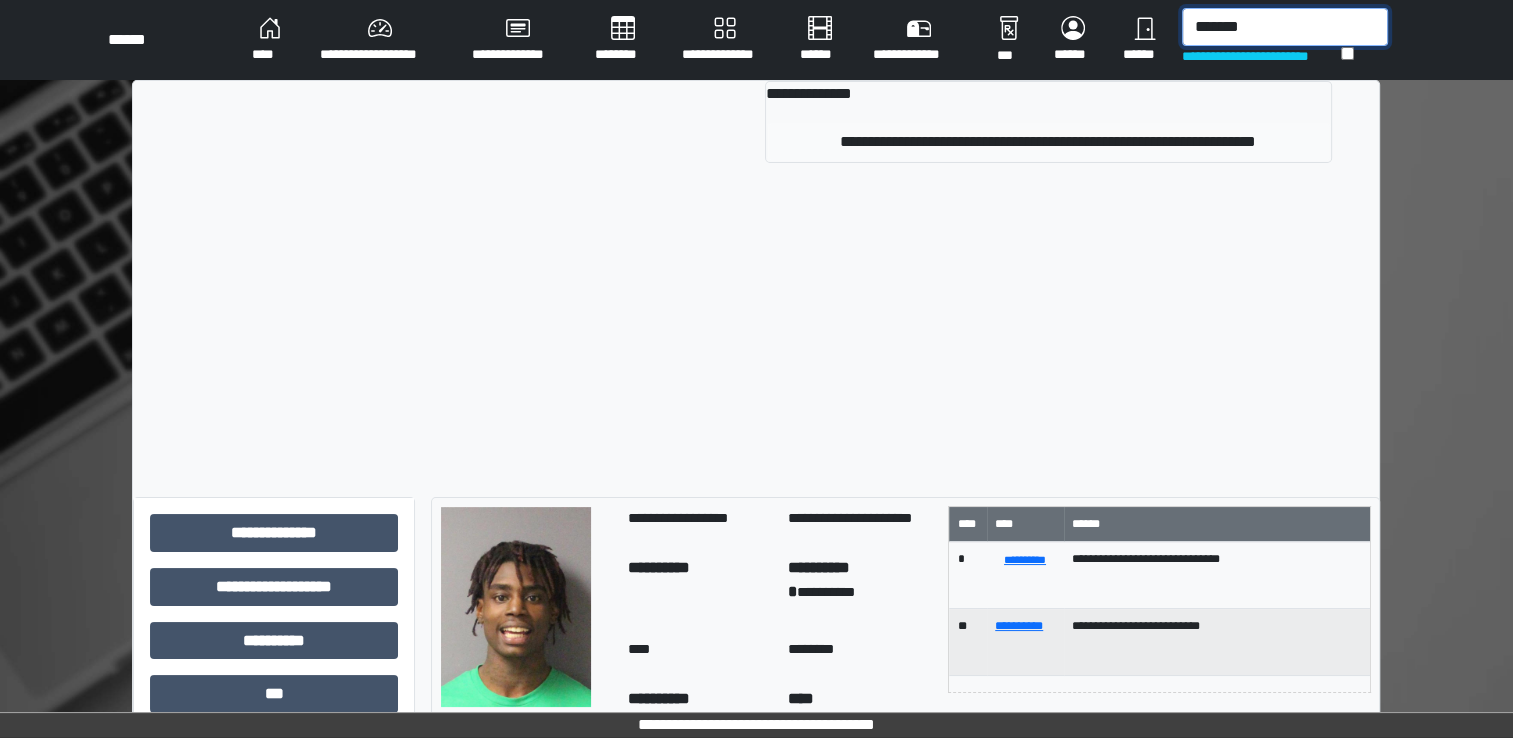 type on "*******" 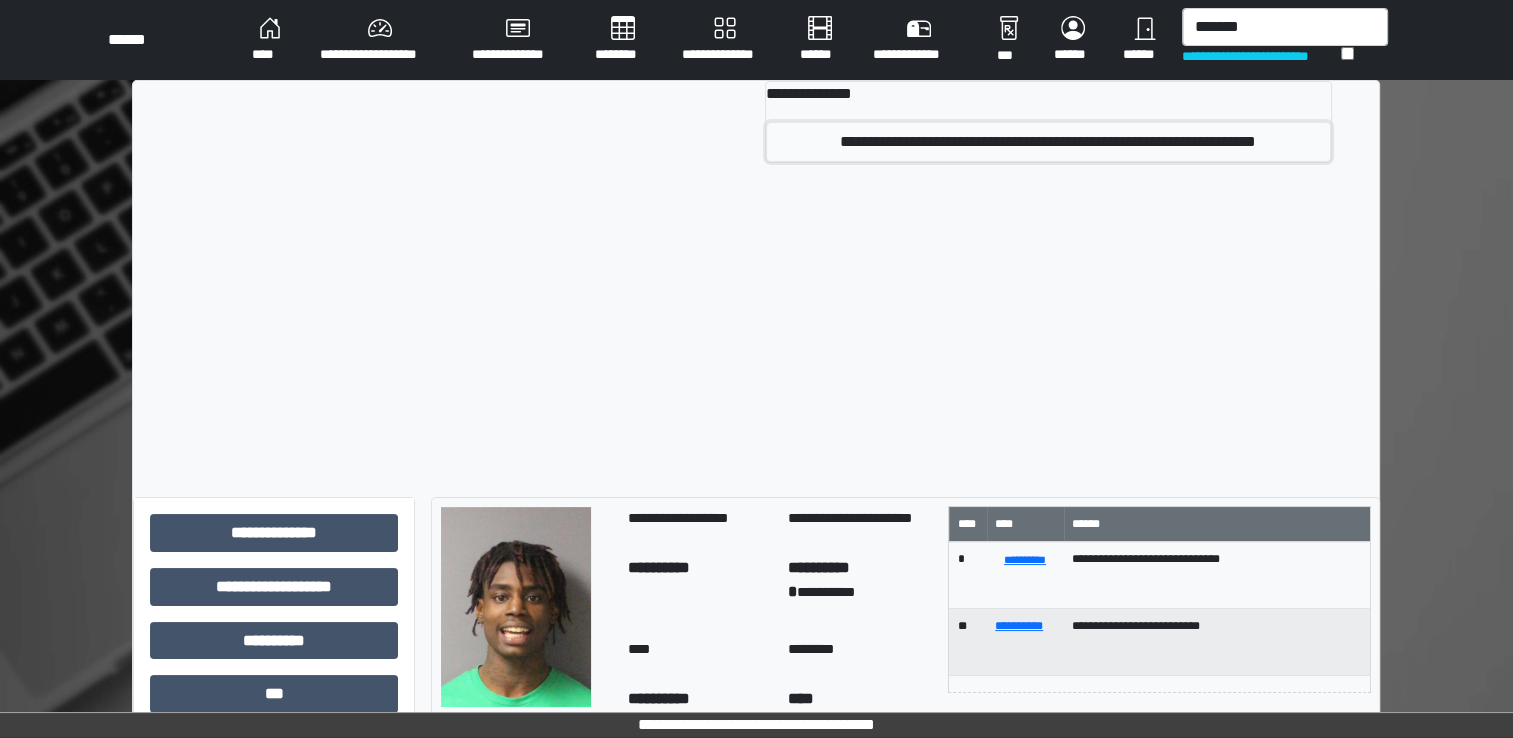 click on "**********" at bounding box center (1048, 142) 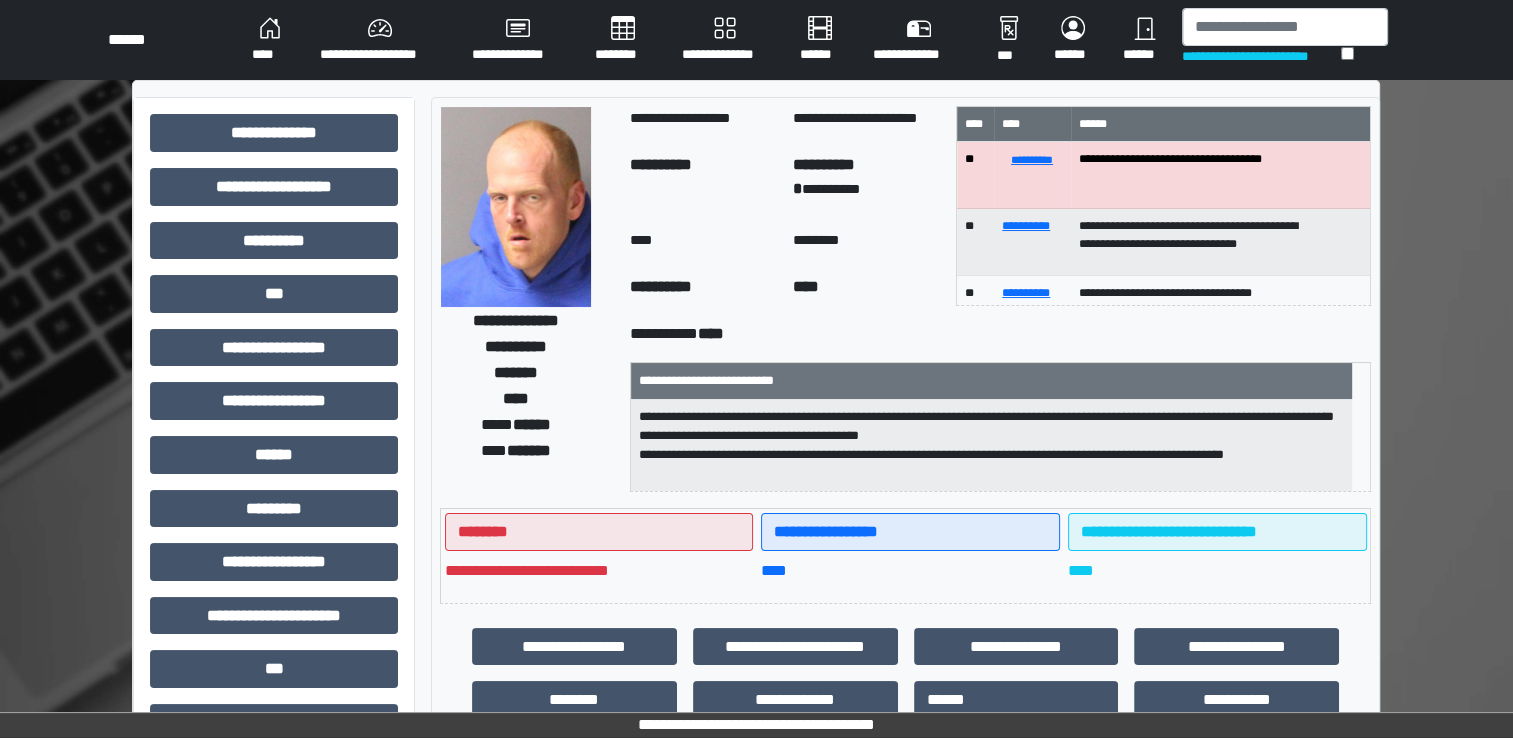 click at bounding box center [516, 207] 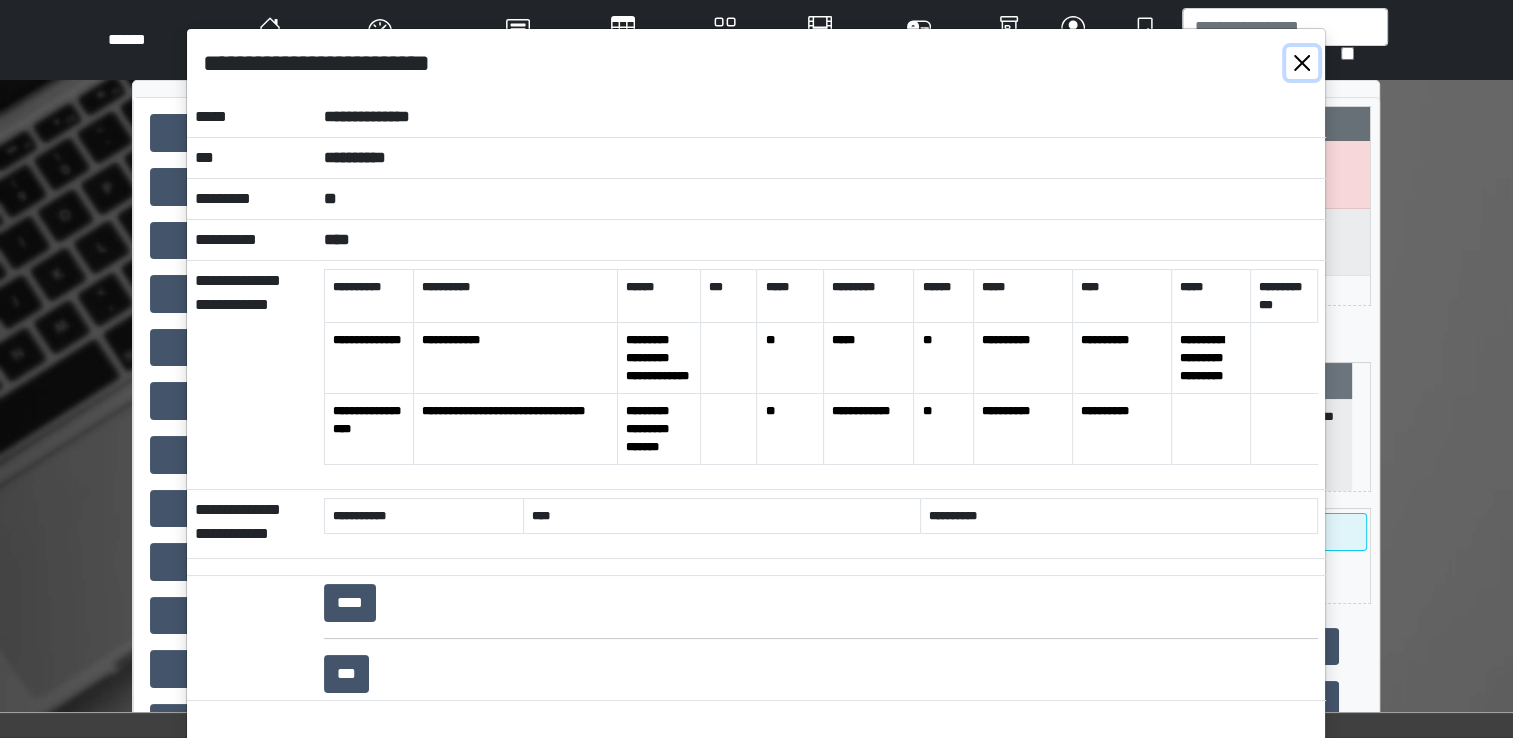 click at bounding box center (1302, 63) 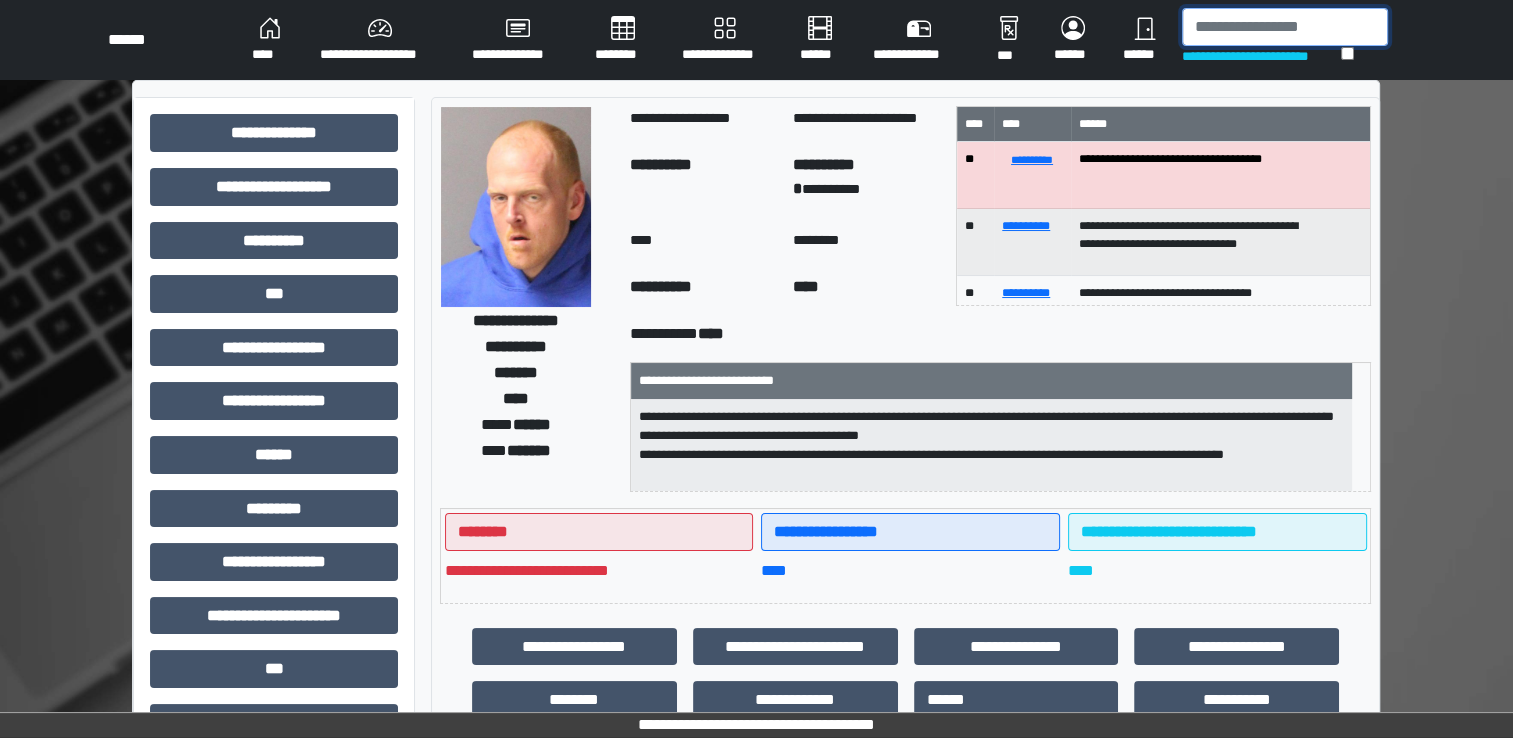 click at bounding box center [1285, 27] 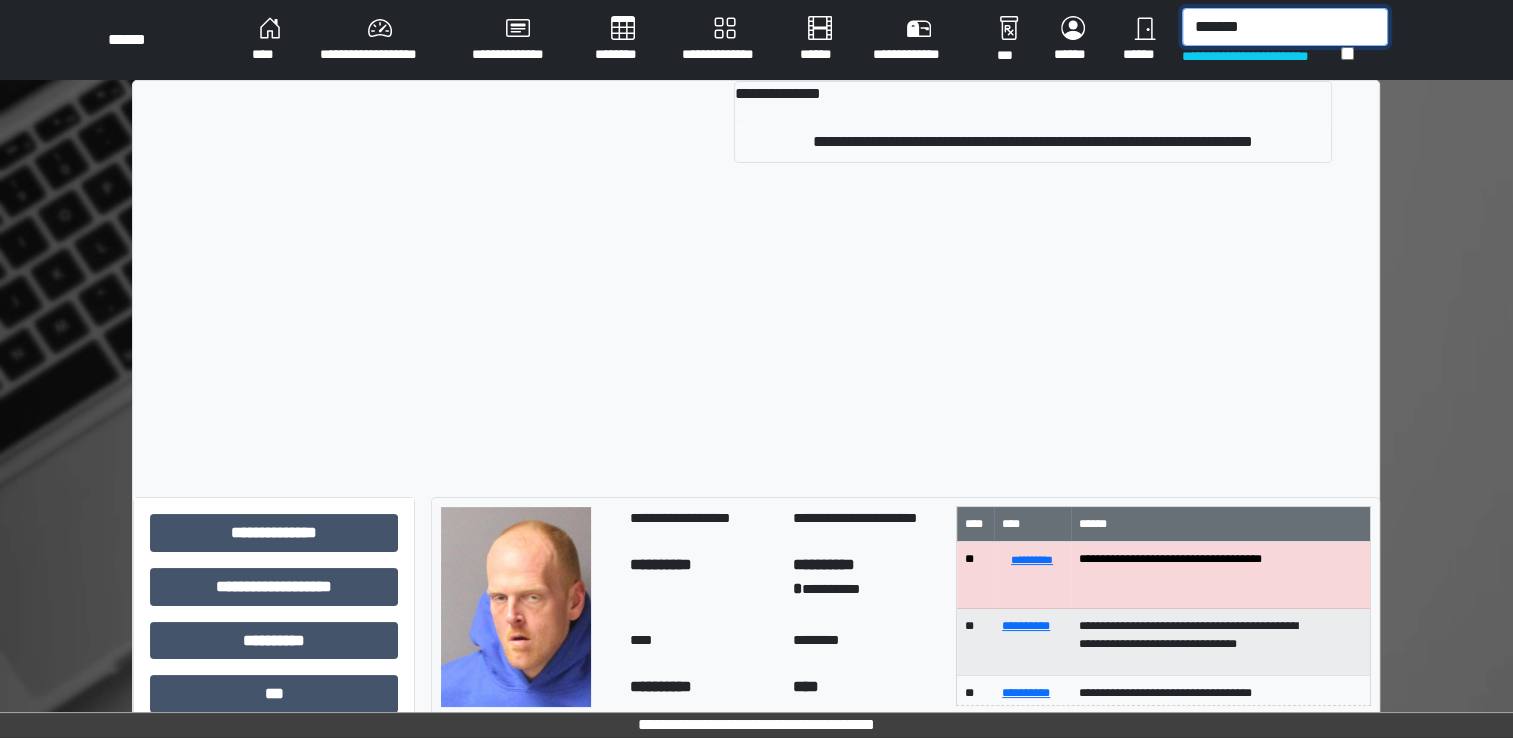 type on "*******" 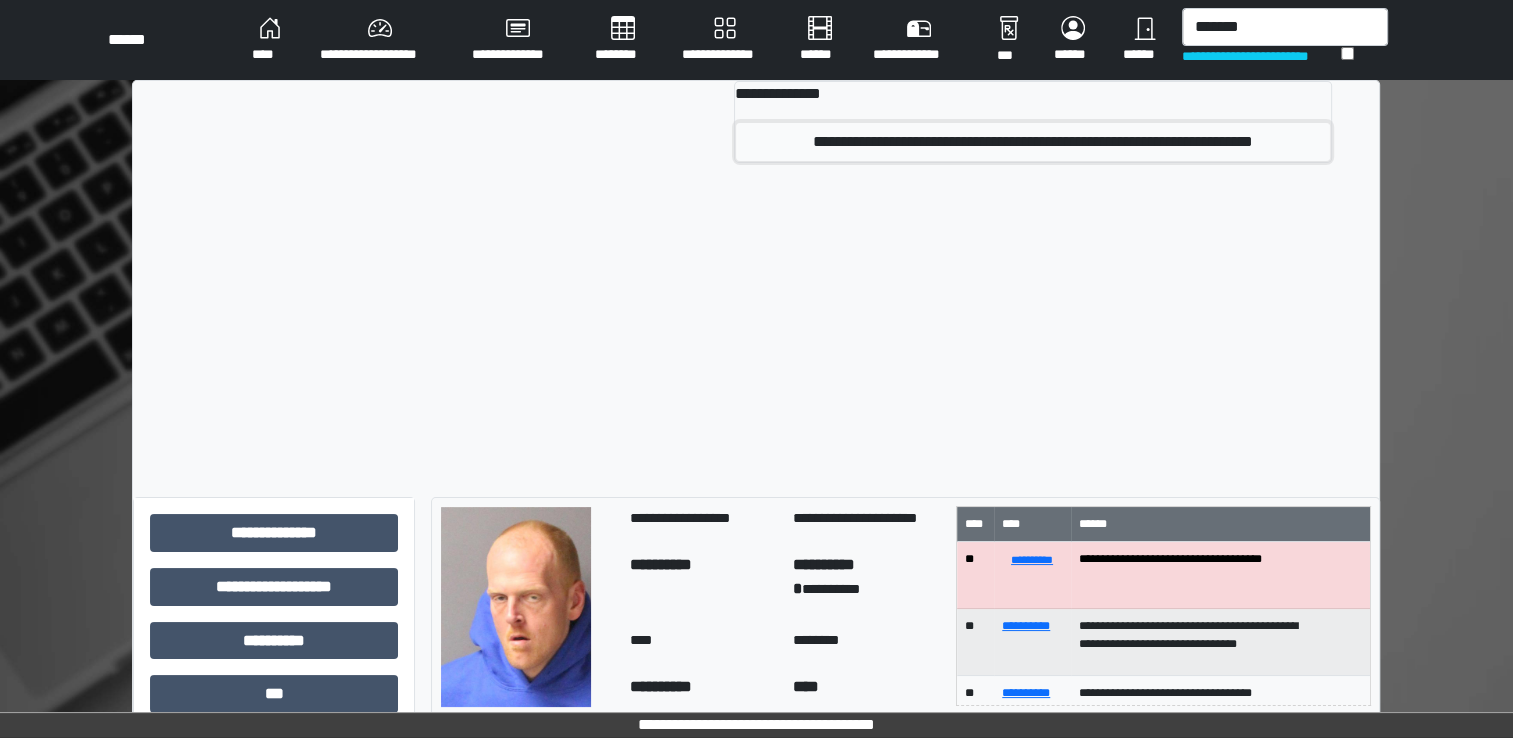 click on "**********" at bounding box center (1033, 142) 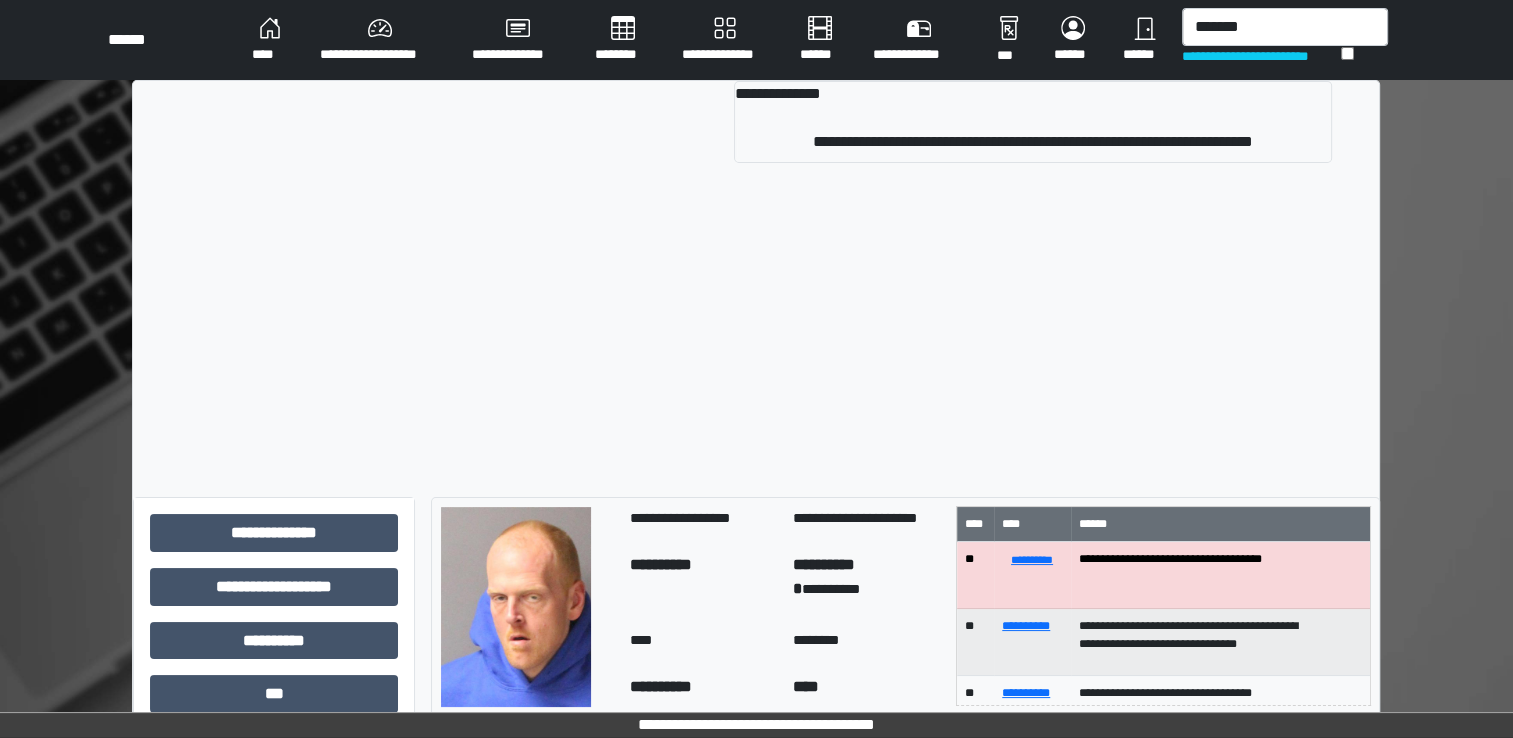 type 